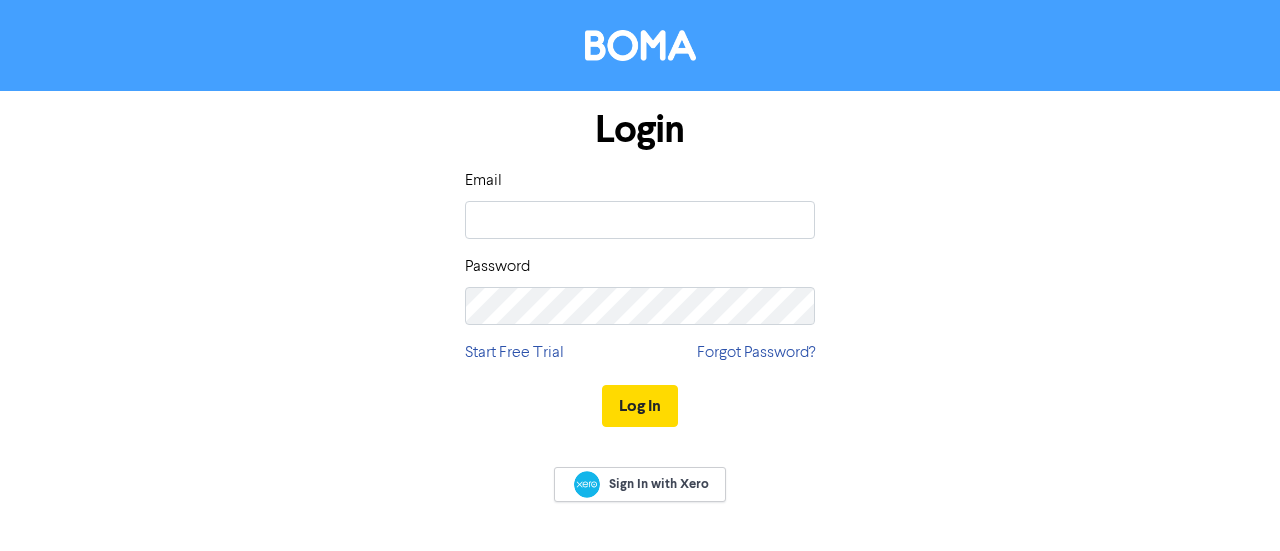 scroll, scrollTop: 0, scrollLeft: 0, axis: both 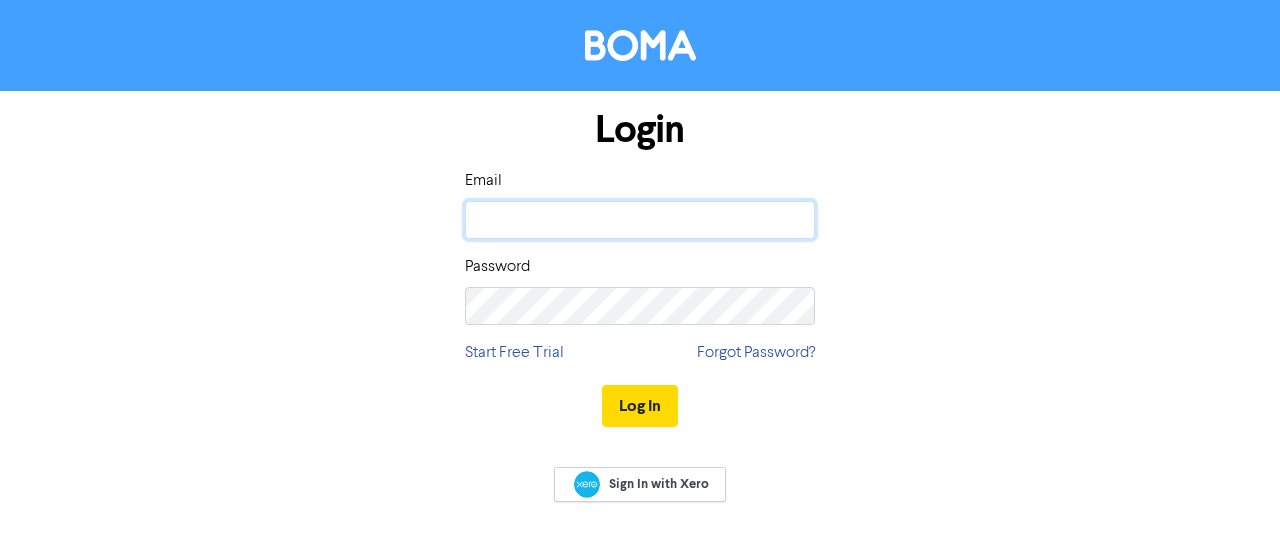 type on "[PERSON_NAME][EMAIL_ADDRESS][DOMAIN_NAME]" 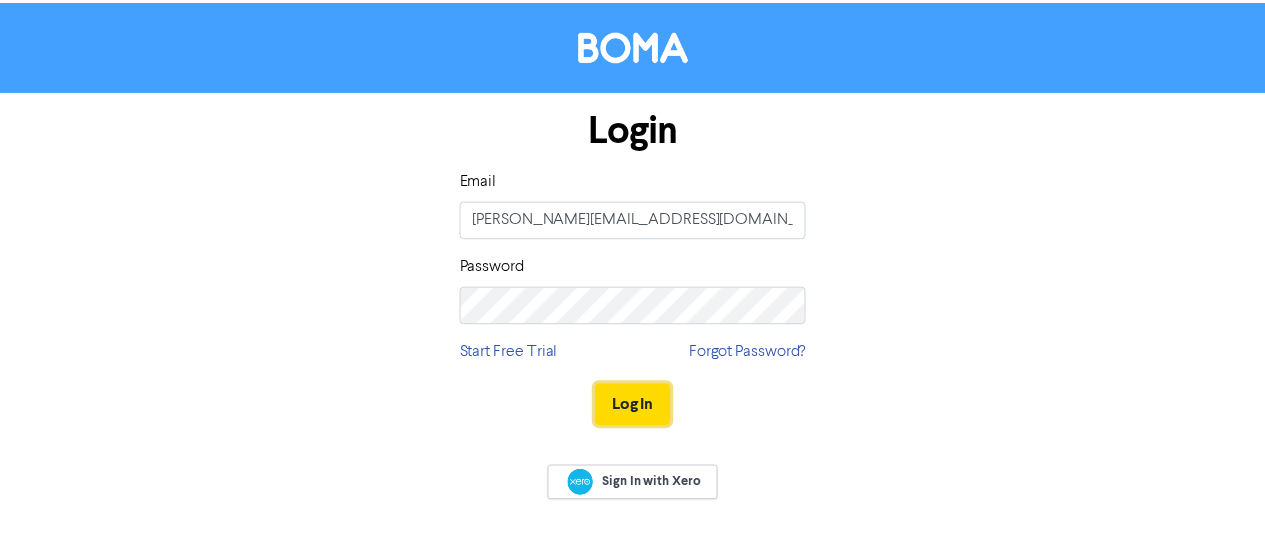 scroll, scrollTop: 0, scrollLeft: 0, axis: both 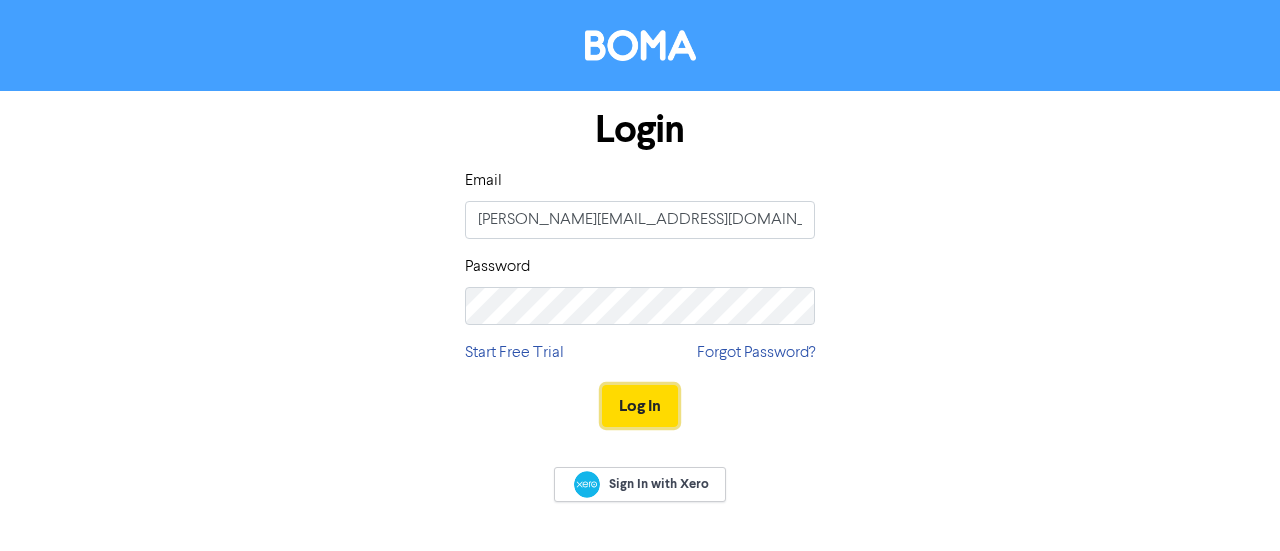 click on "Log In" at bounding box center [640, 406] 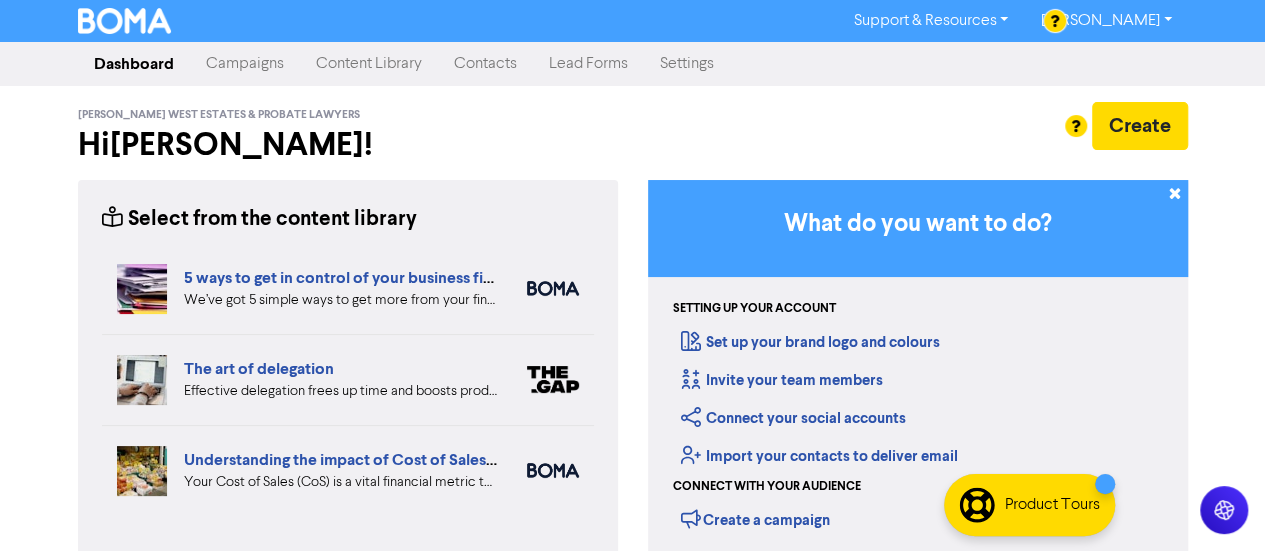 click on "Content Library" at bounding box center [369, 64] 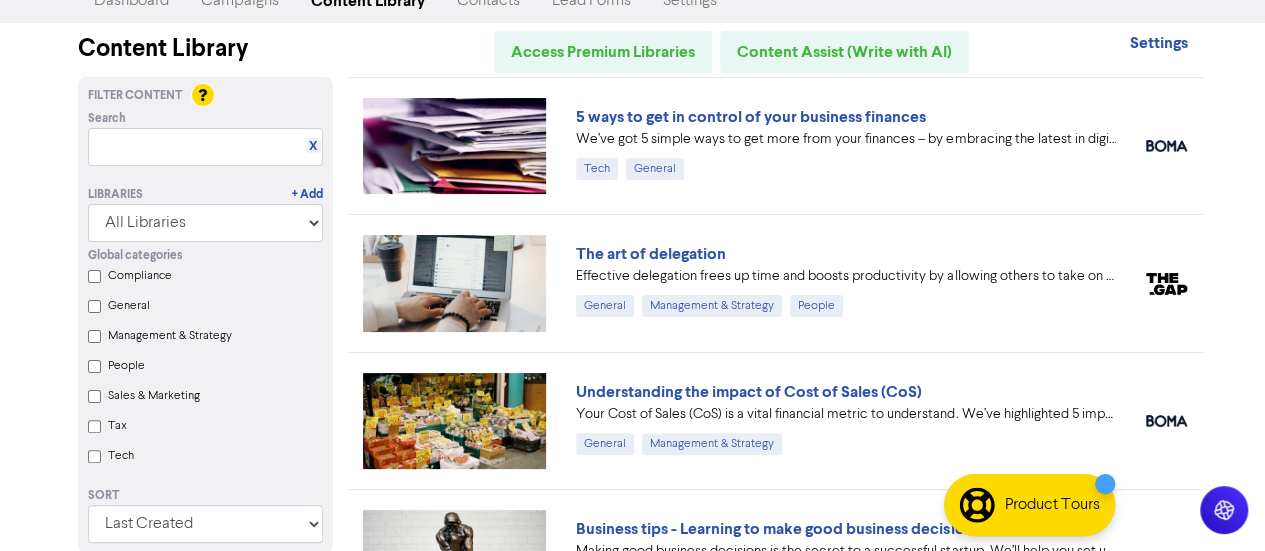 scroll, scrollTop: 64, scrollLeft: 0, axis: vertical 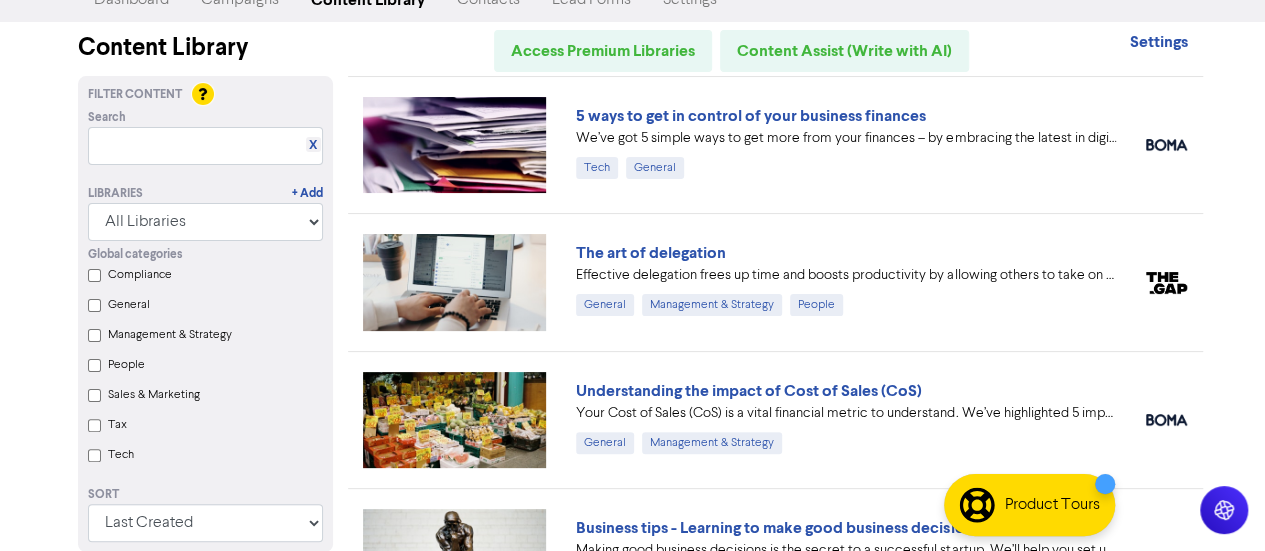 click on "Global categories   Compliance   General   Management & Strategy   People   Sales & Marketing   Tax   Tech" at bounding box center (205, 357) 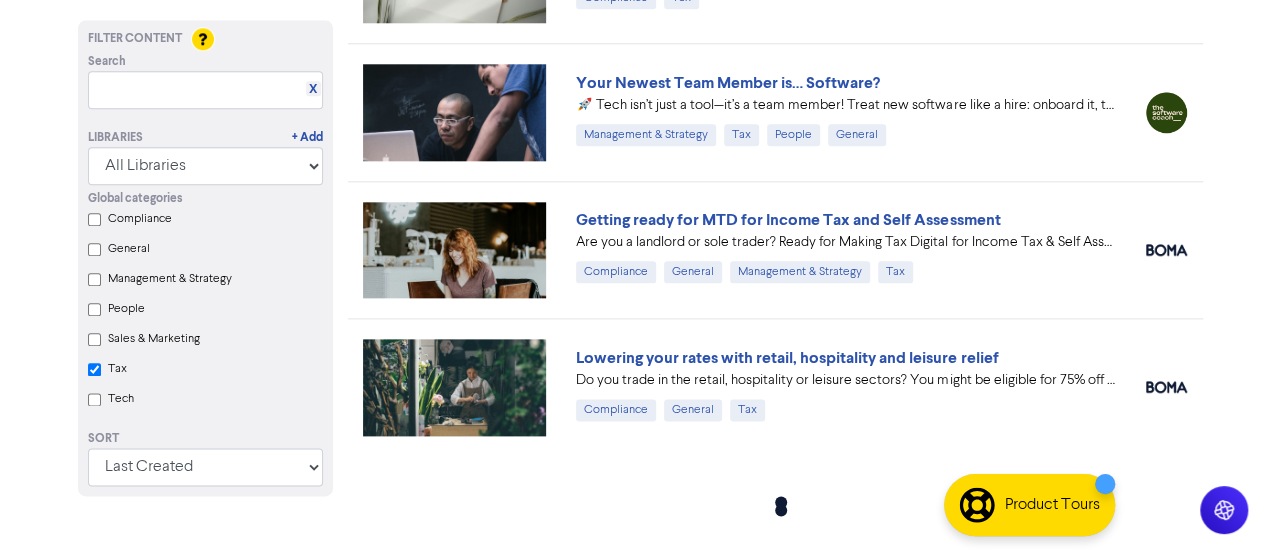 checkbox on "true" 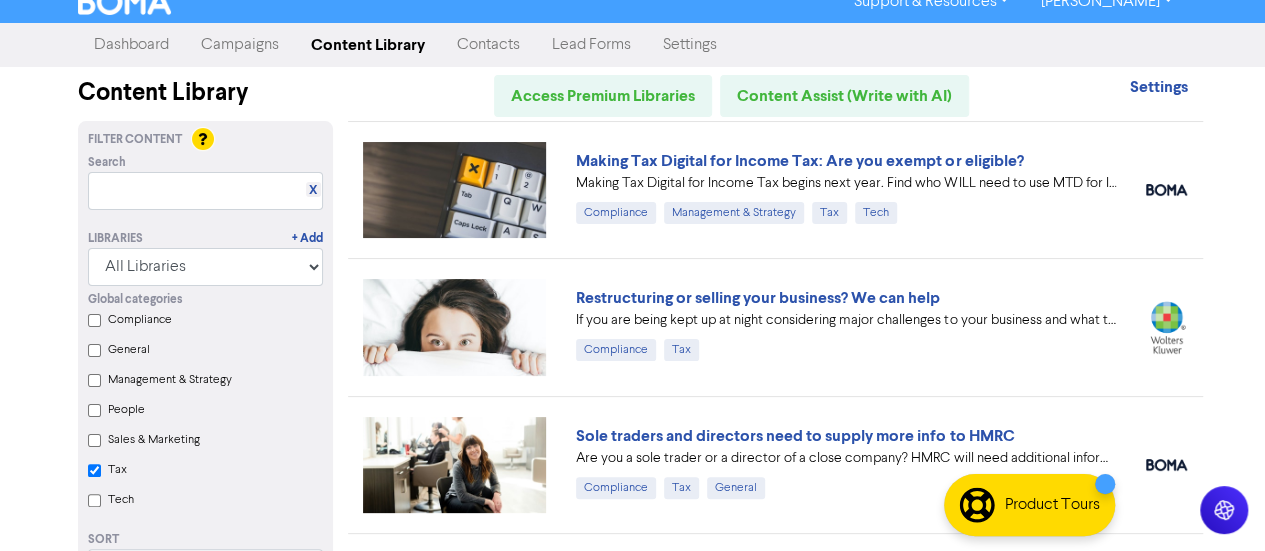 scroll, scrollTop: 21, scrollLeft: 0, axis: vertical 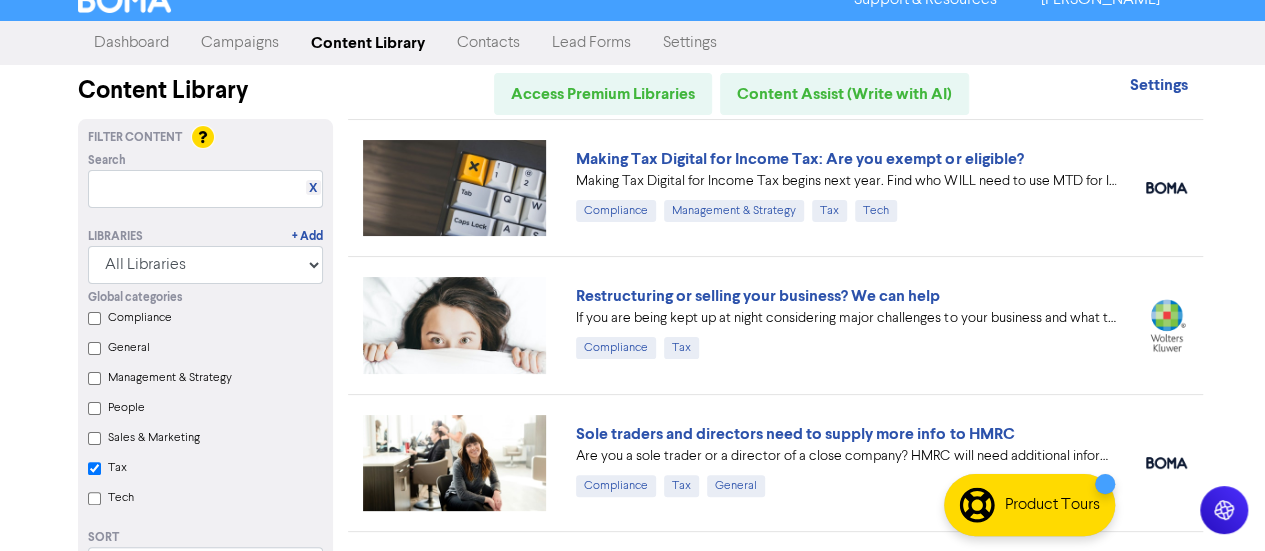 click on "Campaigns" at bounding box center (240, 43) 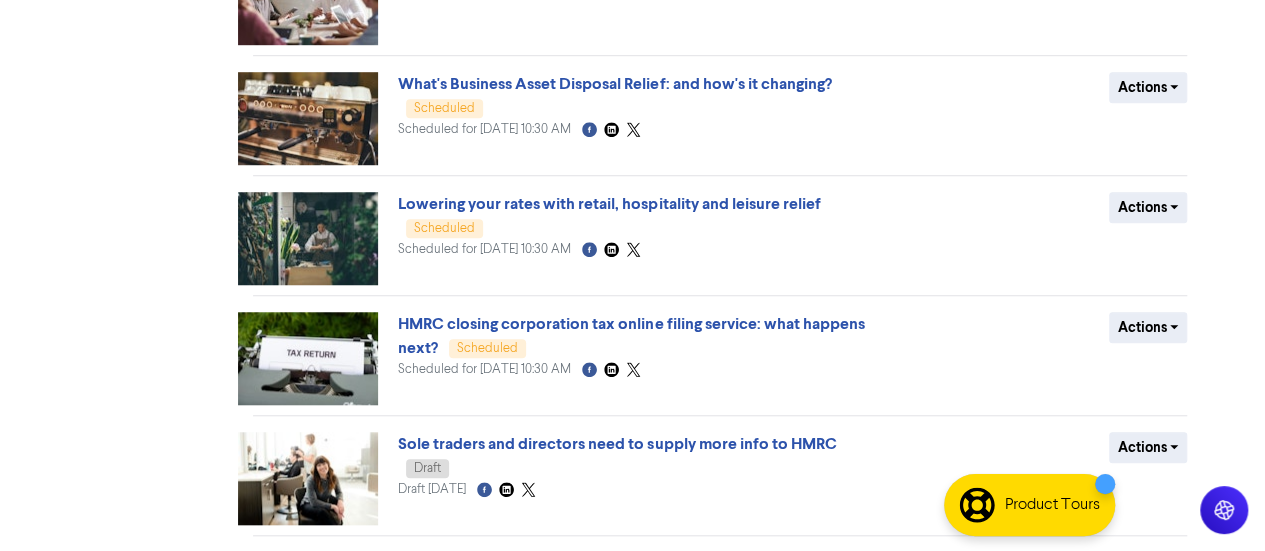 scroll, scrollTop: 868, scrollLeft: 0, axis: vertical 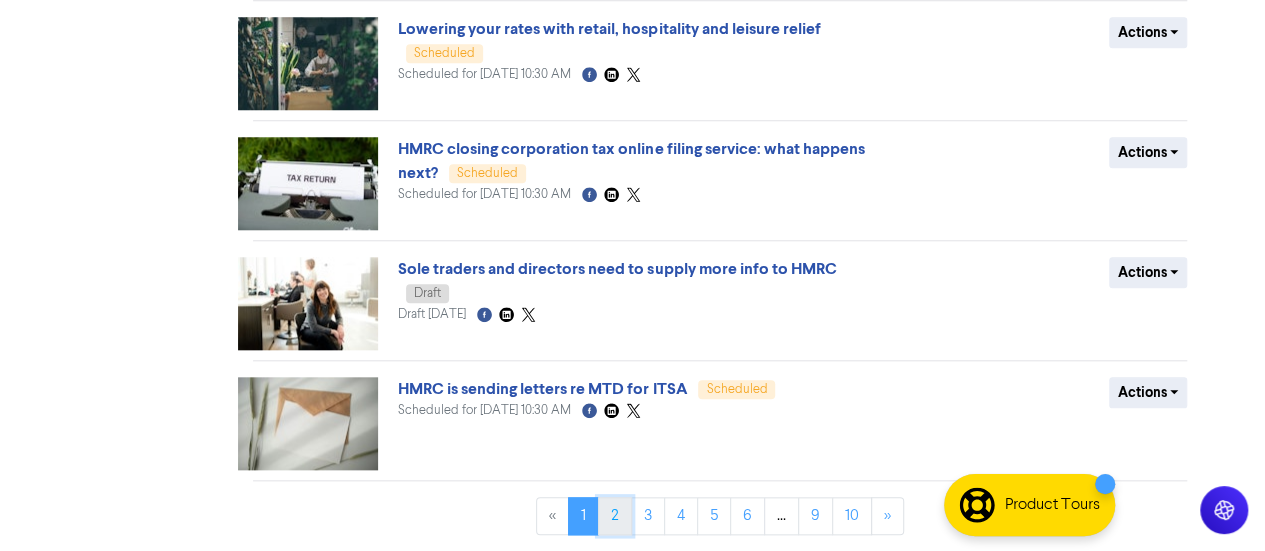 click on "2" at bounding box center (615, 516) 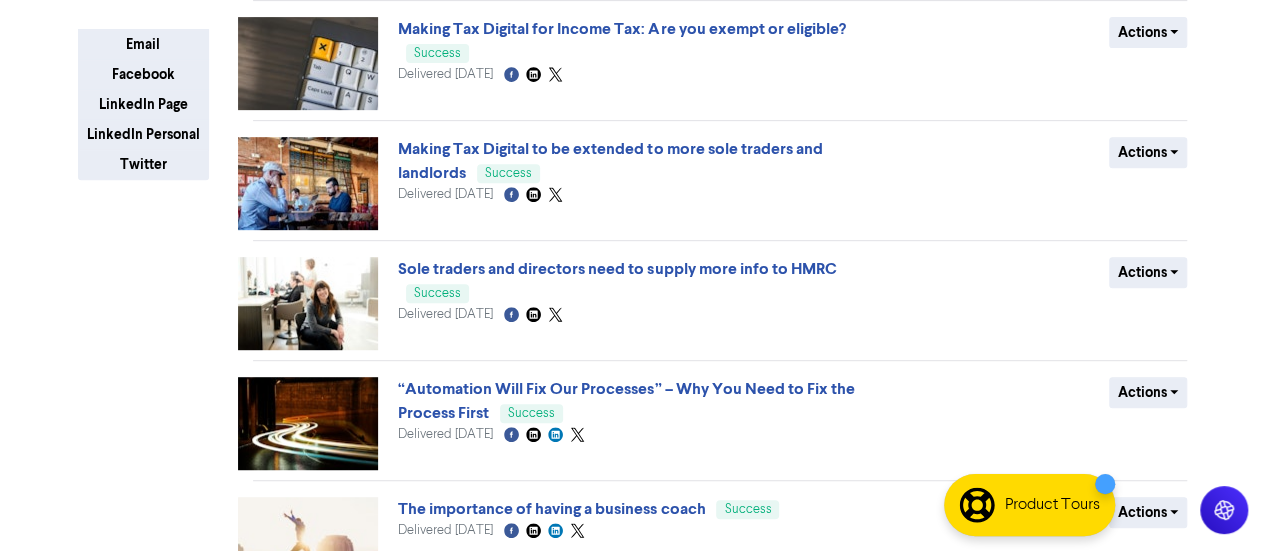 scroll, scrollTop: 0, scrollLeft: 0, axis: both 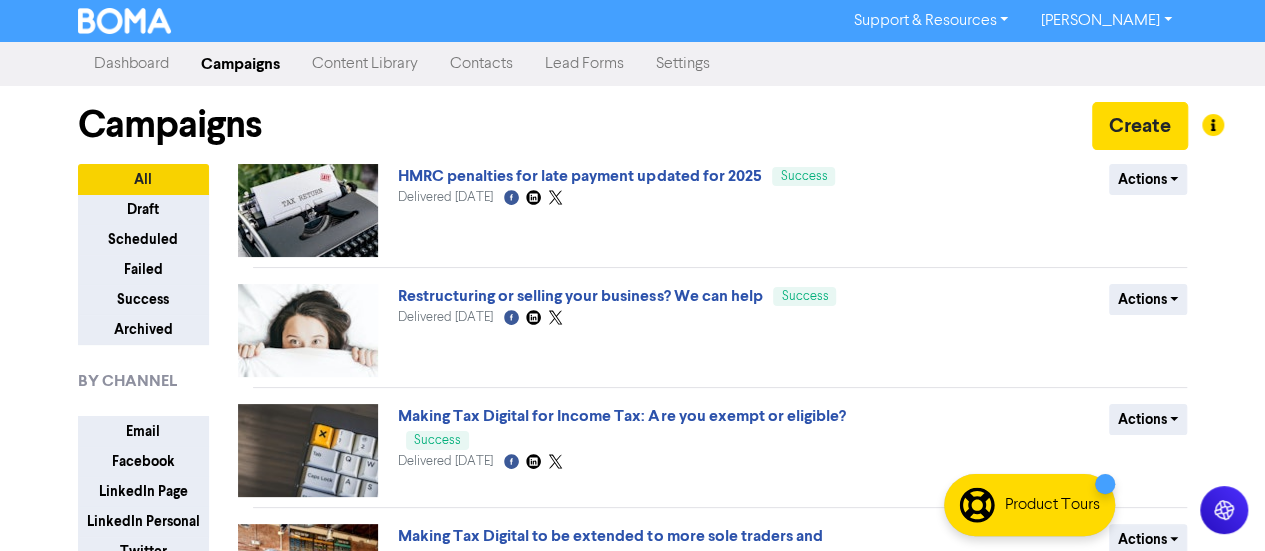 click on "Content Library" at bounding box center (365, 64) 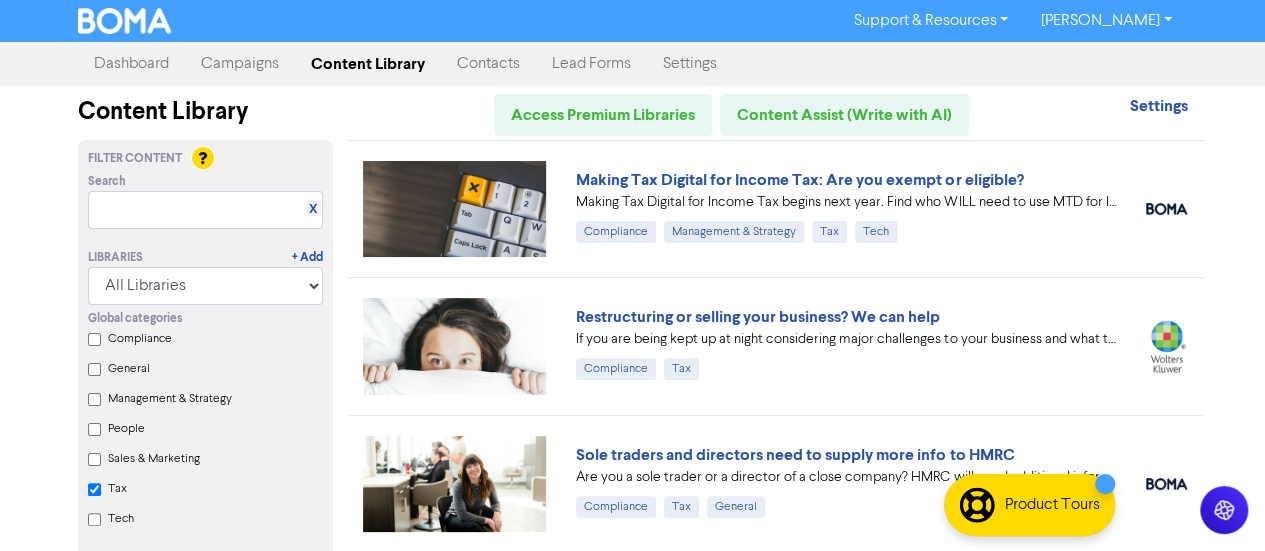 click on "Compliance" at bounding box center [94, 339] 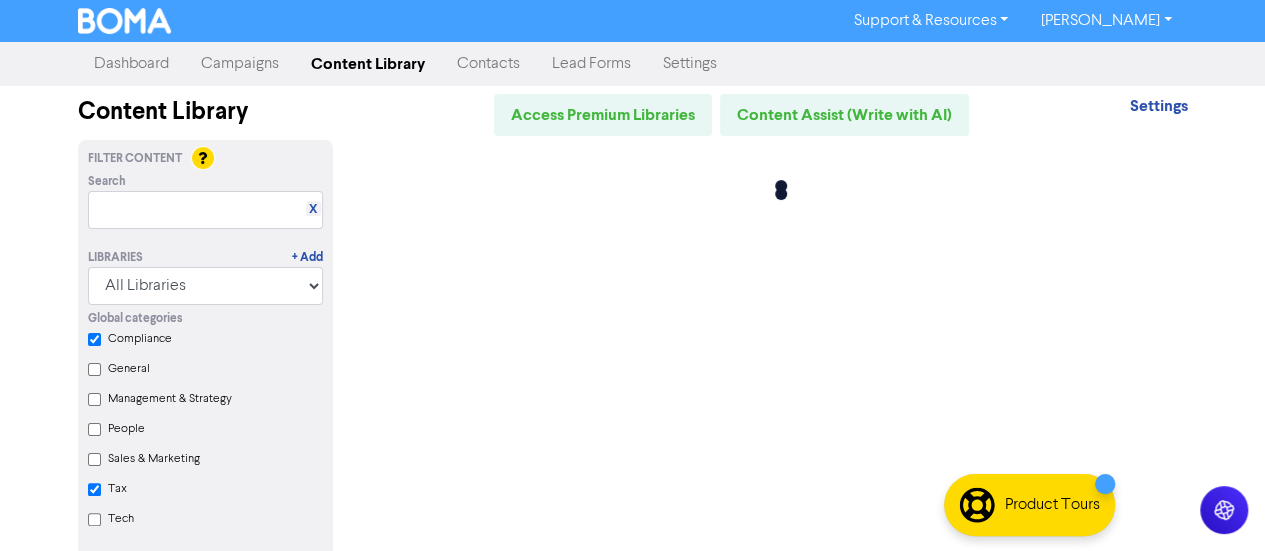 checkbox on "true" 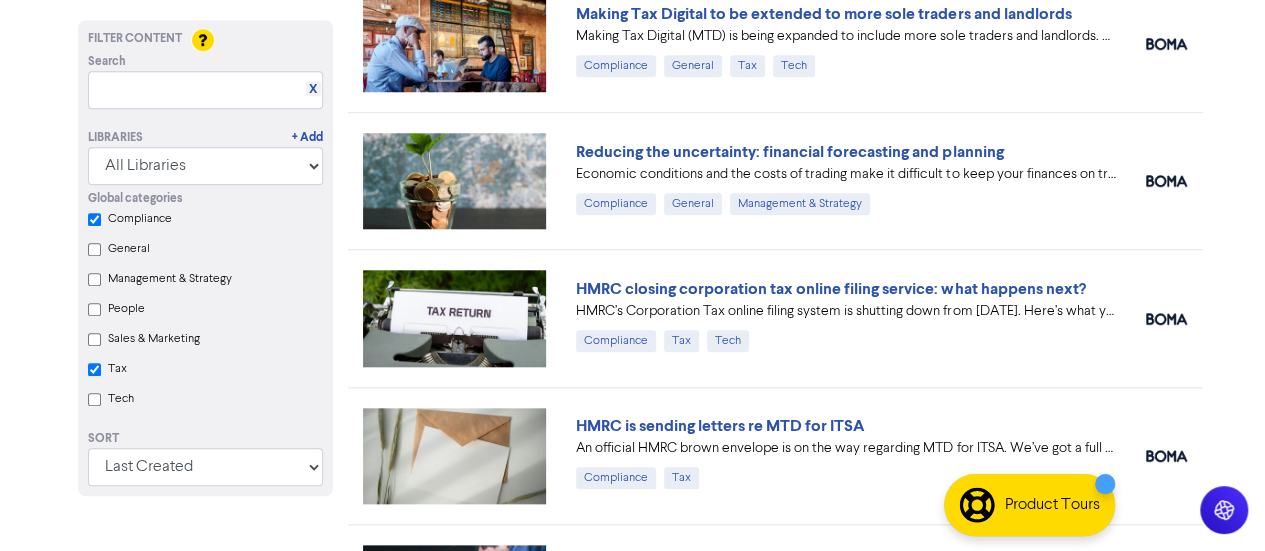 scroll, scrollTop: 854, scrollLeft: 0, axis: vertical 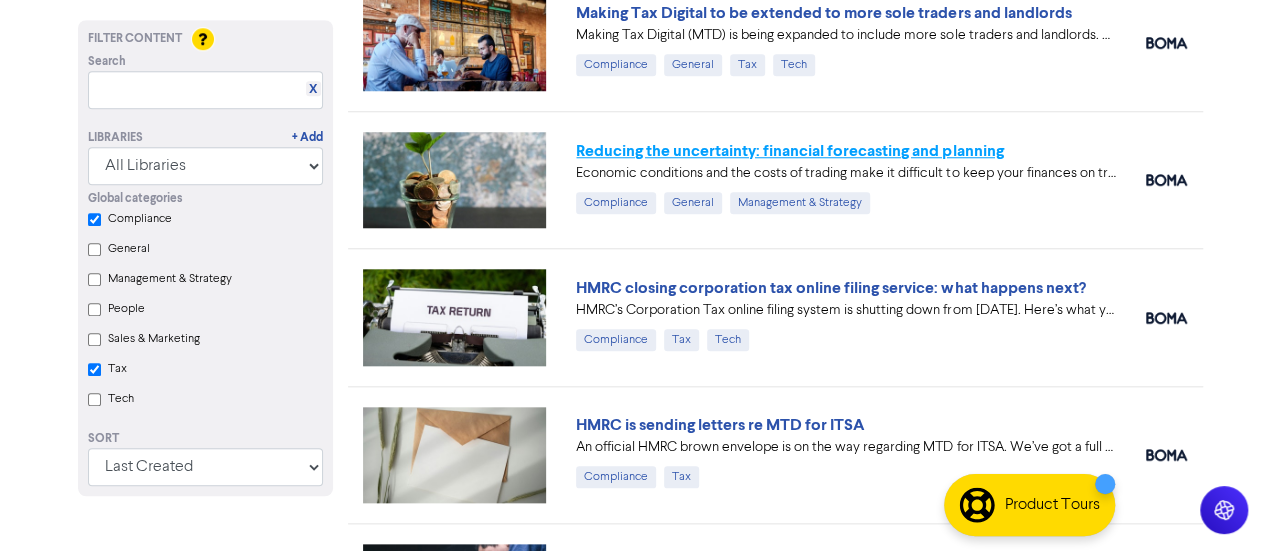 click on "Reducing the uncertainty: financial forecasting and planning" at bounding box center [789, 151] 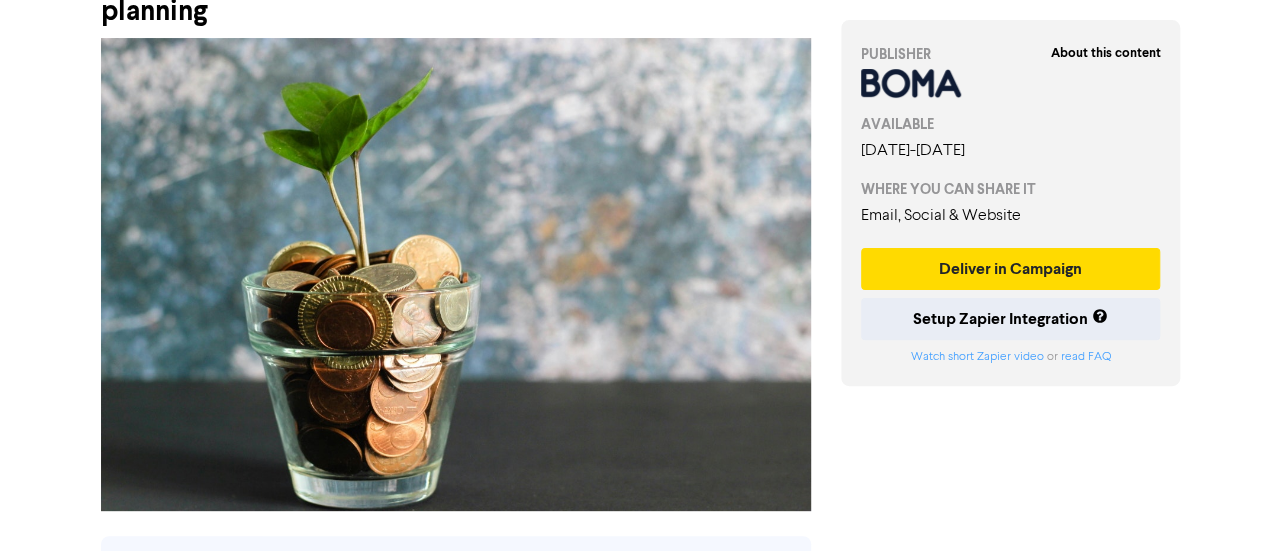 scroll, scrollTop: 155, scrollLeft: 0, axis: vertical 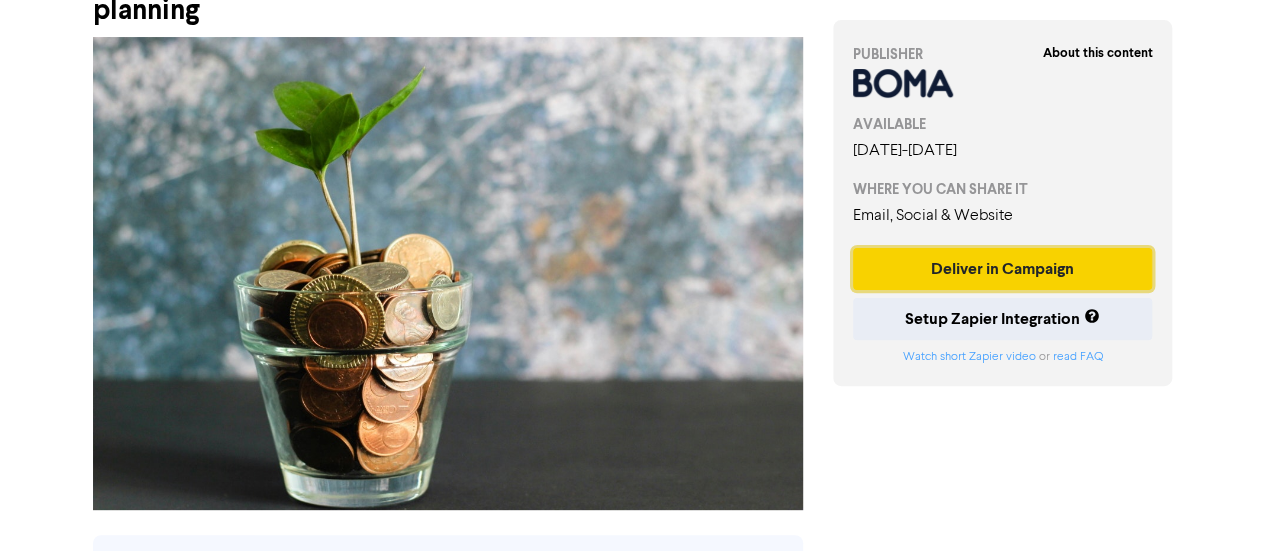 click on "Deliver in Campaign" at bounding box center [1003, 269] 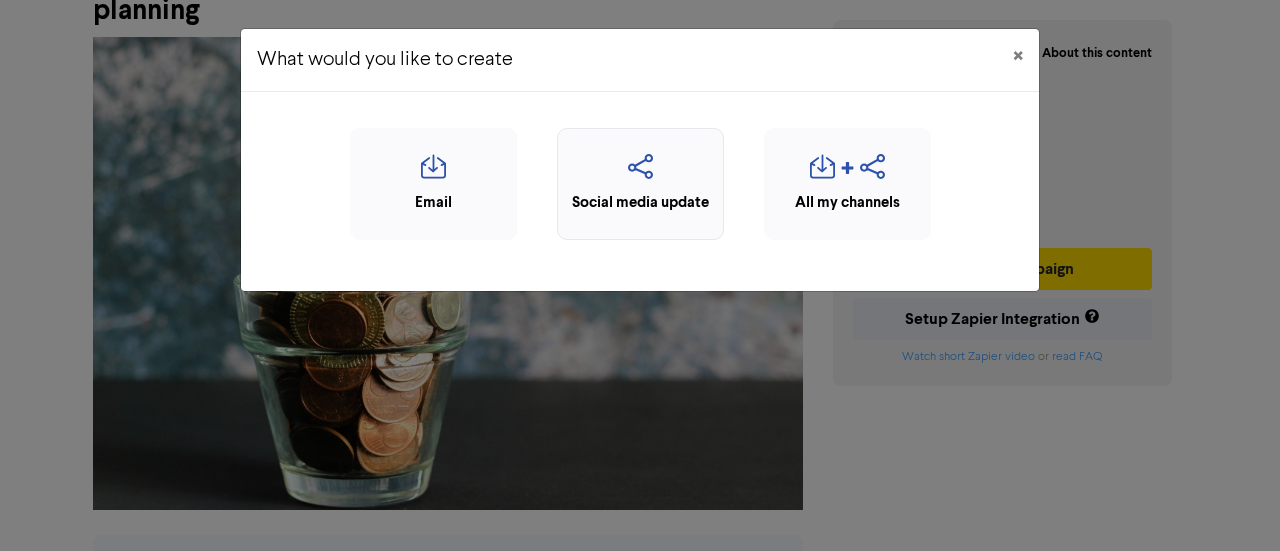 click on "Social media update" at bounding box center [640, 203] 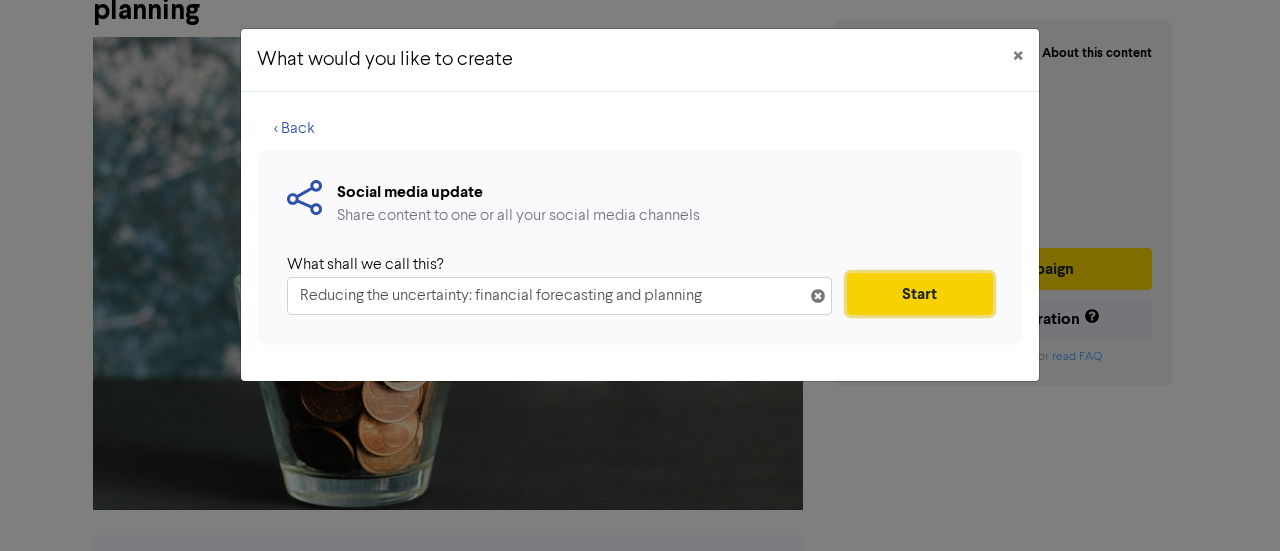 click on "Start" at bounding box center [920, 294] 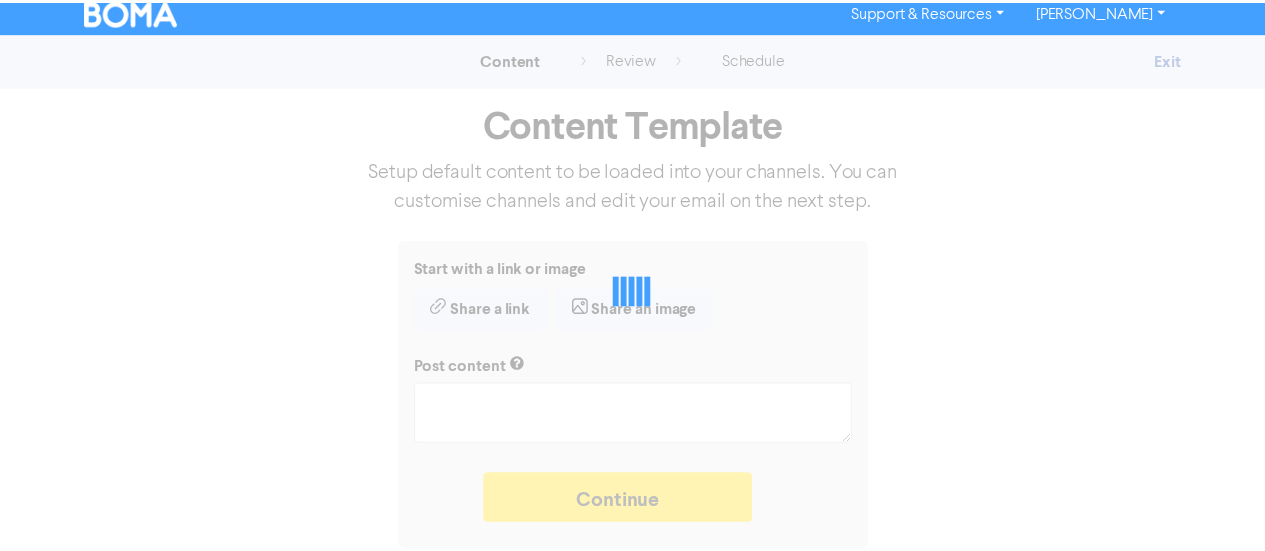 scroll, scrollTop: 0, scrollLeft: 0, axis: both 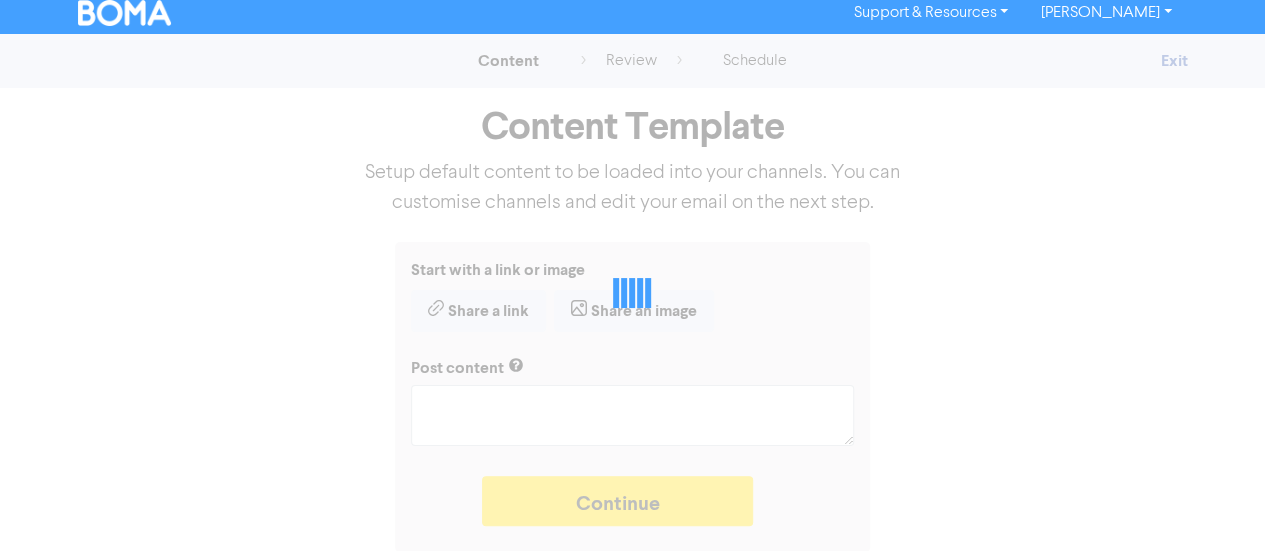 type on "x" 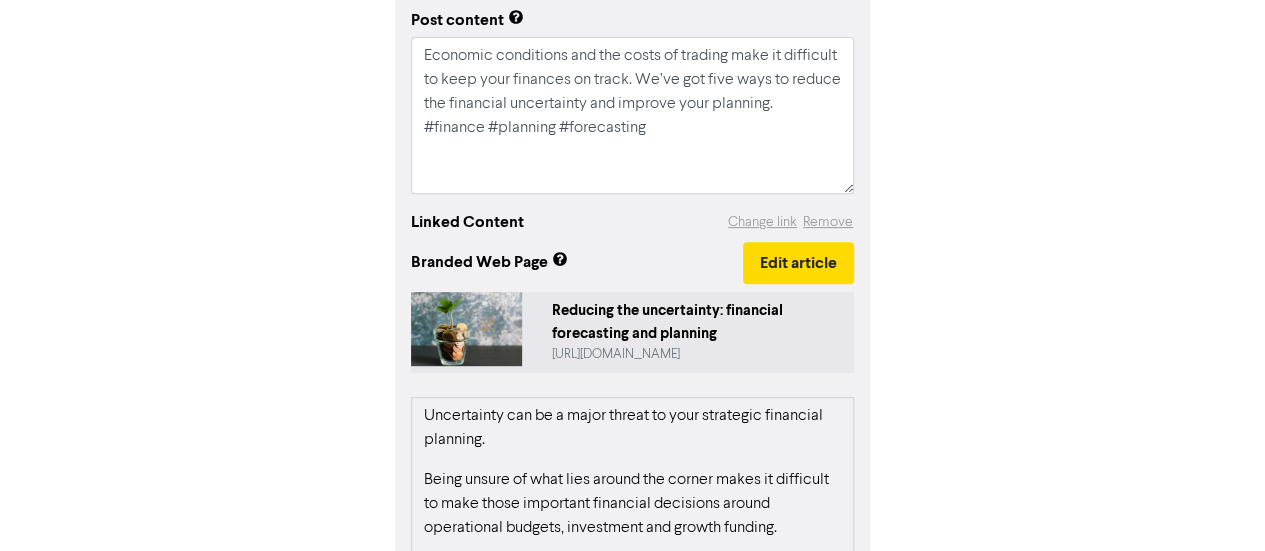 scroll, scrollTop: 310, scrollLeft: 0, axis: vertical 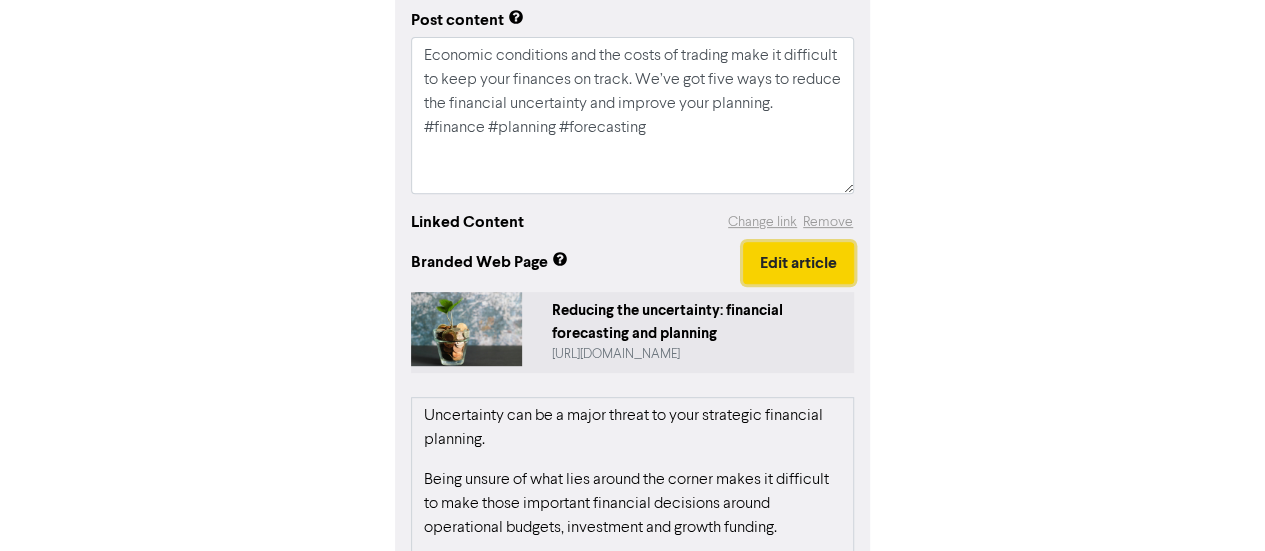 click on "Edit article" at bounding box center (798, 263) 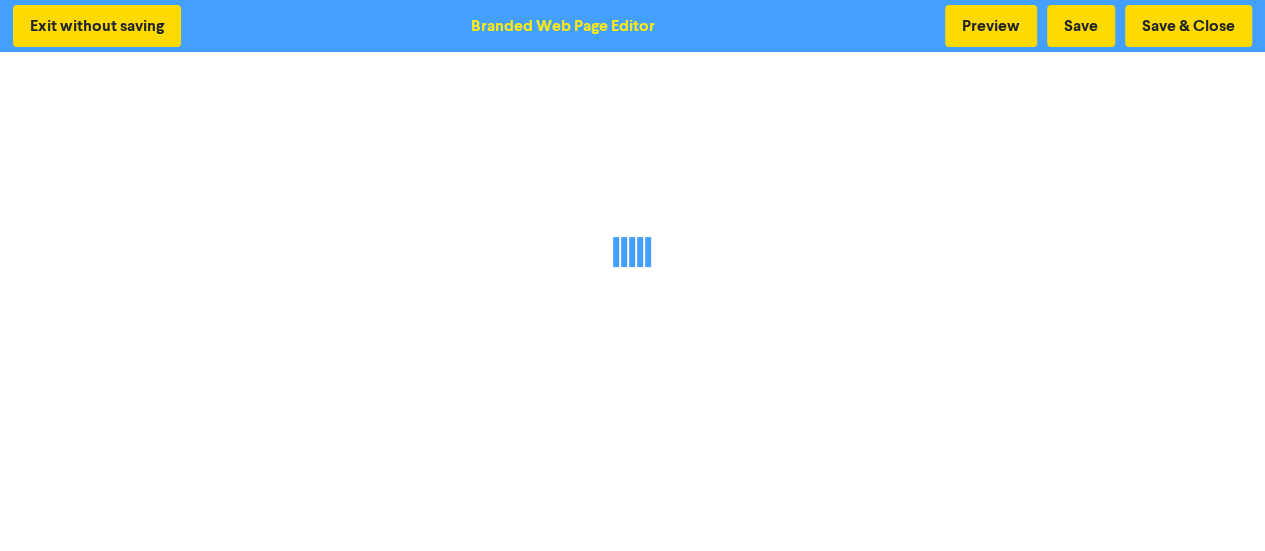 scroll, scrollTop: 0, scrollLeft: 0, axis: both 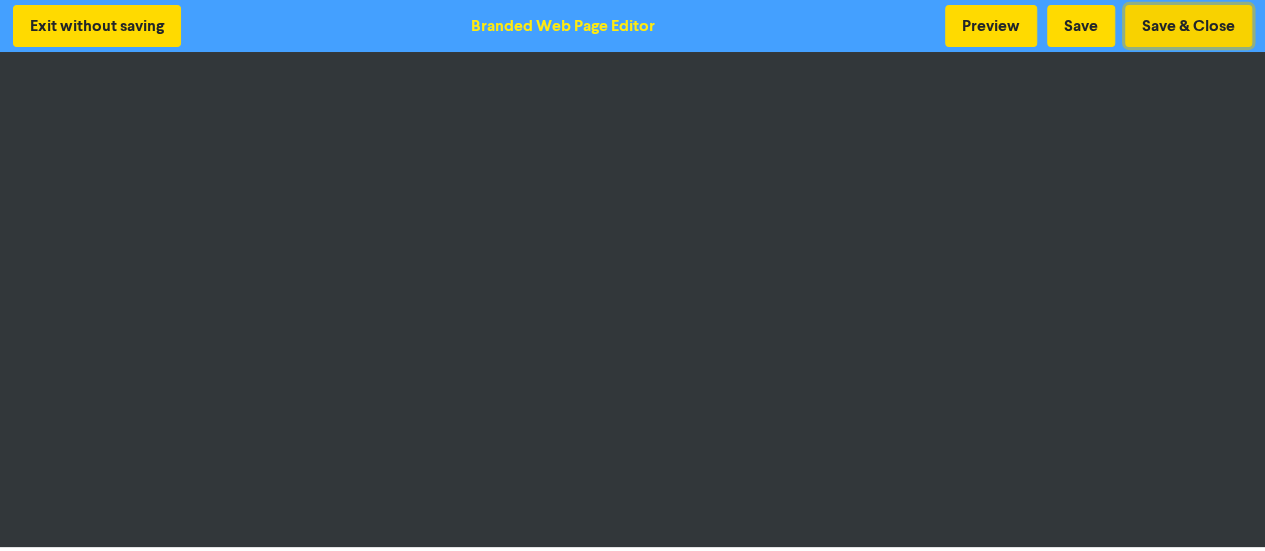 click on "Save & Close" at bounding box center [1188, 26] 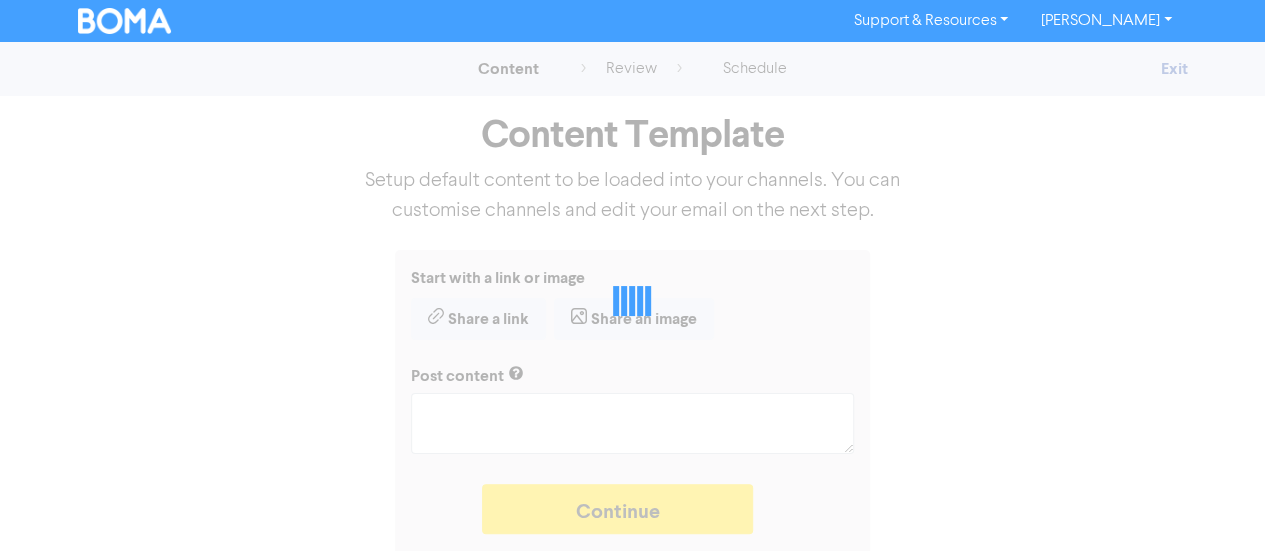 type on "x" 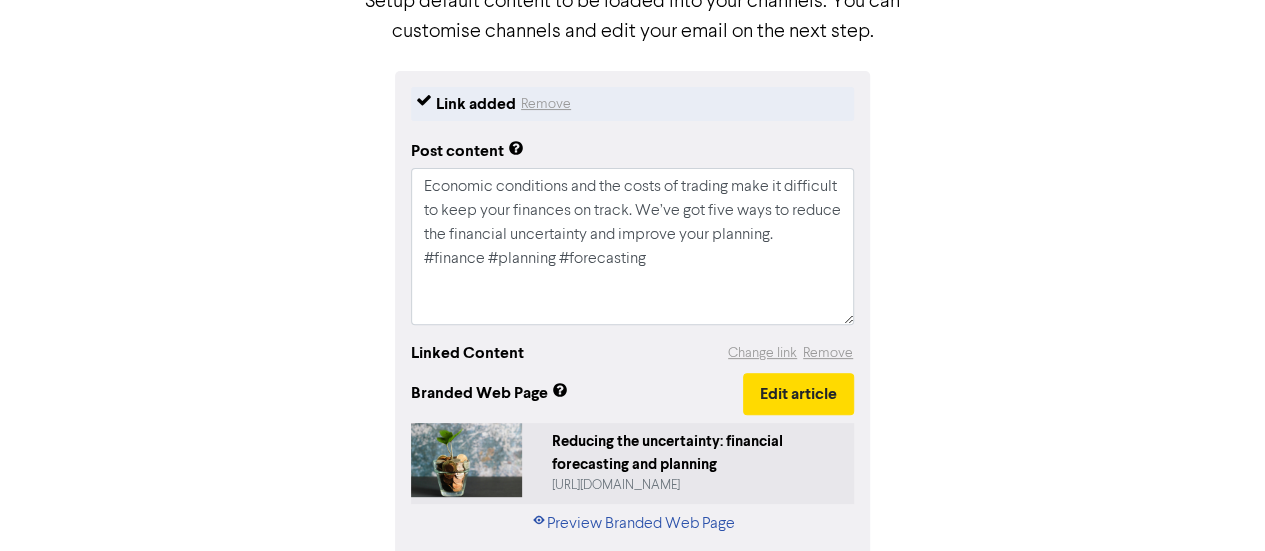 scroll, scrollTop: 270, scrollLeft: 0, axis: vertical 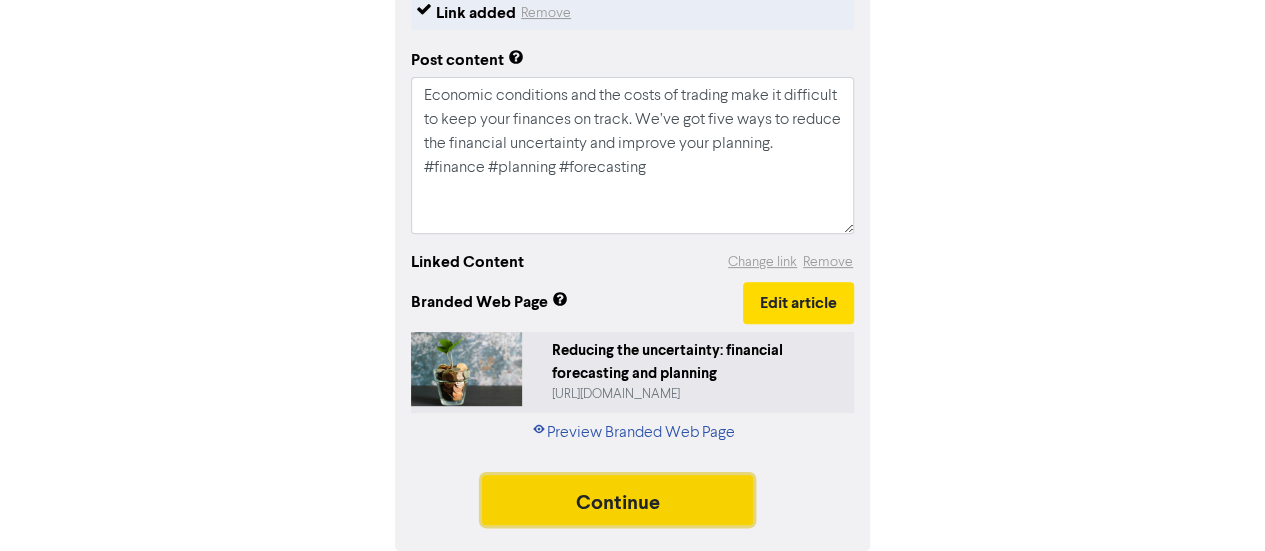 click on "Continue" at bounding box center [618, 500] 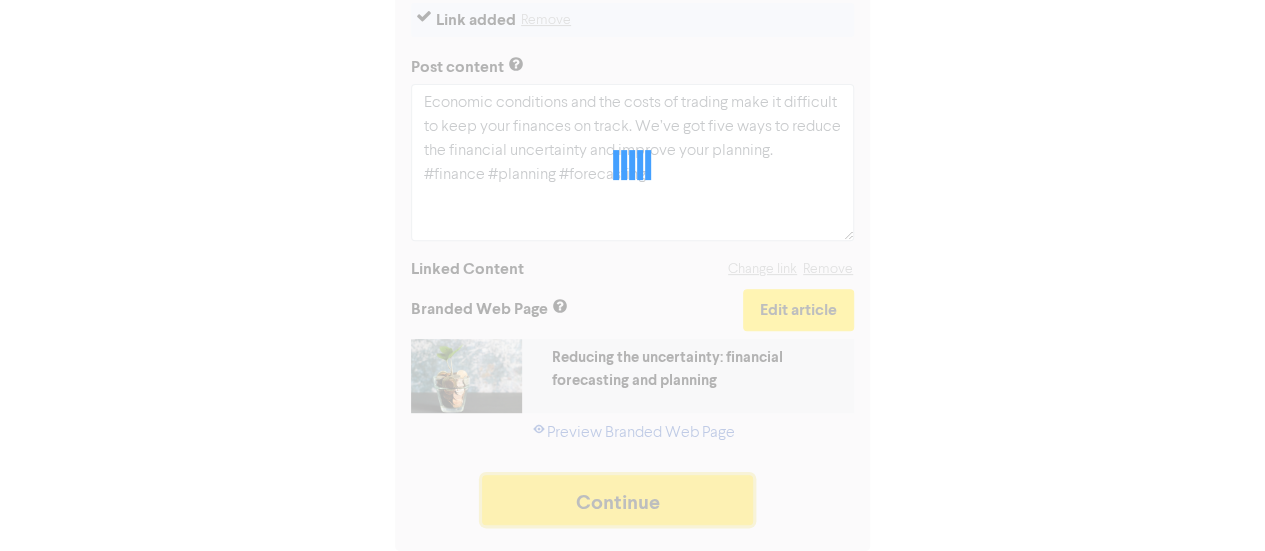 scroll, scrollTop: 263, scrollLeft: 0, axis: vertical 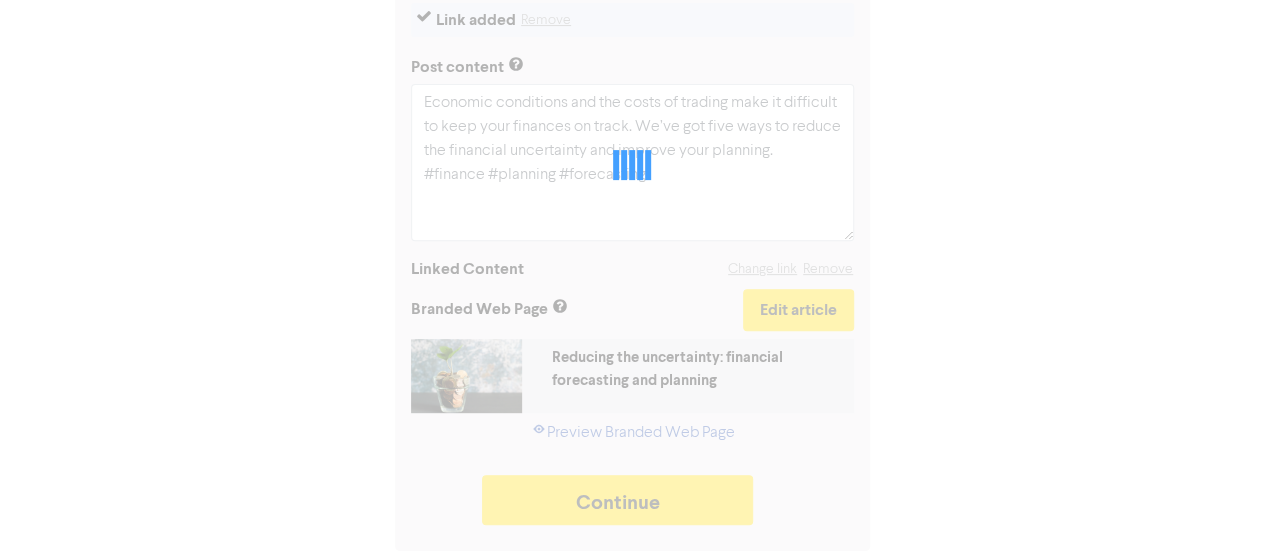 type on "x" 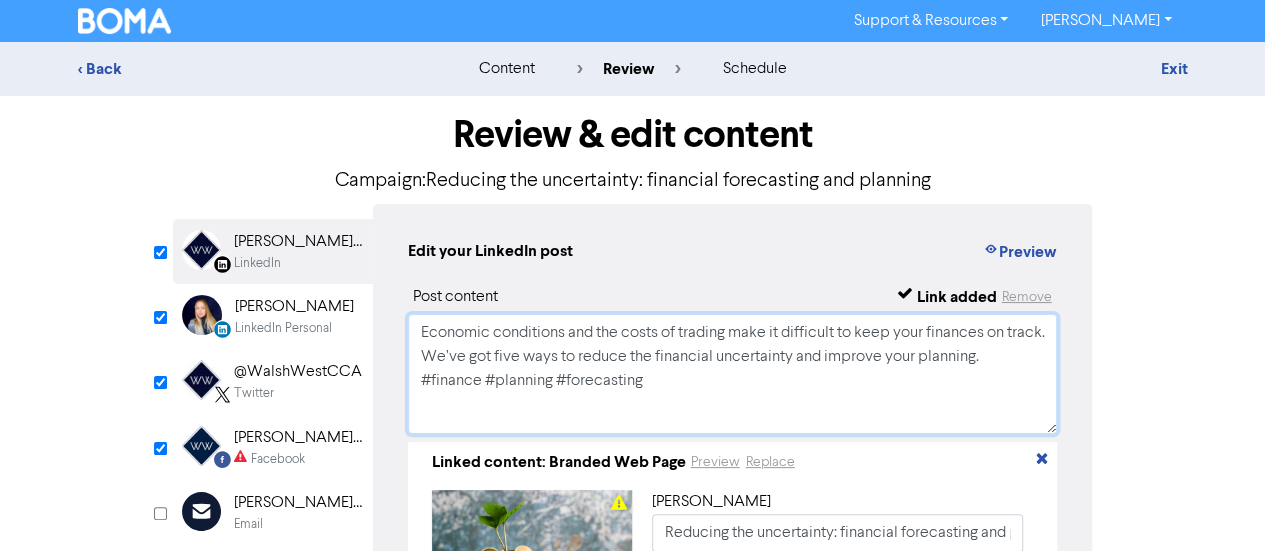click on "Economic conditions and the costs of trading make it difficult to keep your finances on track. We’ve got five ways to reduce the financial uncertainty and improve your planning.
#finance #planning #forecasting" at bounding box center (733, 374) 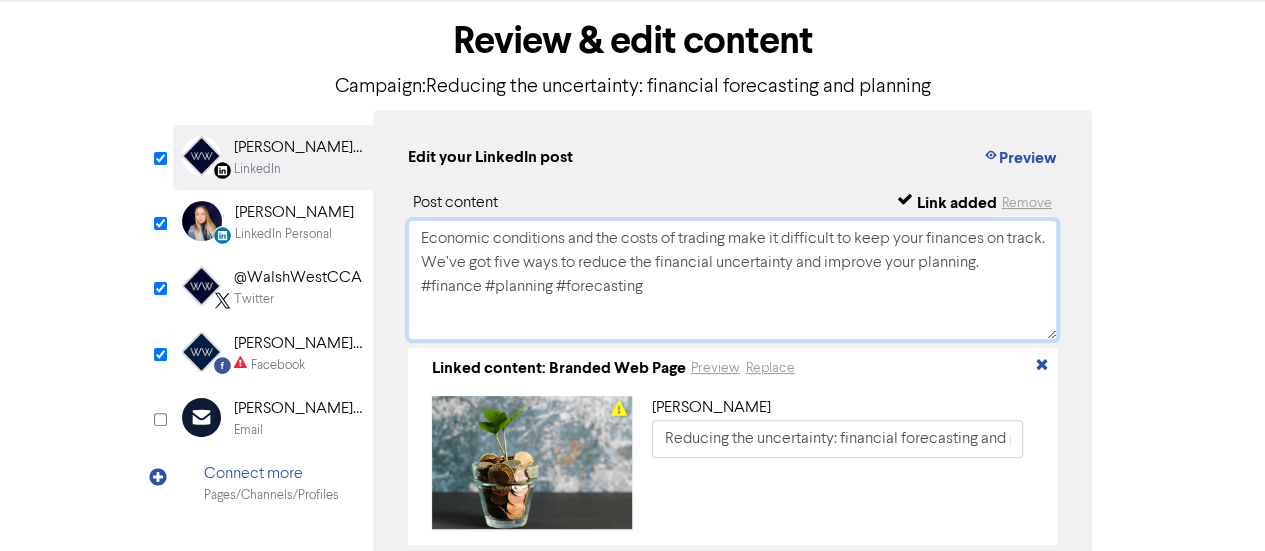 scroll, scrollTop: 99, scrollLeft: 0, axis: vertical 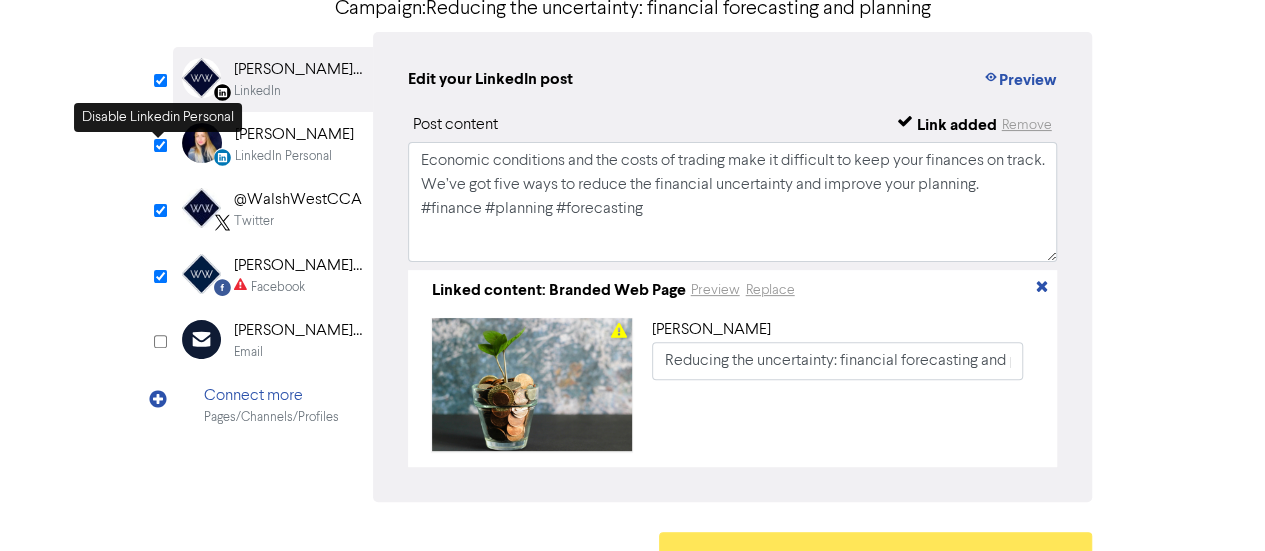click at bounding box center (160, 145) 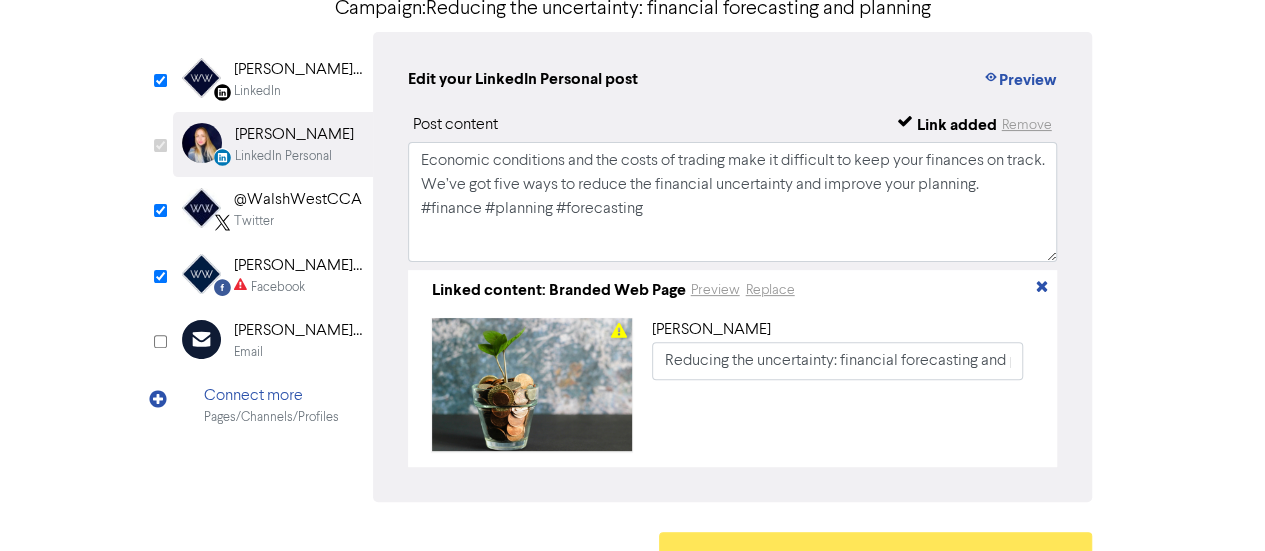 checkbox on "false" 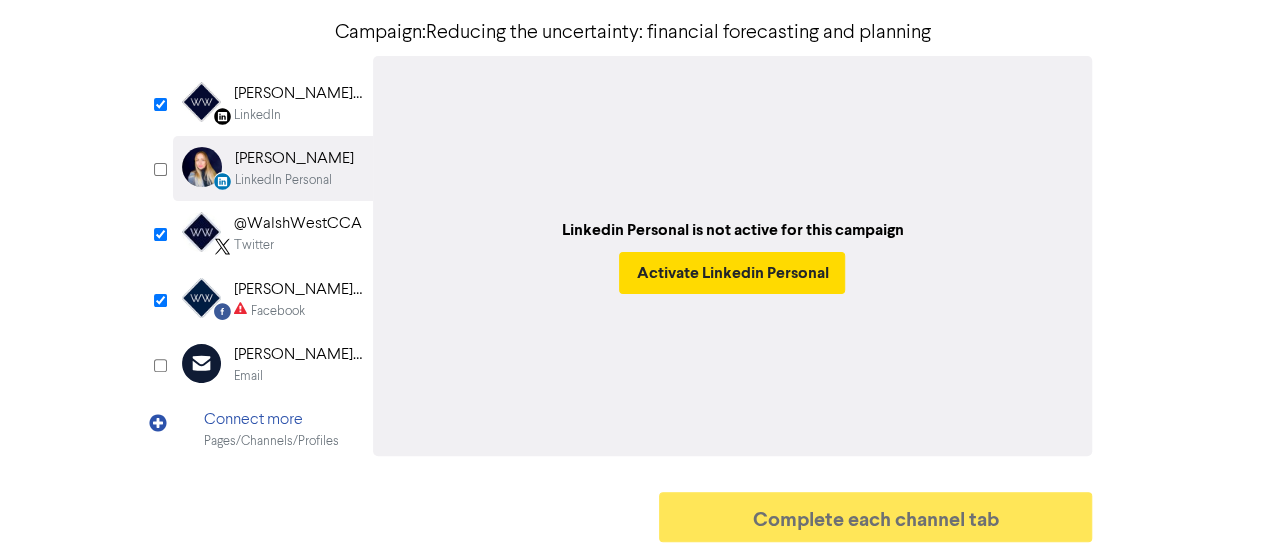 click on "Linkedin Personal is not active for this campaign Activate Linkedin Personal" at bounding box center (733, 256) 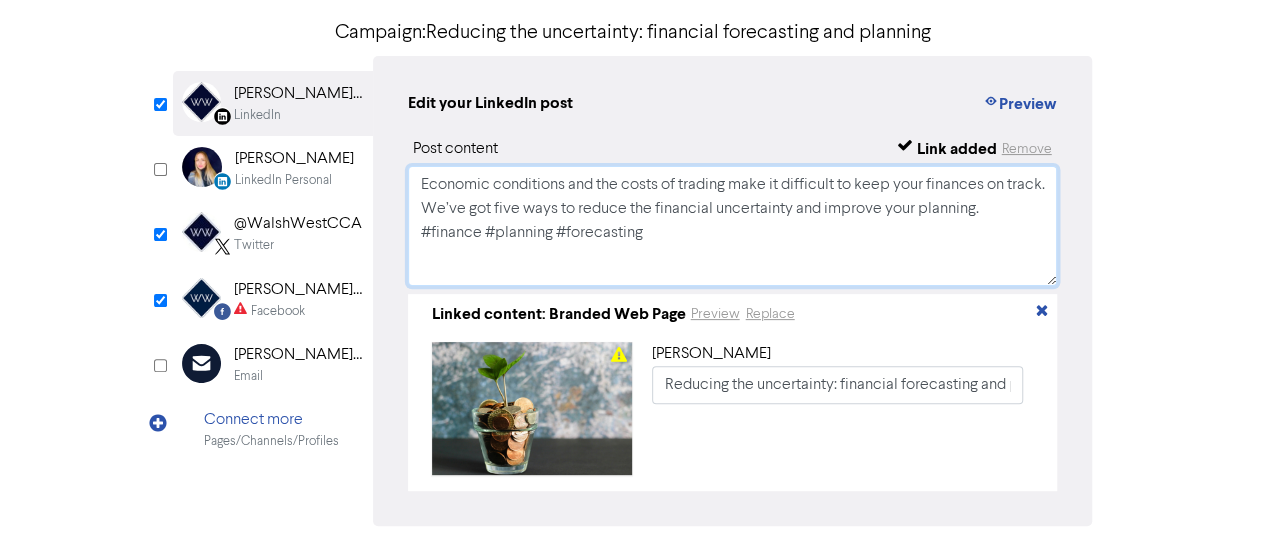 click on "Economic conditions and the costs of trading make it difficult to keep your finances on track. We’ve got five ways to reduce the financial uncertainty and improve your planning.
#finance #planning #forecasting" at bounding box center (733, 226) 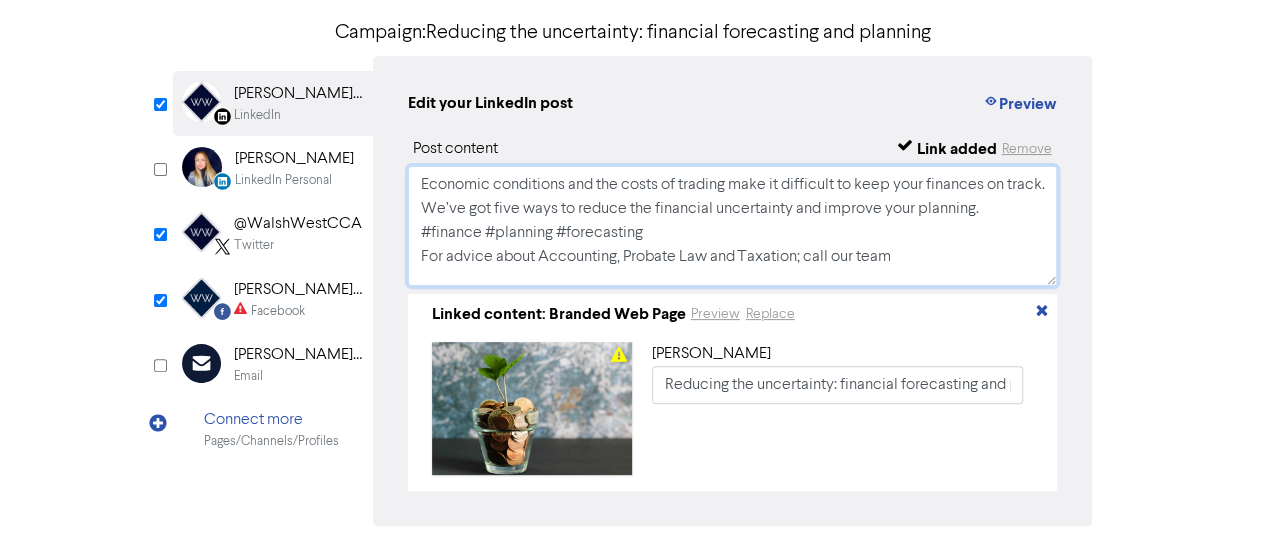 scroll, scrollTop: 54, scrollLeft: 0, axis: vertical 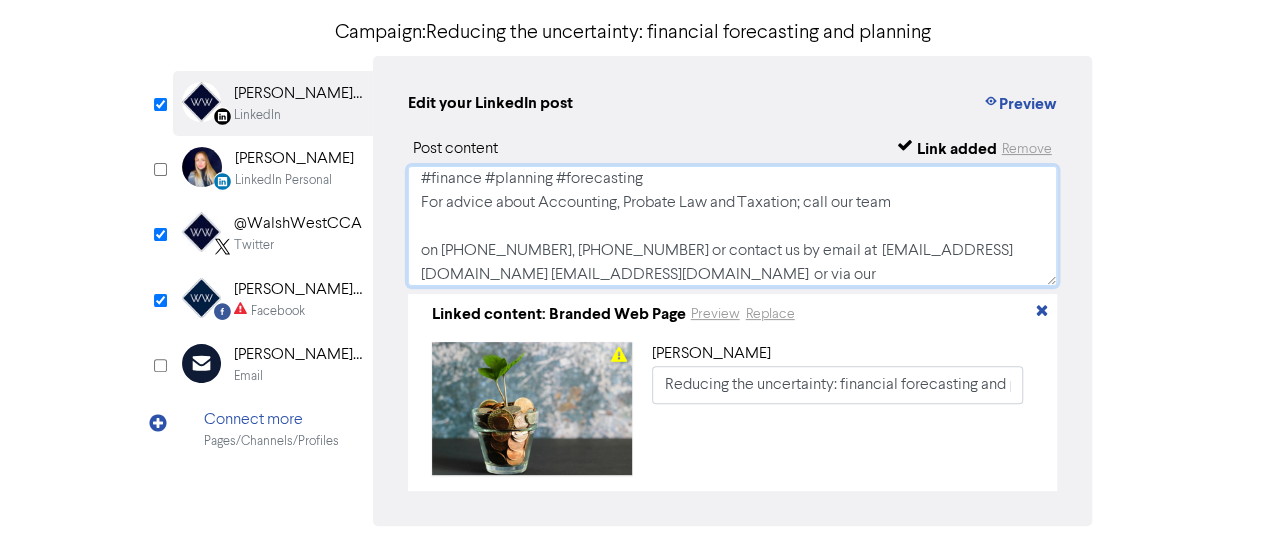 click on "Economic conditions and the costs of trading make it difficult to keep your finances on track. We’ve got five ways to reduce the financial uncertainty and improve your planning.
#finance #planning #forecasting
For advice about Accounting, Probate Law and Taxation; call our team
on [PHONE_NUMBER], [PHONE_NUMBER] or contact us by email at  [EMAIL_ADDRESS][DOMAIN_NAME] [EMAIL_ADDRESS][DOMAIN_NAME]  or via our website [DOMAIN_NAME]" at bounding box center [733, 226] 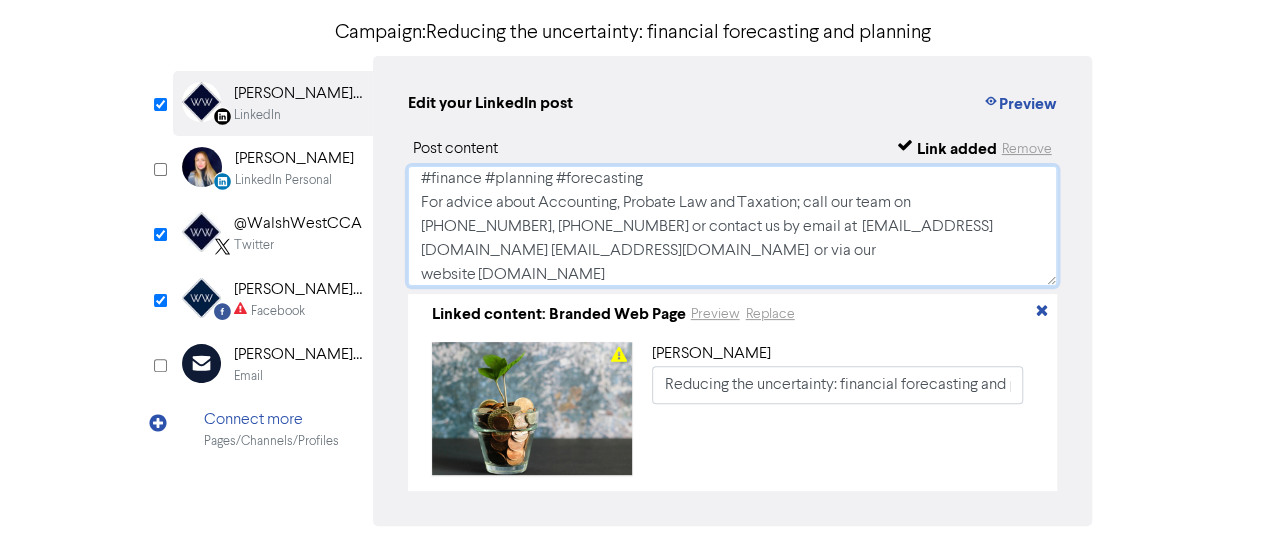 type on "Economic conditions and the costs of trading make it difficult to keep your finances on track. We’ve got five ways to reduce the financial uncertainty and improve your planning.
#finance #planning #forecasting
For advice about Accounting, Probate Law and Taxation; call our team on [PHONE_NUMBER], [PHONE_NUMBER] or contact us by email at  [EMAIL_ADDRESS][DOMAIN_NAME] [EMAIL_ADDRESS][DOMAIN_NAME]  or via our website [DOMAIN_NAME]" 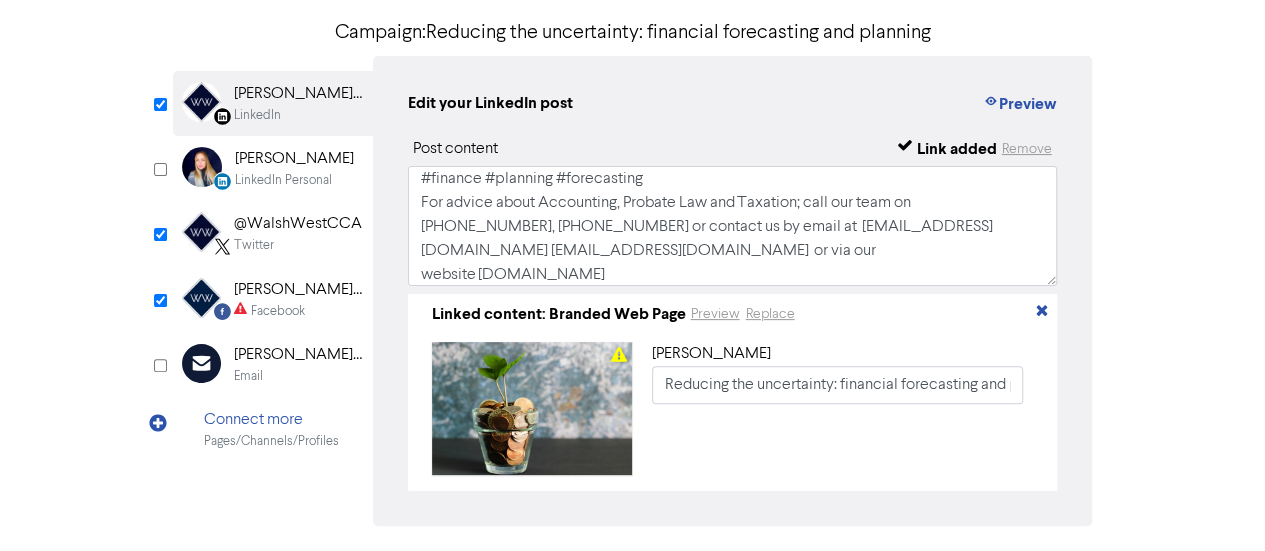 click on "Twitter" at bounding box center (298, 245) 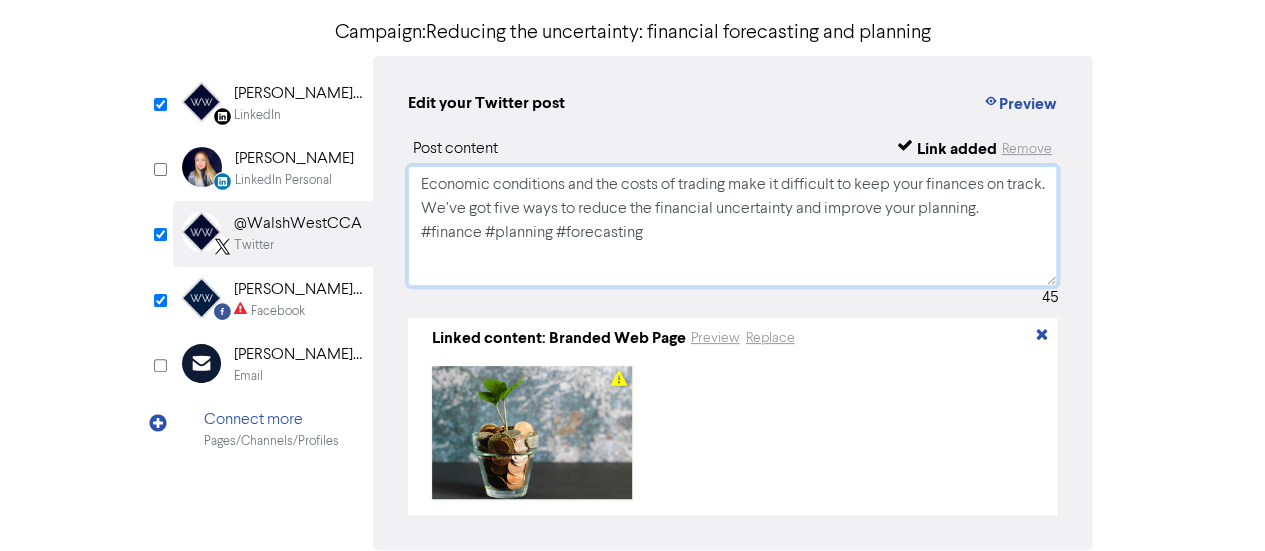 click on "Economic conditions and the costs of trading make it difficult to keep your finances on track. We’ve got five ways to reduce the financial uncertainty and improve your planning.
#finance #planning #forecasting
[URL][DOMAIN_NAME]" at bounding box center [733, 226] 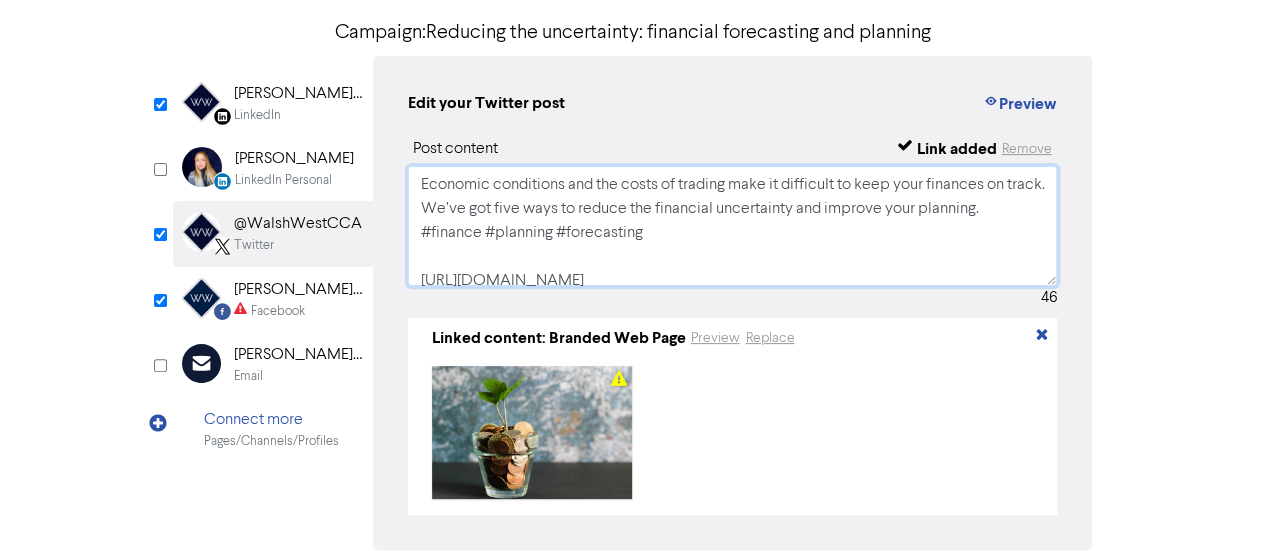 paste on "For advice about Accounting, Probate Law and Taxation; call our team
on [PHONE_NUMBER], [PHONE_NUMBER] or contact us by email at  [EMAIL_ADDRESS][DOMAIN_NAME] [EMAIL_ADDRESS][DOMAIN_NAME]  or via our website [DOMAIN_NAME]" 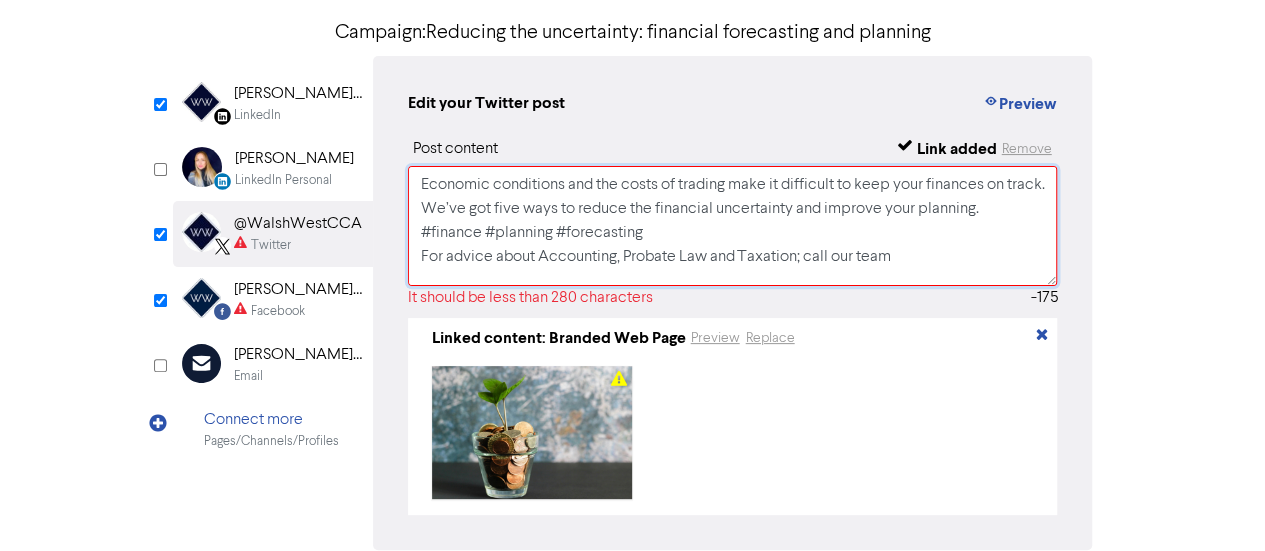 scroll, scrollTop: 54, scrollLeft: 0, axis: vertical 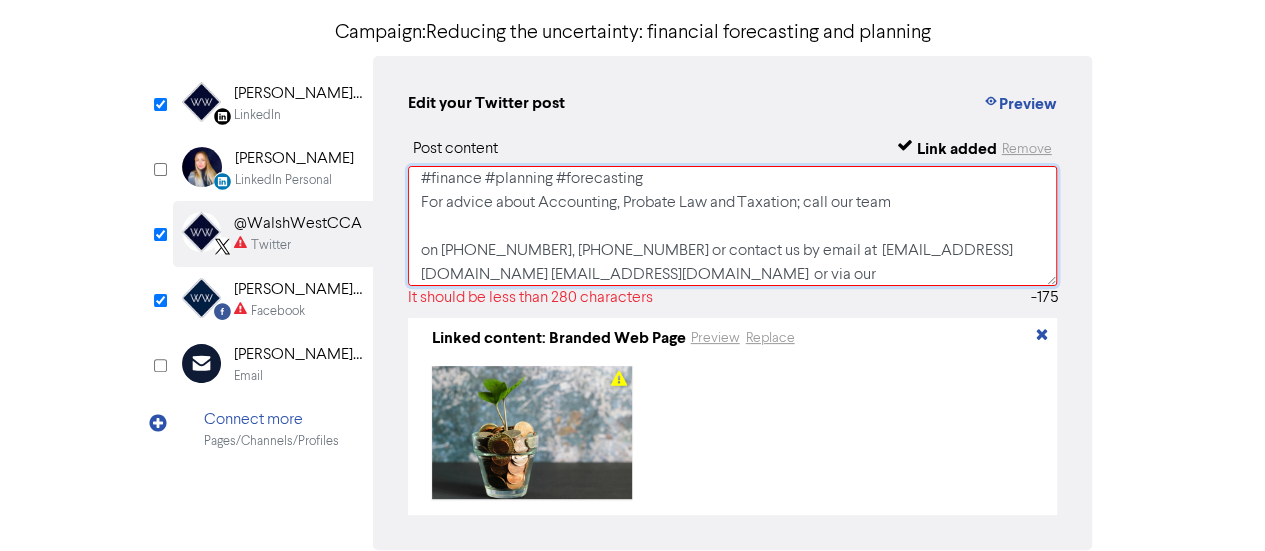 click on "Economic conditions and the costs of trading make it difficult to keep your finances on track. We’ve got five ways to reduce the financial uncertainty and improve your planning.
#finance #planning #forecasting
For advice about Accounting, Probate Law and Taxation; call our team
on [PHONE_NUMBER], [PHONE_NUMBER] or contact us by email at  [EMAIL_ADDRESS][DOMAIN_NAME] [EMAIL_ADDRESS][DOMAIN_NAME]  or via our website [DOMAIN_NAME]
[URL][DOMAIN_NAME]" at bounding box center [733, 226] 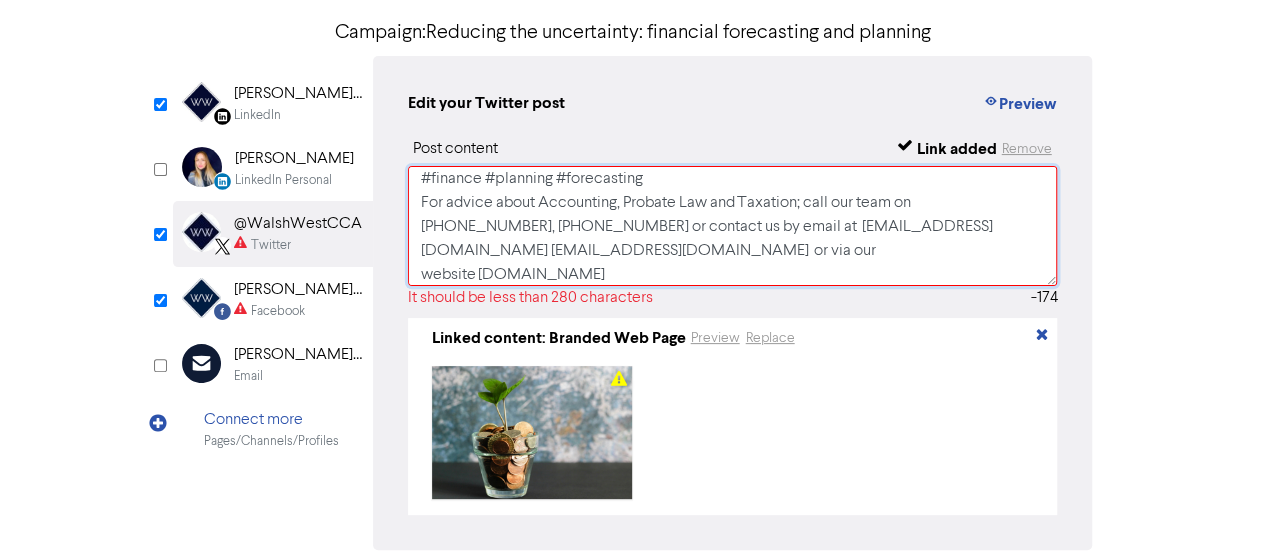 click on "Economic conditions and the costs of trading make it difficult to keep your finances on track. We’ve got five ways to reduce the financial uncertainty and improve your planning.
#finance #planning #forecasting
For advice about Accounting, Probate Law and Taxation; call our team on [PHONE_NUMBER], [PHONE_NUMBER] or contact us by email at  [EMAIL_ADDRESS][DOMAIN_NAME] [EMAIL_ADDRESS][DOMAIN_NAME]  or via our website [DOMAIN_NAME]
[URL][DOMAIN_NAME]" at bounding box center (733, 226) 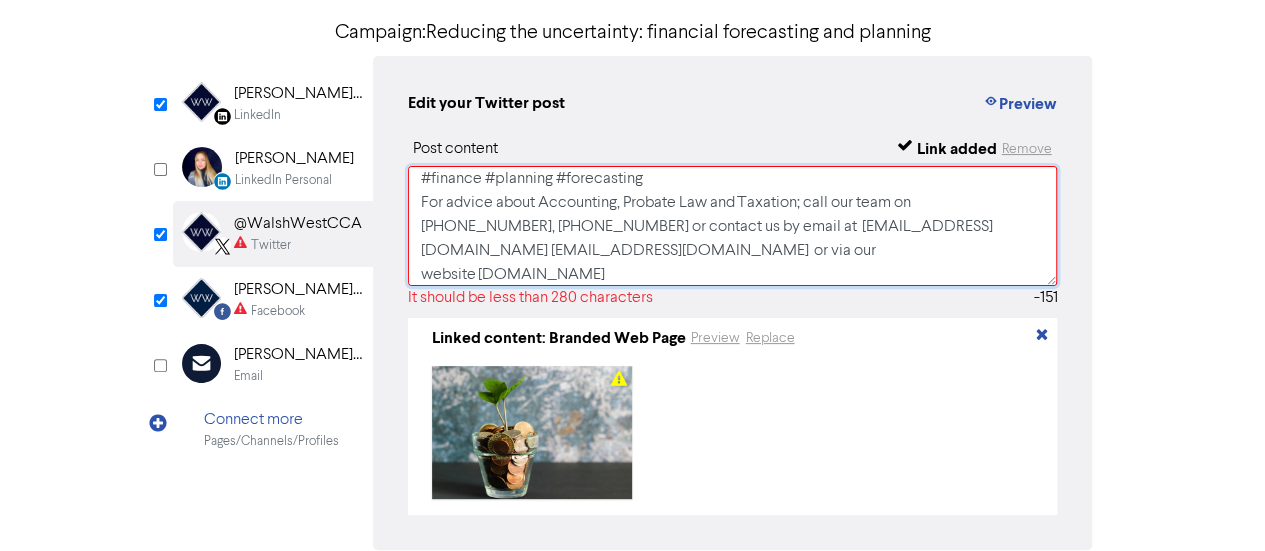 click on "Economic conditions and the costs of trading make it difficult to keep your finances on track. We’ve got five ways to reduce the financial uncertainty and improve your planning.
#finance #planning #forecasting
For advice about Accounting, Probate Law and Taxation; call our team on [PHONE_NUMBER], [PHONE_NUMBER] or contact us by email at  [EMAIL_ADDRESS][DOMAIN_NAME] [EMAIL_ADDRESS][DOMAIN_NAME]  or via our website [DOMAIN_NAME]" at bounding box center [733, 226] 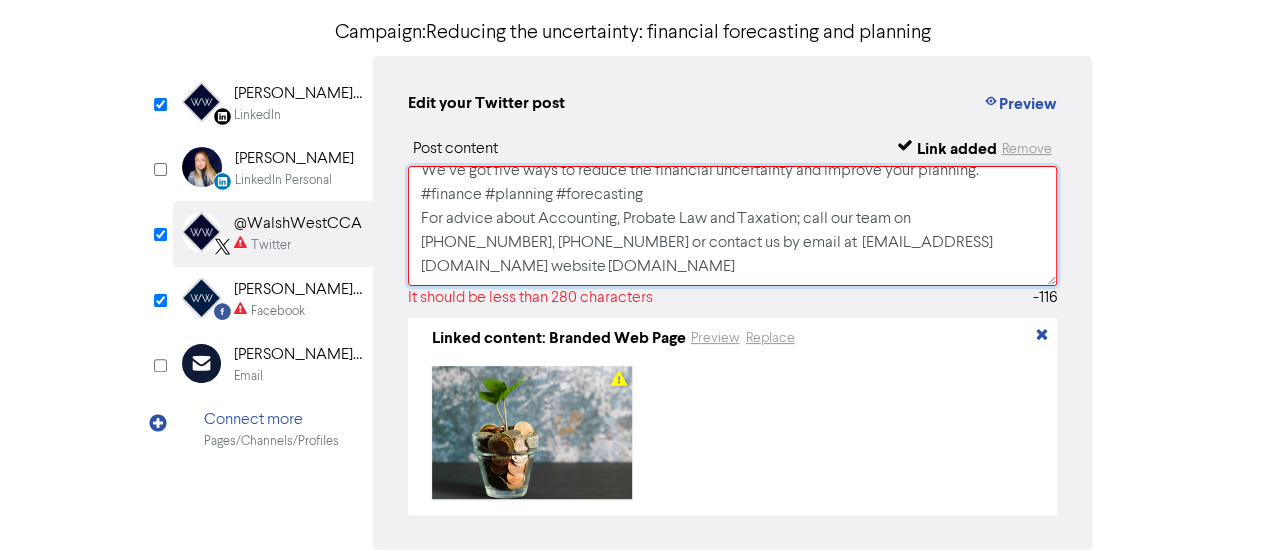 click on "Economic conditions and the costs of trading make it difficult to keep your finances on track. We’ve got five ways to reduce the financial uncertainty and improve your planning.
#finance #planning #forecasting
For advice about Accounting, Probate Law and Taxation; call our team on [PHONE_NUMBER], [PHONE_NUMBER] or contact us by email at  [EMAIL_ADDRESS][DOMAIN_NAME] website [DOMAIN_NAME]" at bounding box center [733, 226] 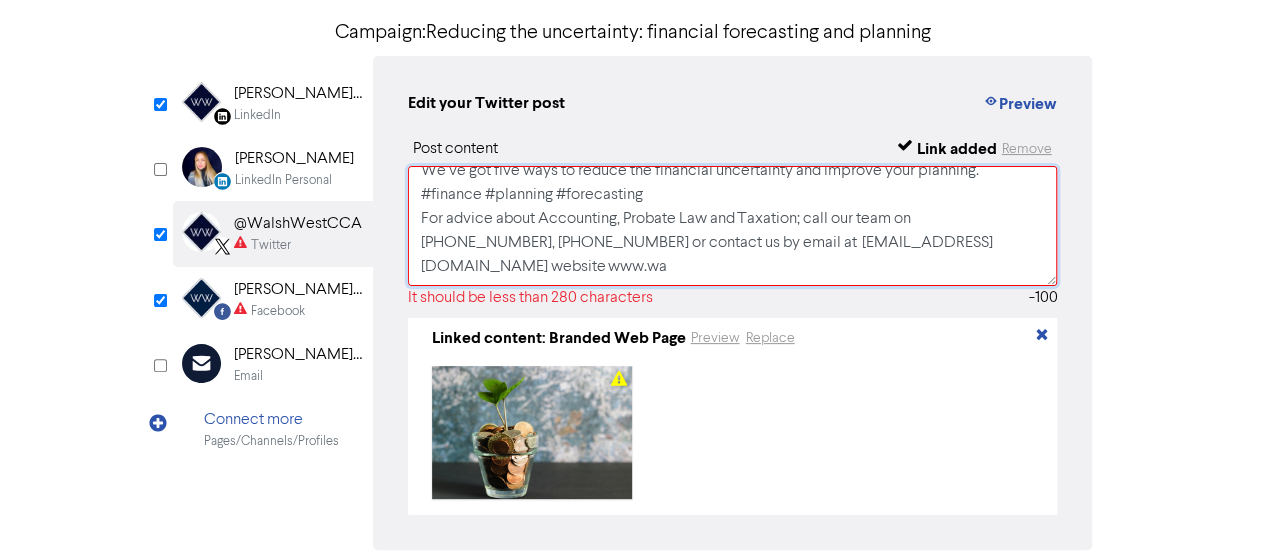 scroll, scrollTop: 37, scrollLeft: 0, axis: vertical 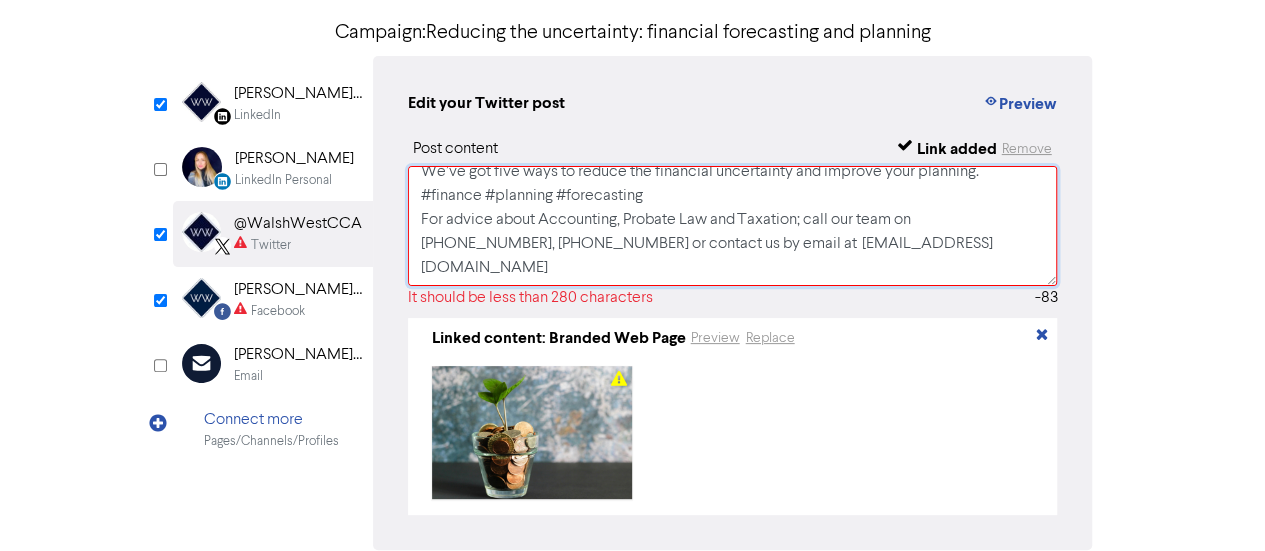 click on "Economic conditions and the costs of trading make it difficult to keep your finances on track. We’ve got five ways to reduce the financial uncertainty and improve your planning.
#finance #planning #forecasting
For advice about Accounting, Probate Law and Taxation; call our team on [PHONE_NUMBER], [PHONE_NUMBER] or contact us by email at  [EMAIL_ADDRESS][DOMAIN_NAME]" at bounding box center [733, 226] 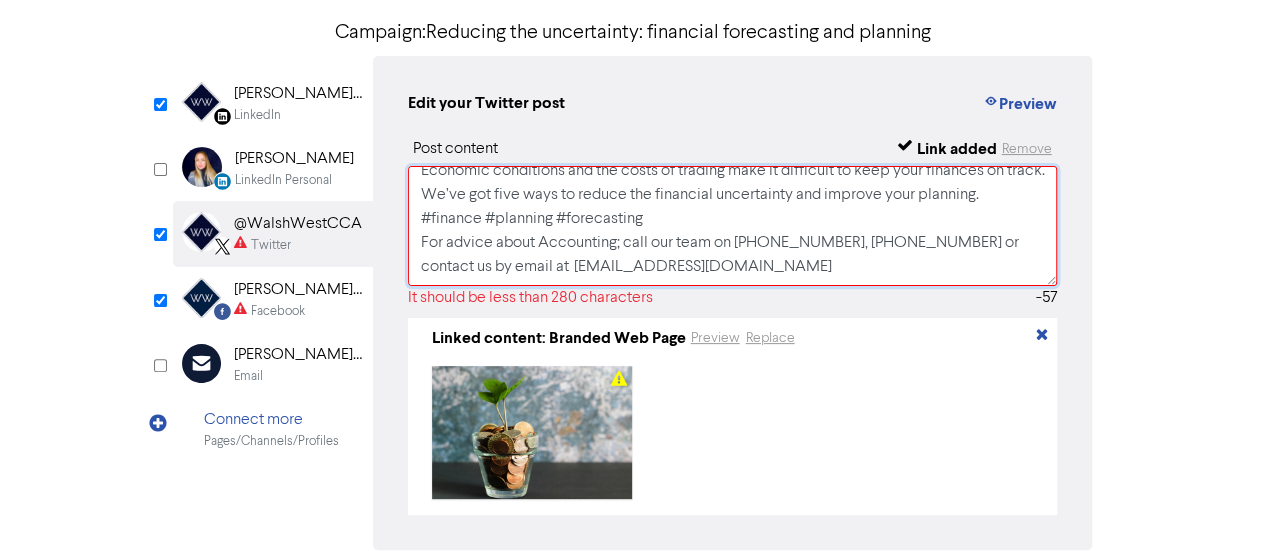 click on "Economic conditions and the costs of trading make it difficult to keep your finances on track. We’ve got five ways to reduce the financial uncertainty and improve your planning.
#finance #planning #forecasting
For advice about Accounting; call our team on [PHONE_NUMBER], [PHONE_NUMBER] or contact us by email at  [EMAIL_ADDRESS][DOMAIN_NAME]" at bounding box center [733, 226] 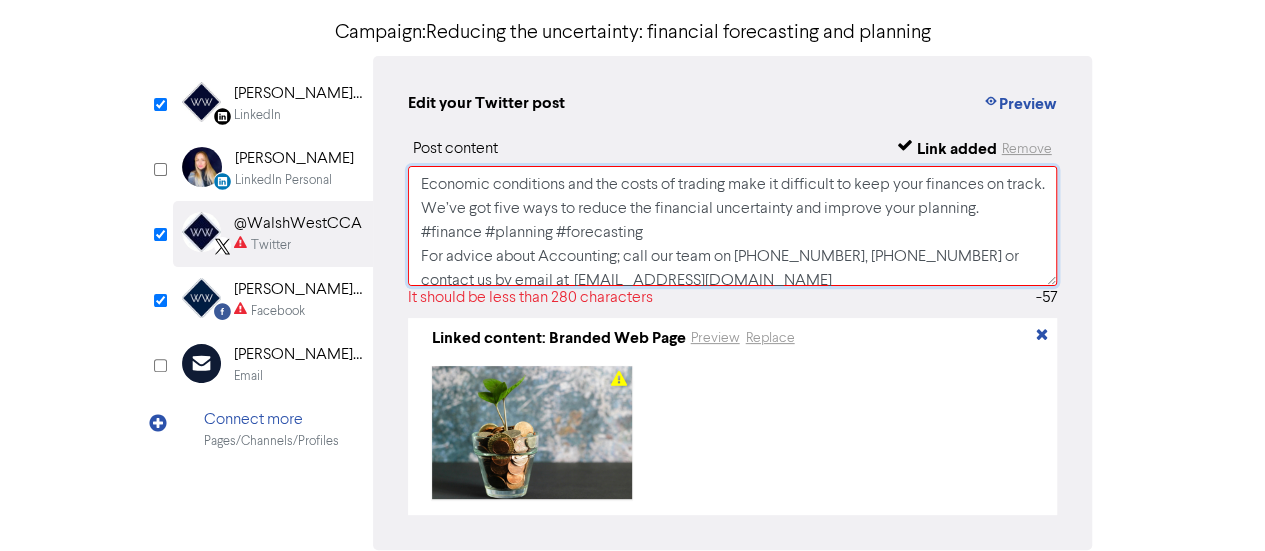 click on "Economic conditions and the costs of trading make it difficult to keep your finances on track. We’ve got five ways to reduce the financial uncertainty and improve your planning.
#finance #planning #forecasting
For advice about Accounting; call our team on [PHONE_NUMBER], [PHONE_NUMBER] or contact us by email at  [EMAIL_ADDRESS][DOMAIN_NAME]" at bounding box center (733, 226) 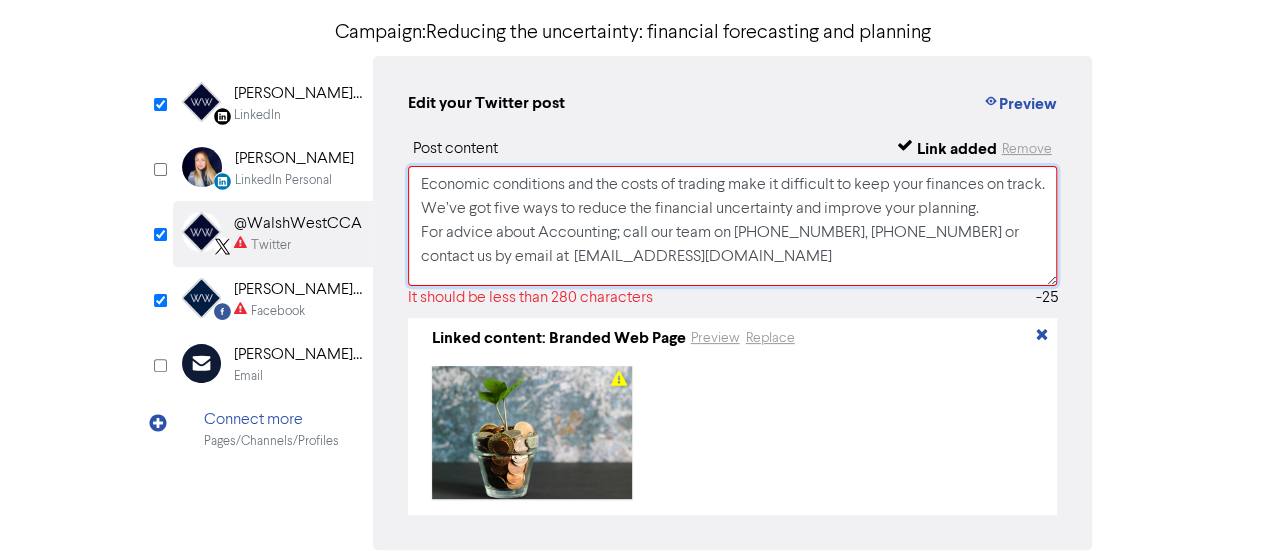 click on "Economic conditions and the costs of trading make it difficult to keep your finances on track. We’ve got five ways to reduce the financial uncertainty and improve your planning.
For advice about Accounting; call our team on [PHONE_NUMBER], [PHONE_NUMBER] or contact us by email at  [EMAIL_ADDRESS][DOMAIN_NAME]" at bounding box center (733, 226) 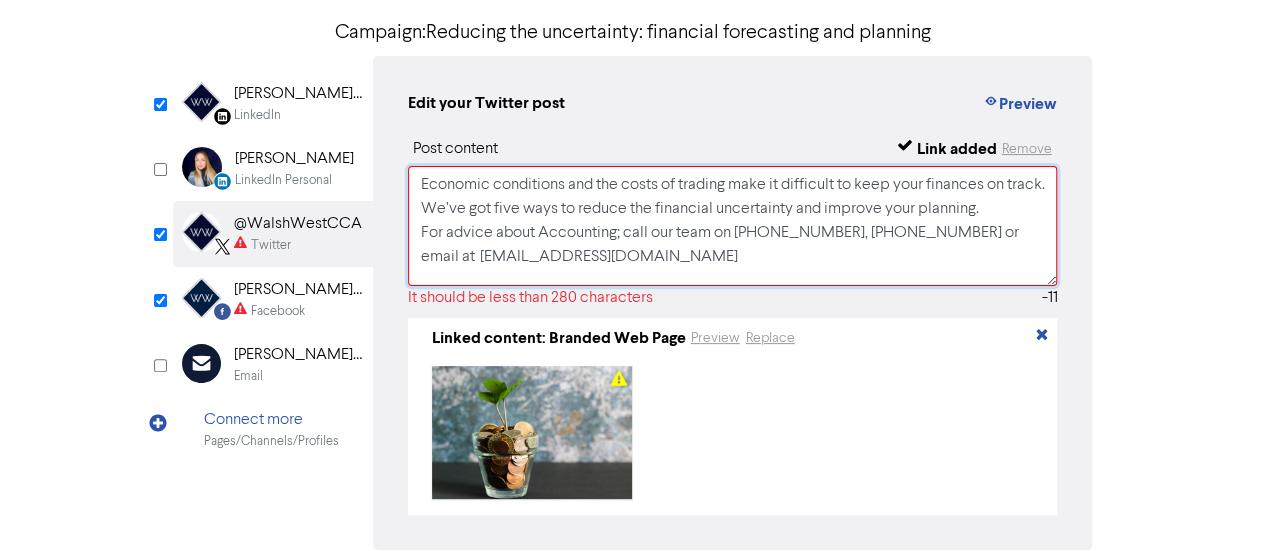click on "Economic conditions and the costs of trading make it difficult to keep your finances on track. We’ve got five ways to reduce the financial uncertainty and improve your planning.
For advice about Accounting; call our team on [PHONE_NUMBER], [PHONE_NUMBER] or email at  [EMAIL_ADDRESS][DOMAIN_NAME]" at bounding box center (733, 226) 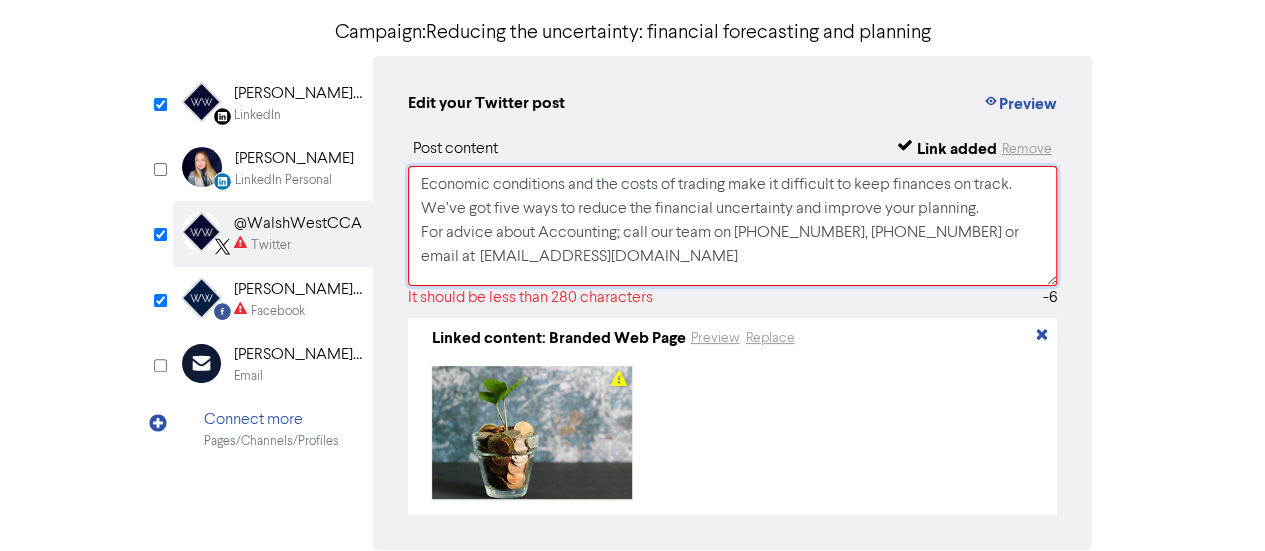 click on "Economic conditions and the costs of trading make it difficult to keep finances on track. We’ve got five ways to reduce the financial uncertainty and improve your planning.
For advice about Accounting; call our team on [PHONE_NUMBER], [PHONE_NUMBER] or email at  [EMAIL_ADDRESS][DOMAIN_NAME]" at bounding box center [733, 226] 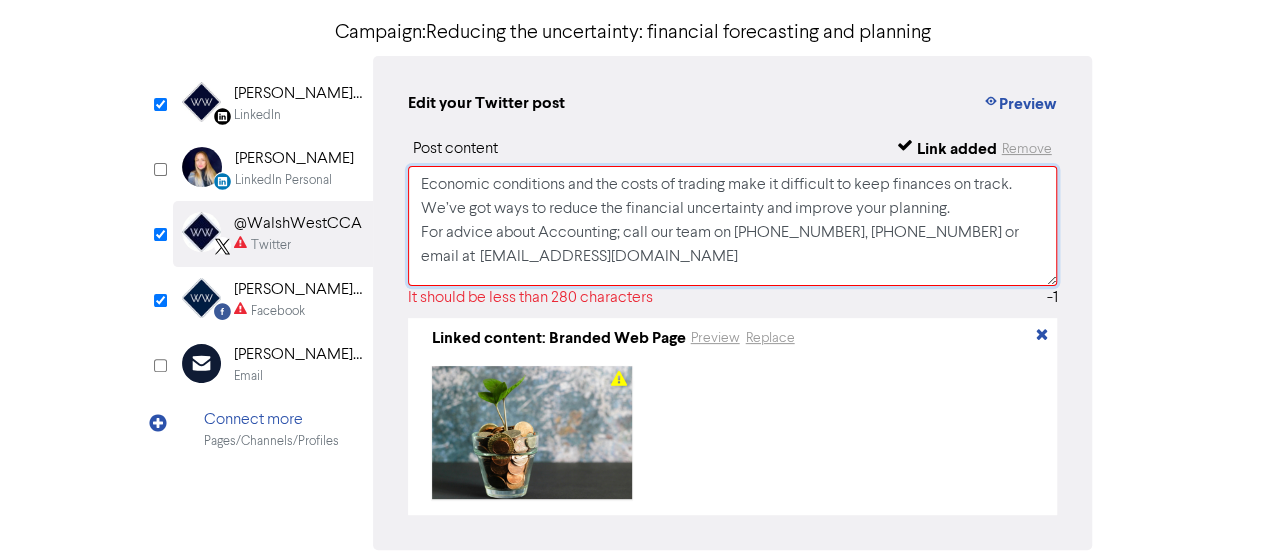 click on "Economic conditions and the costs of trading make it difficult to keep finances on track. We’ve got ways to reduce the financial uncertainty and improve your planning.
For advice about Accounting; call our team on [PHONE_NUMBER], [PHONE_NUMBER] or email at  [EMAIL_ADDRESS][DOMAIN_NAME]" at bounding box center (733, 226) 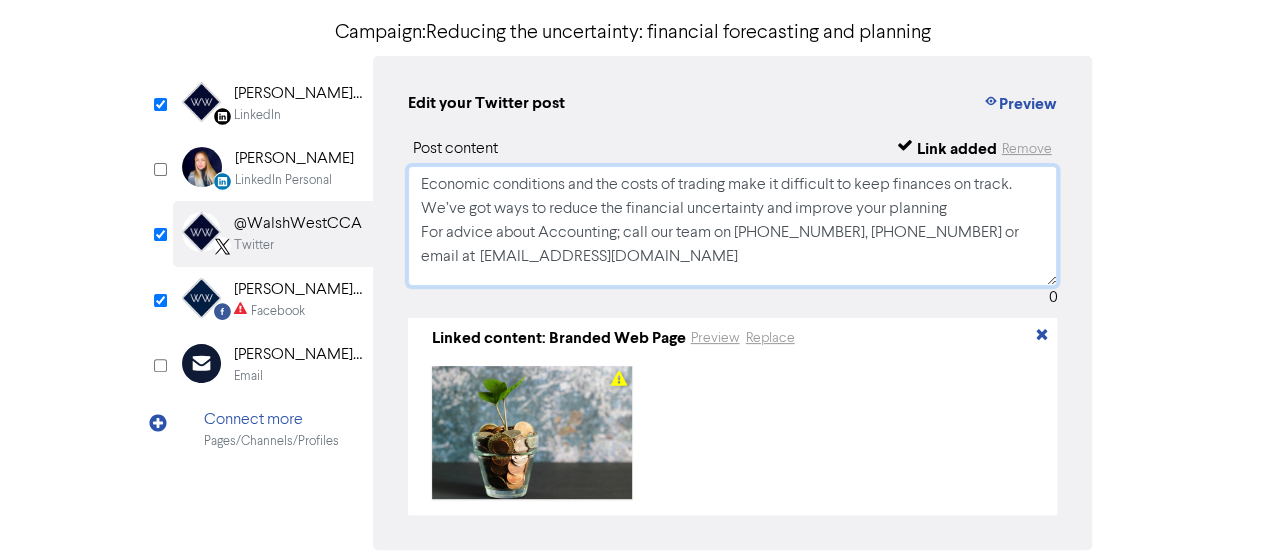 type on "Economic conditions and the costs of trading make it difficult to keep finances on track. We’ve got ways to reduce the financial uncertainty and improve your planning
For advice about Accounting; call our team on [PHONE_NUMBER], [PHONE_NUMBER] or email at  [EMAIL_ADDRESS][DOMAIN_NAME]" 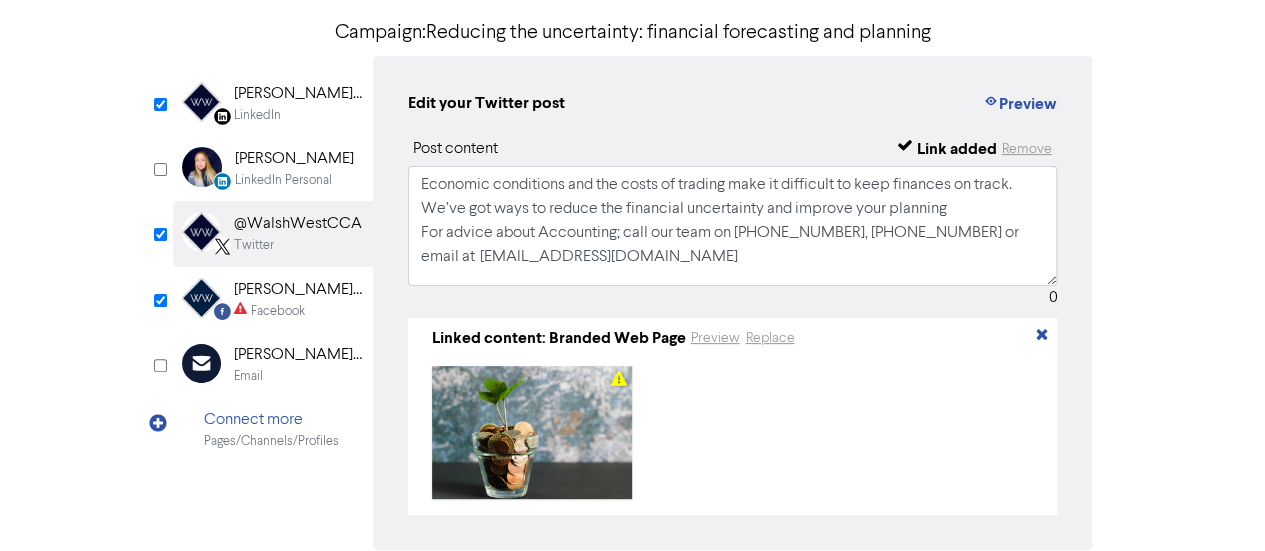 click on "[PERSON_NAME] West Chartered Certified Accountants - Estate & Probate Lawyers" at bounding box center (298, 94) 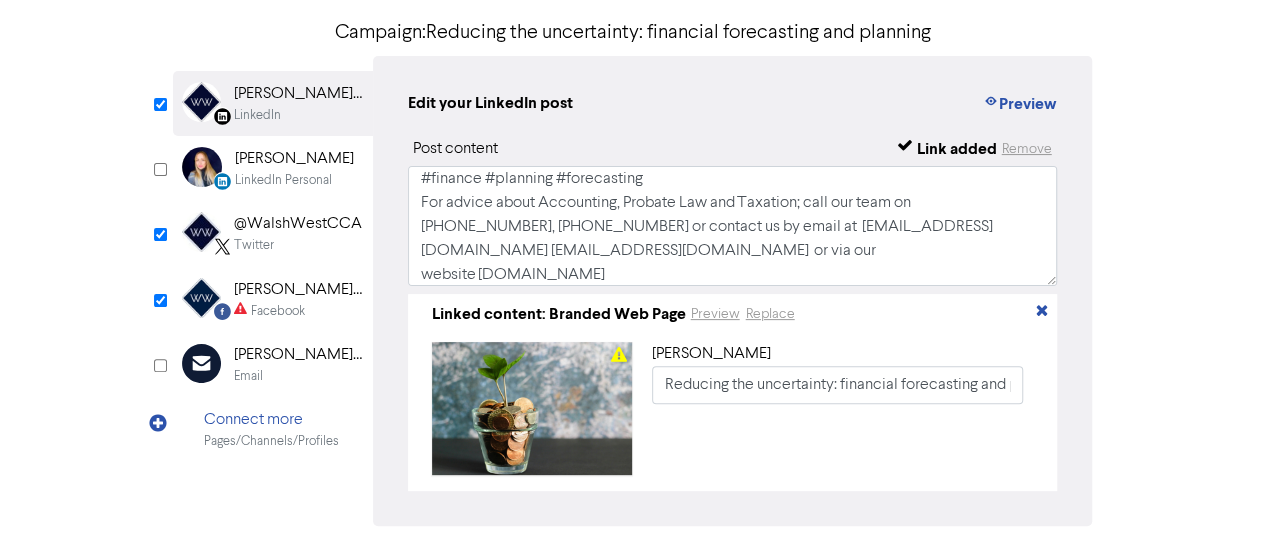 scroll, scrollTop: 0, scrollLeft: 0, axis: both 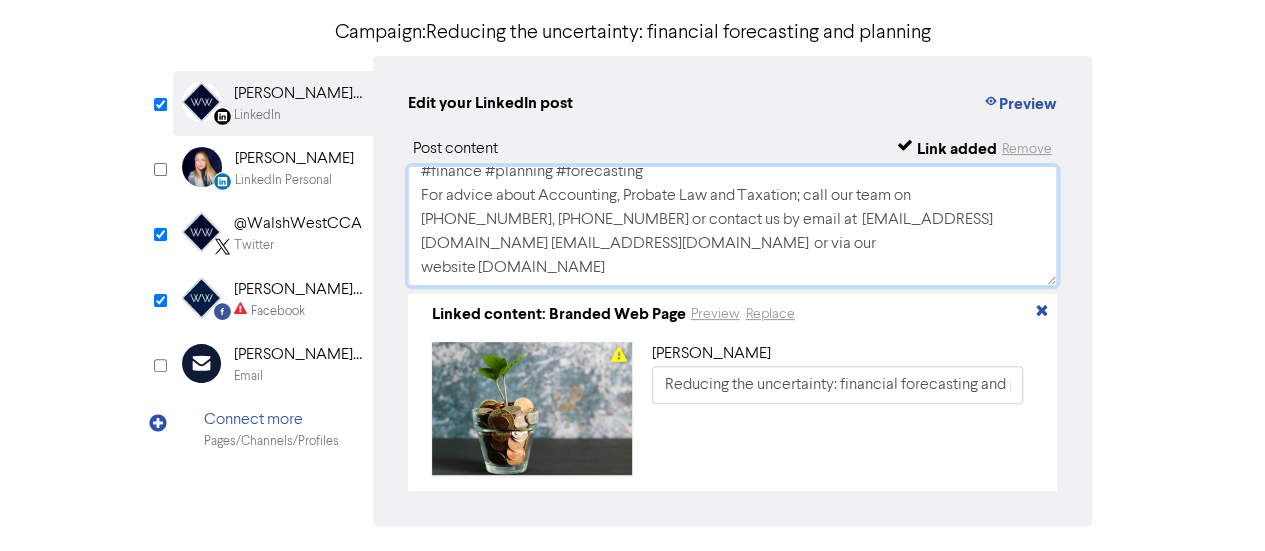 drag, startPoint x: 415, startPoint y: 187, endPoint x: 506, endPoint y: 307, distance: 150.60213 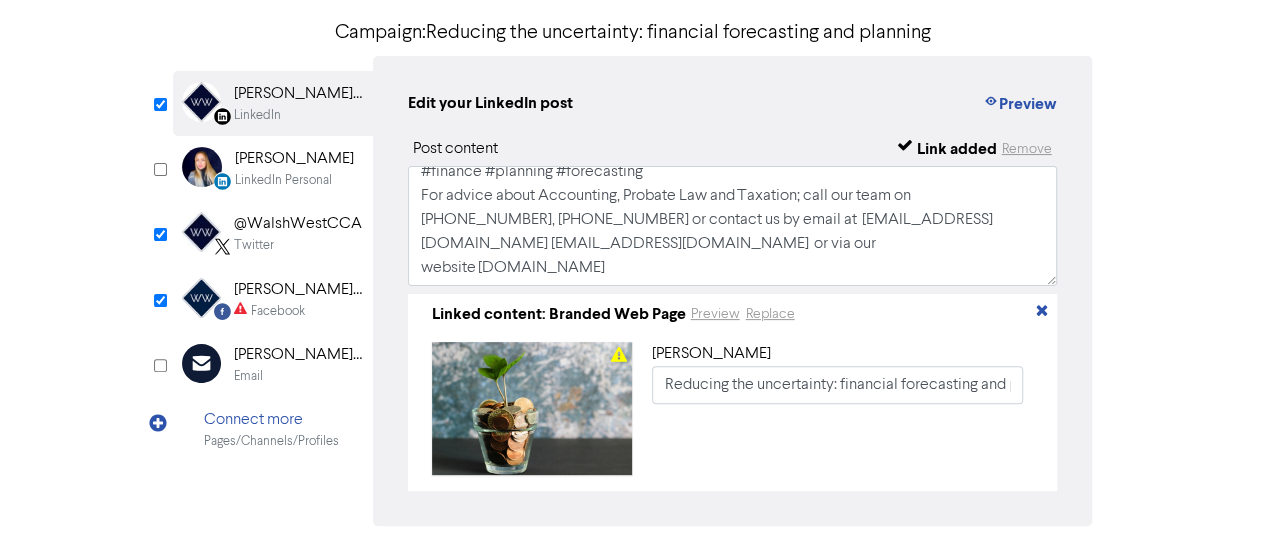 click on "[PERSON_NAME] West Chartered Certified Accountants" at bounding box center [298, 290] 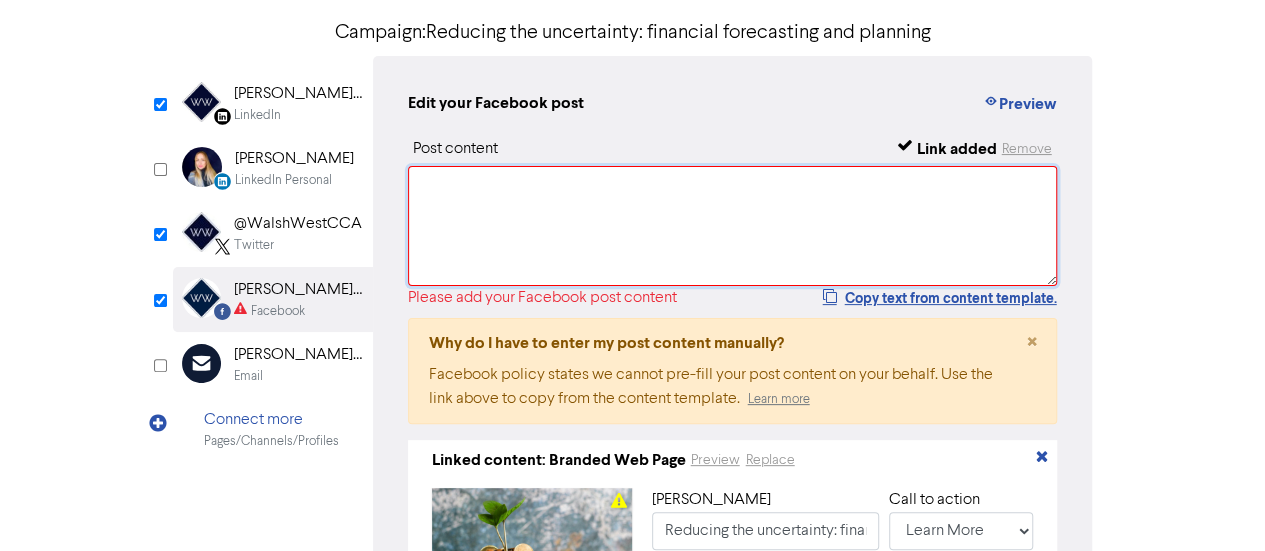 click at bounding box center [733, 226] 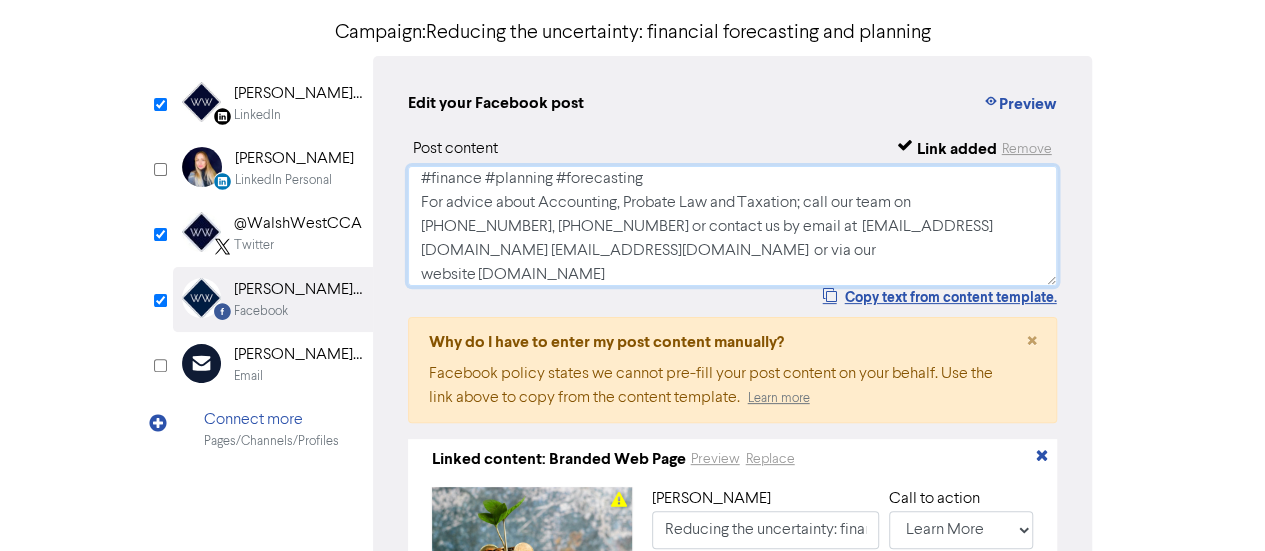 scroll, scrollTop: 61, scrollLeft: 0, axis: vertical 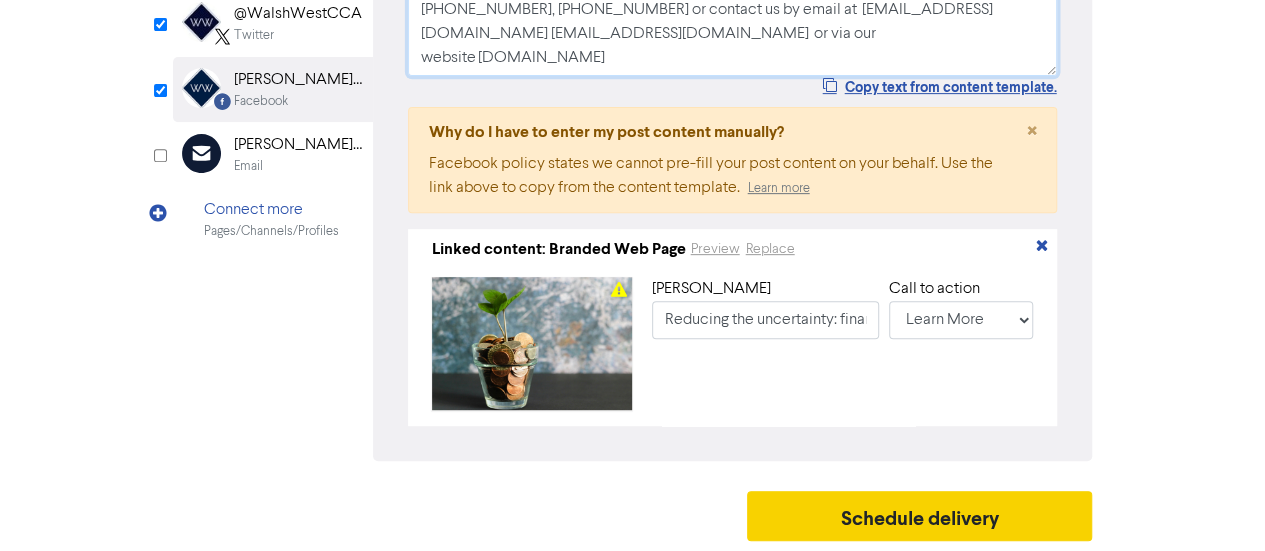 type on "Economic conditions and the costs of trading make it difficult to keep your finances on track. We’ve got five ways to reduce the financial uncertainty and improve your planning.
#finance #planning #forecasting
For advice about Accounting, Probate Law and Taxation; call our team on [PHONE_NUMBER], [PHONE_NUMBER] or contact us by email at  [EMAIL_ADDRESS][DOMAIN_NAME] [EMAIL_ADDRESS][DOMAIN_NAME]  or via our website [DOMAIN_NAME]" 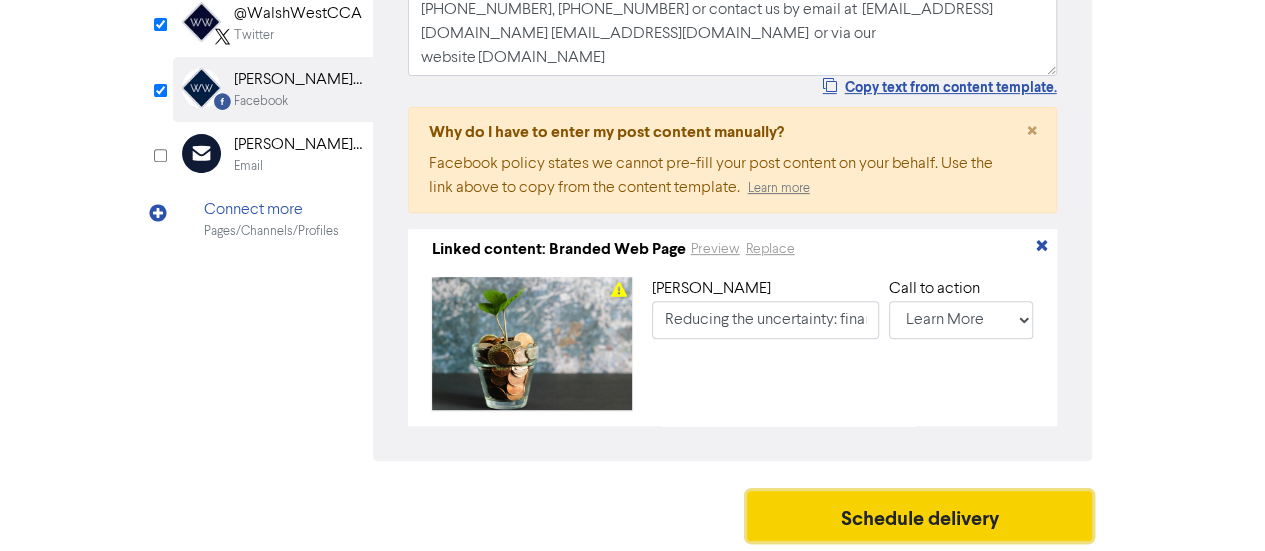 click on "Schedule delivery" at bounding box center (920, 516) 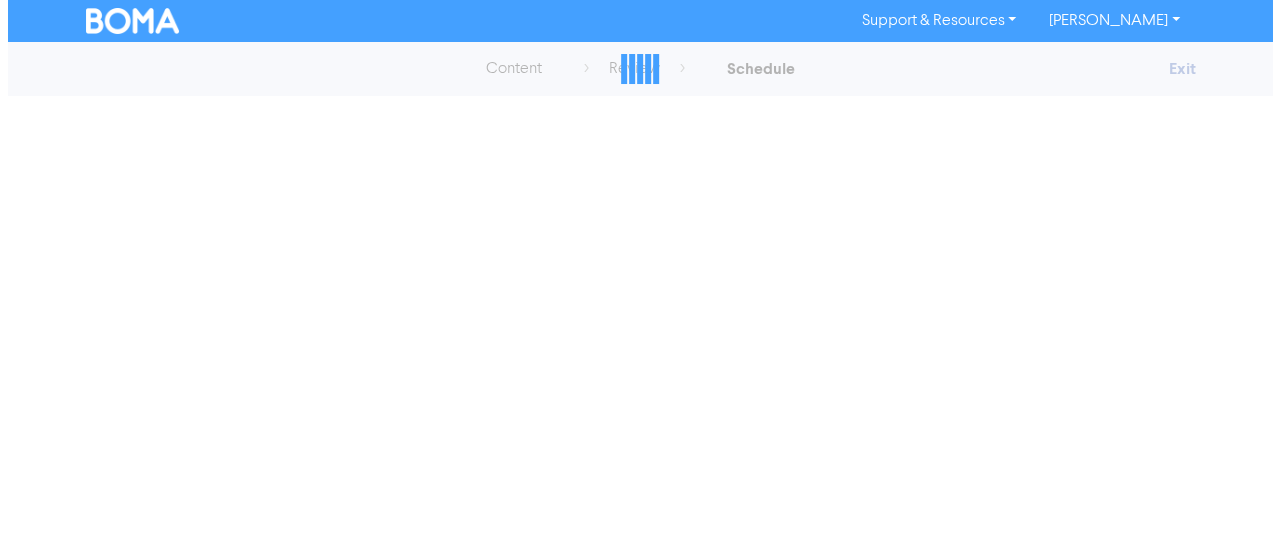 scroll, scrollTop: 0, scrollLeft: 0, axis: both 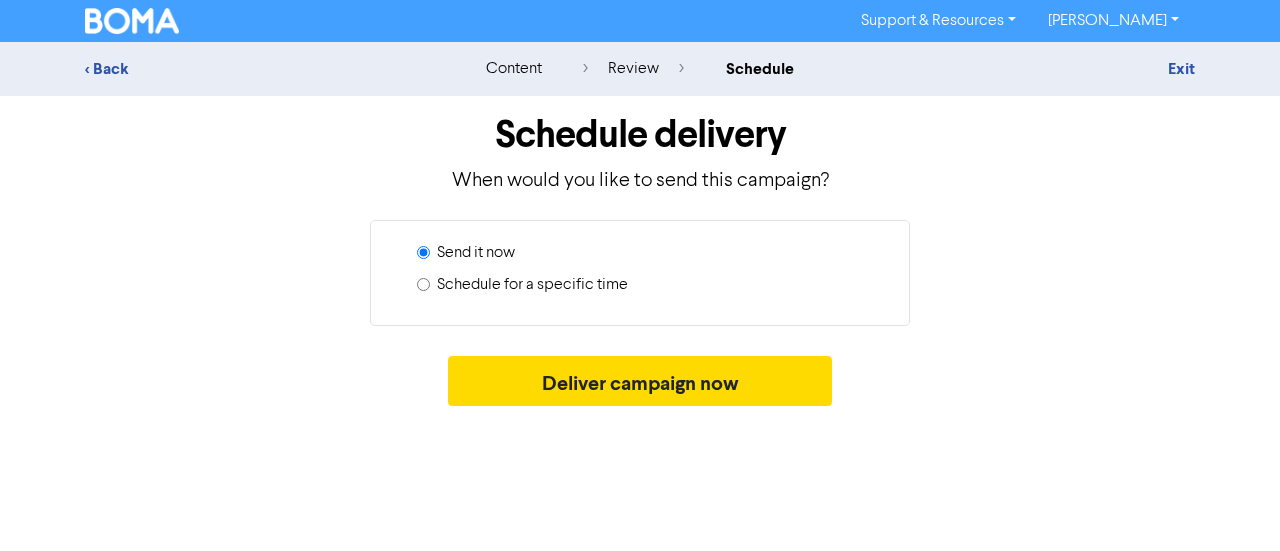 click on "Schedule for a specific time" at bounding box center (532, 285) 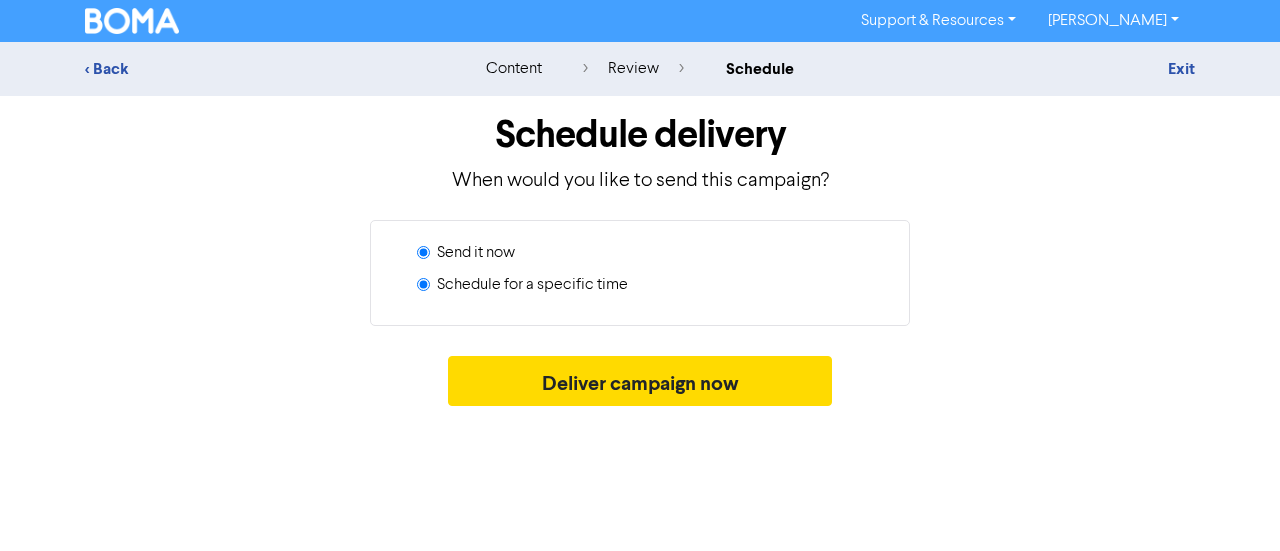 radio on "true" 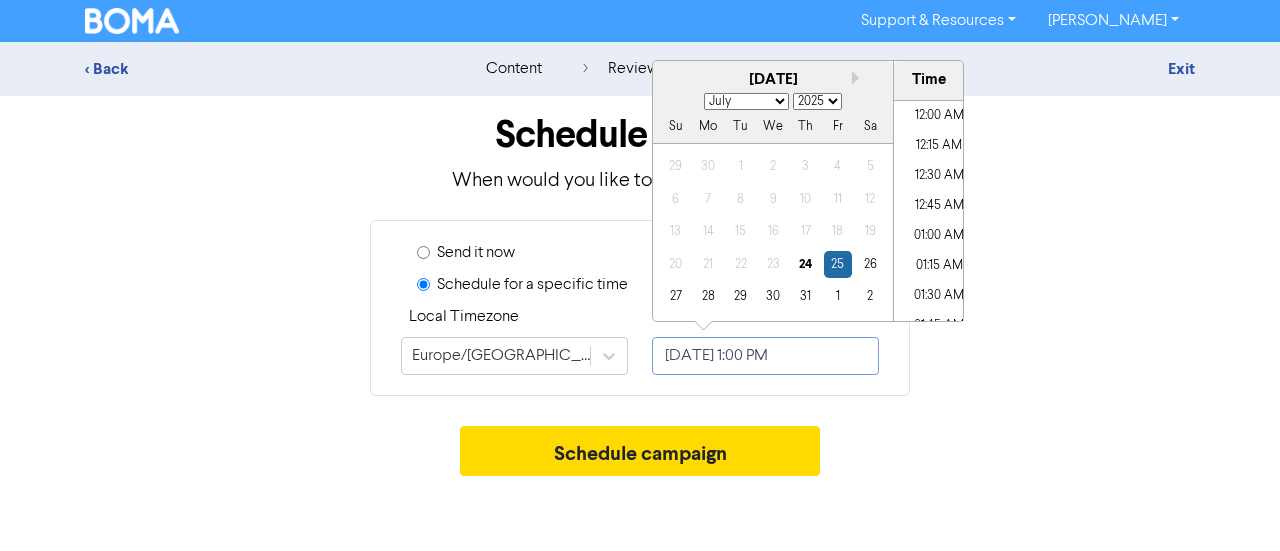 click on "[DATE] 1:00 PM" at bounding box center [765, 356] 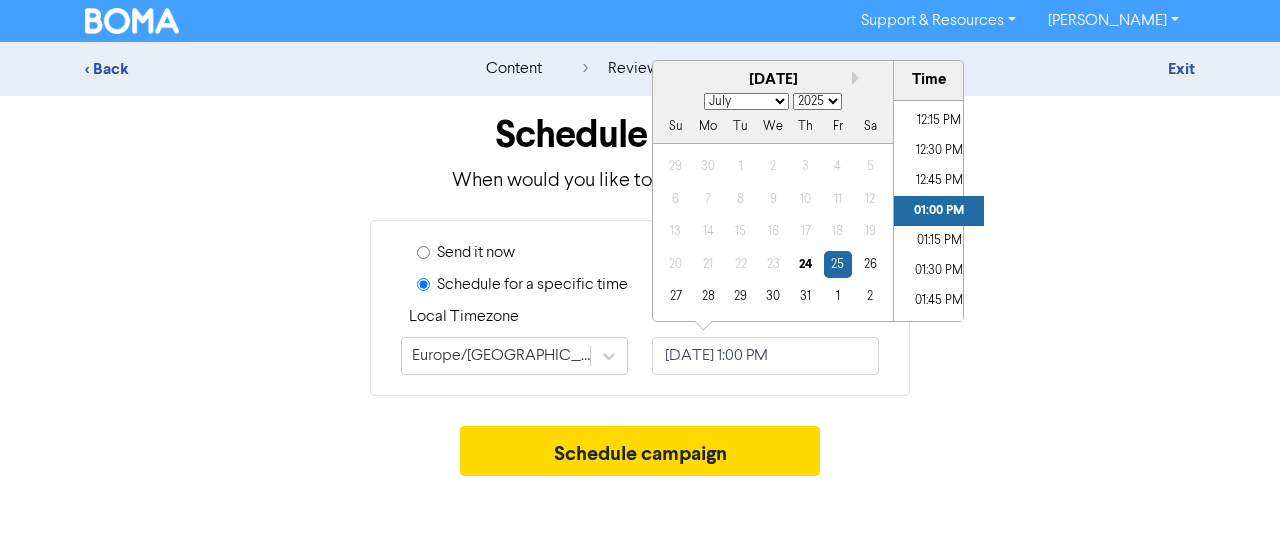 click on "January February March April May June July August September October November December" at bounding box center [746, 101] 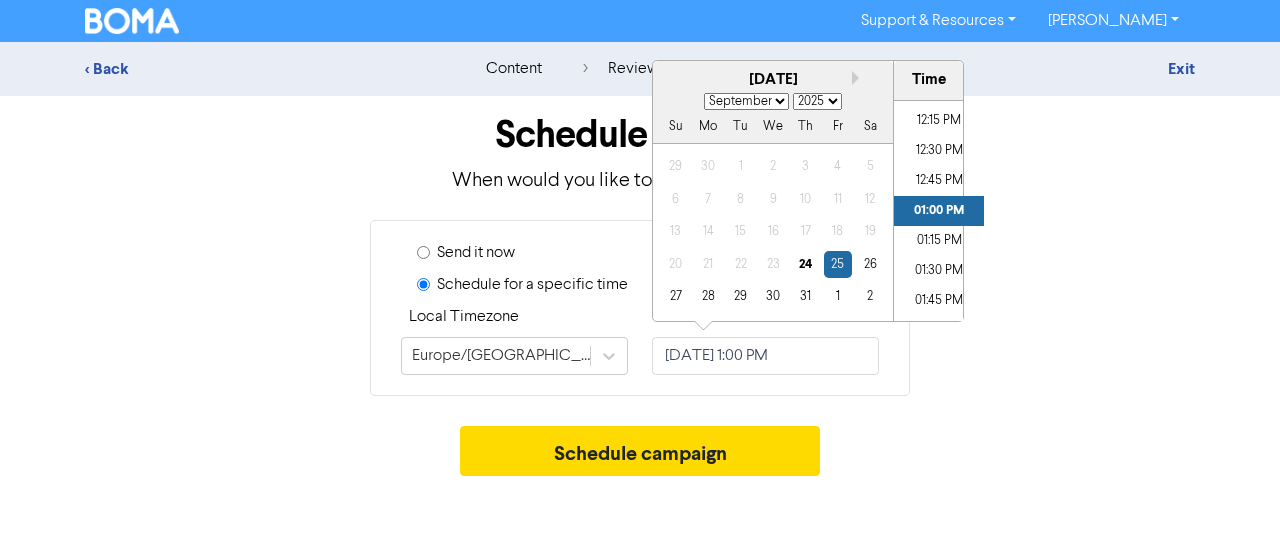 click on "January February March April May June July August September October November December" at bounding box center (746, 101) 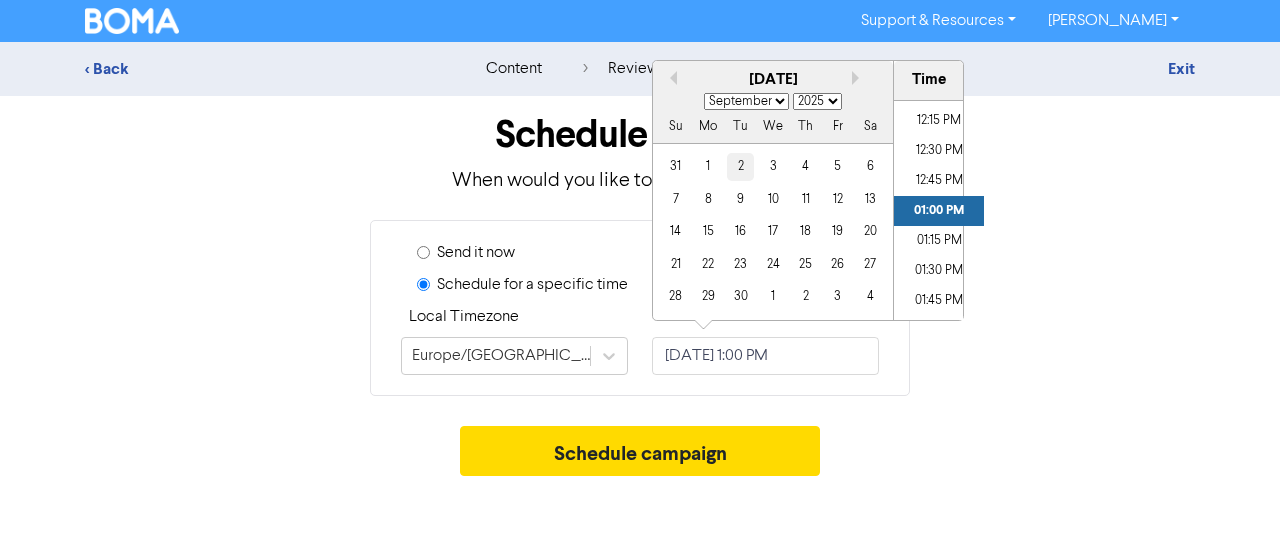 click on "2" at bounding box center [740, 166] 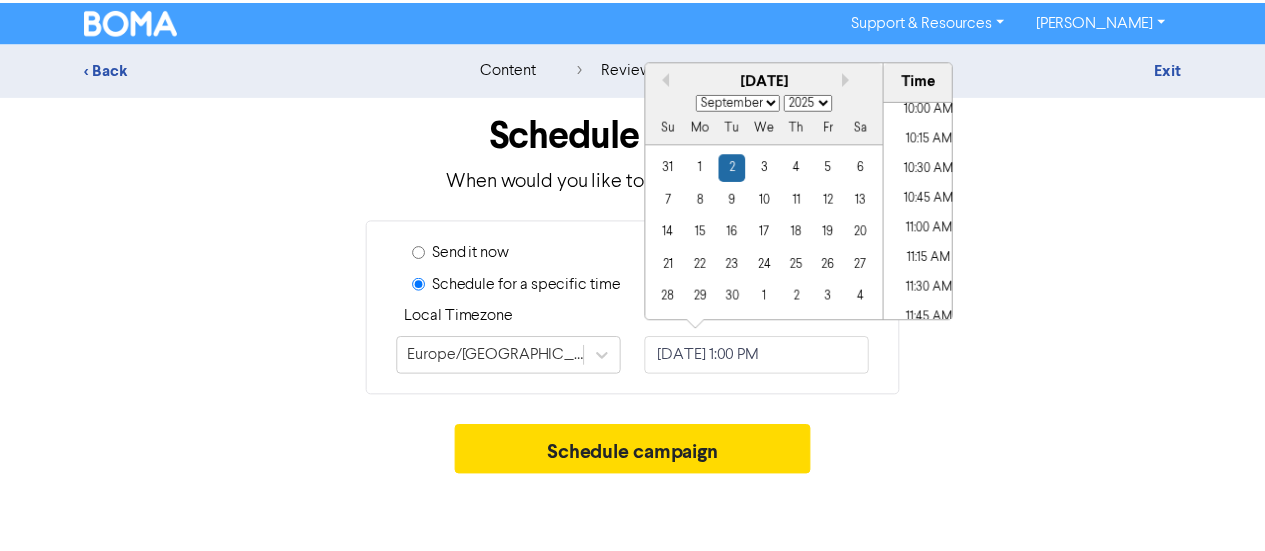 scroll, scrollTop: 1207, scrollLeft: 0, axis: vertical 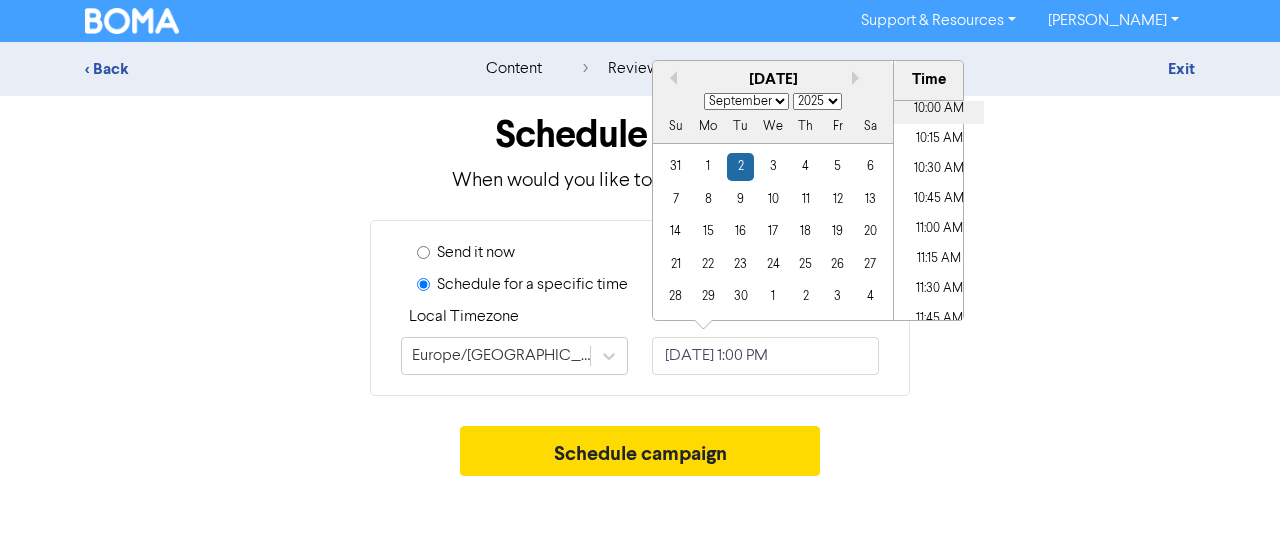 click on "10:00 AM" at bounding box center [939, 109] 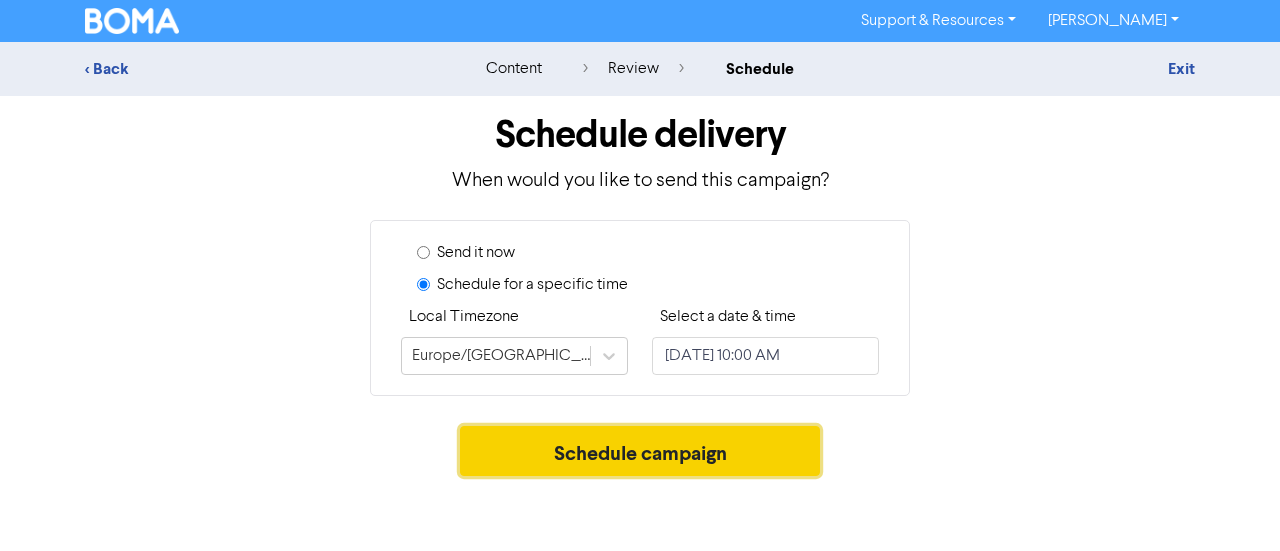 click on "Schedule campaign" at bounding box center [640, 451] 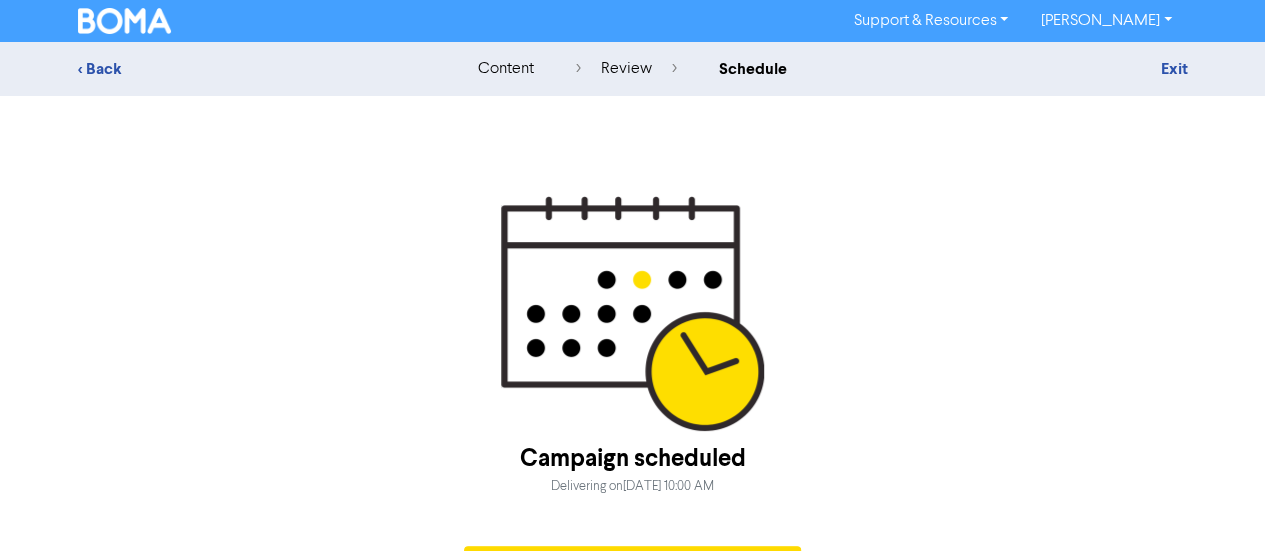 scroll, scrollTop: 54, scrollLeft: 0, axis: vertical 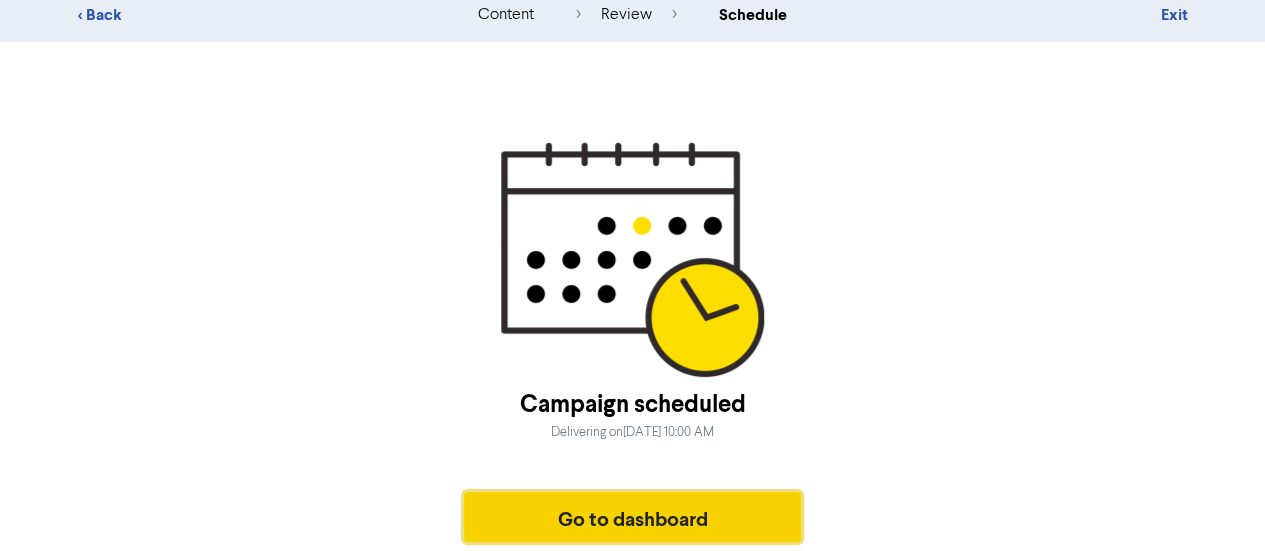 click on "Go to dashboard" at bounding box center [633, 517] 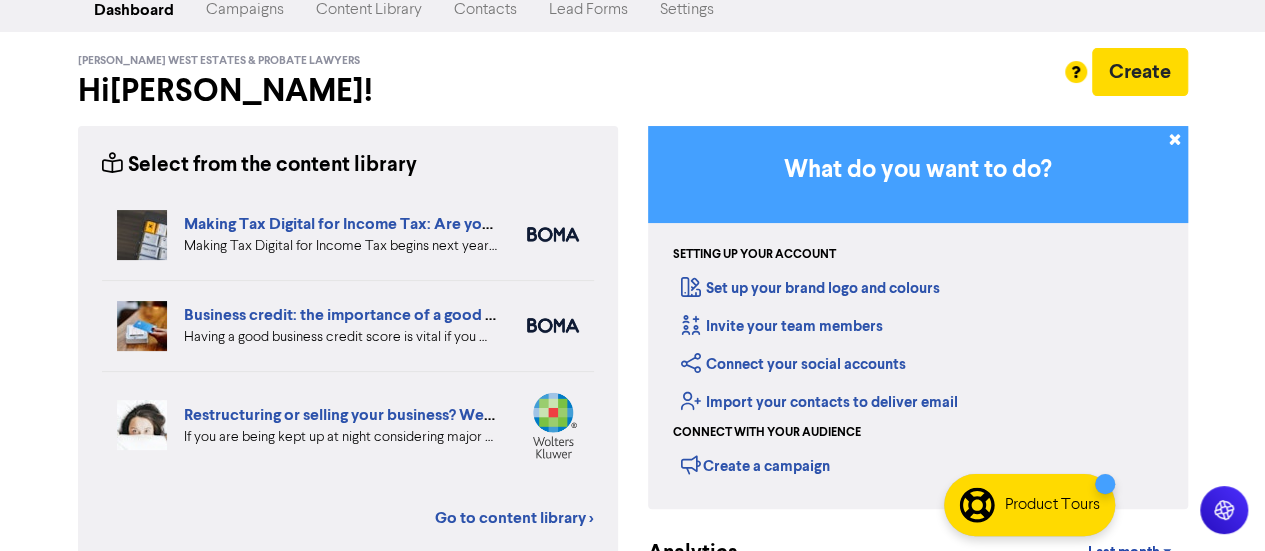 scroll, scrollTop: 0, scrollLeft: 0, axis: both 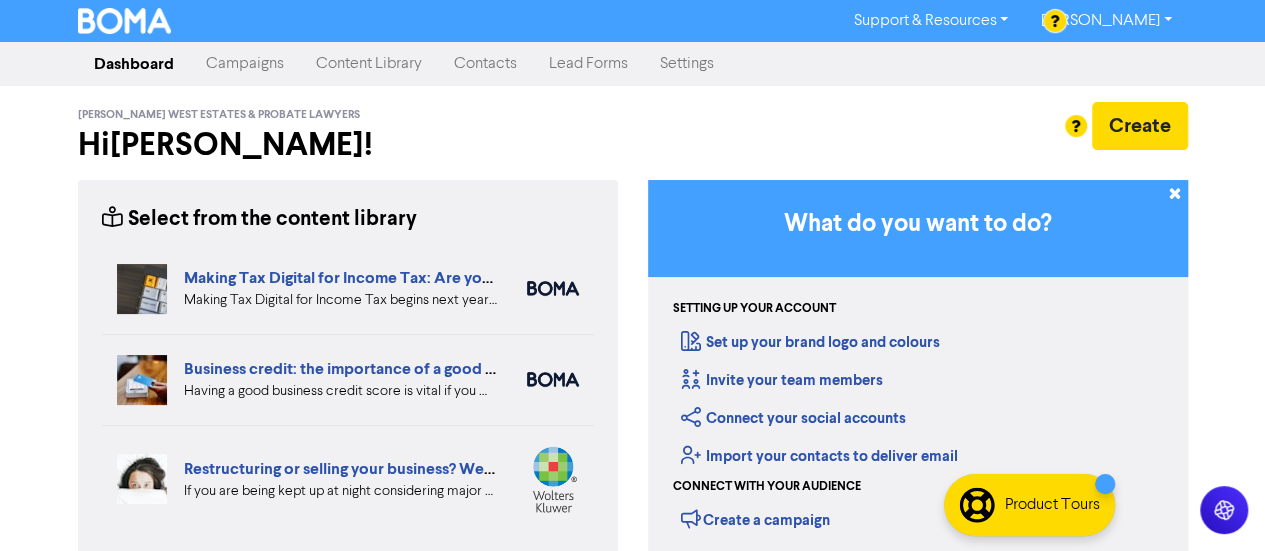 click on "Campaigns" at bounding box center (245, 64) 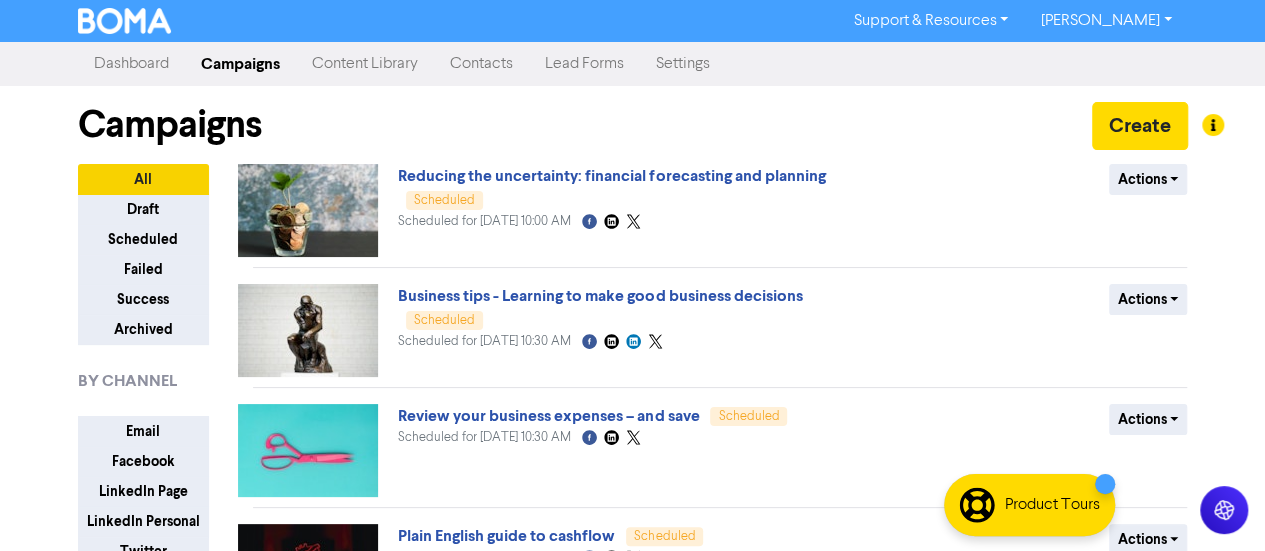 click on "Content Library" at bounding box center (365, 64) 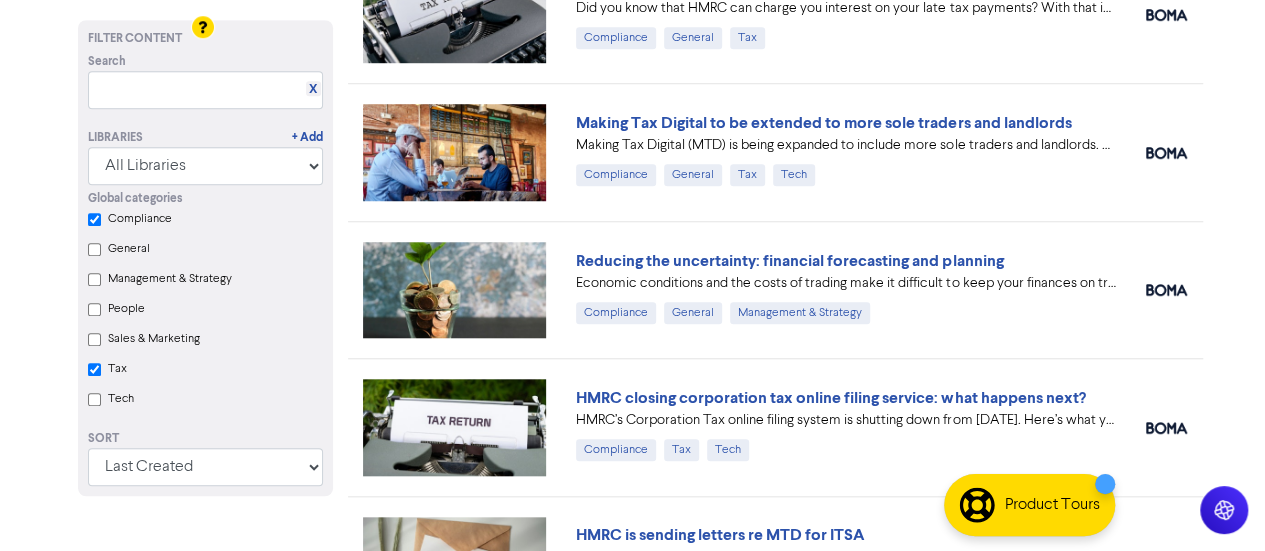 scroll, scrollTop: 745, scrollLeft: 0, axis: vertical 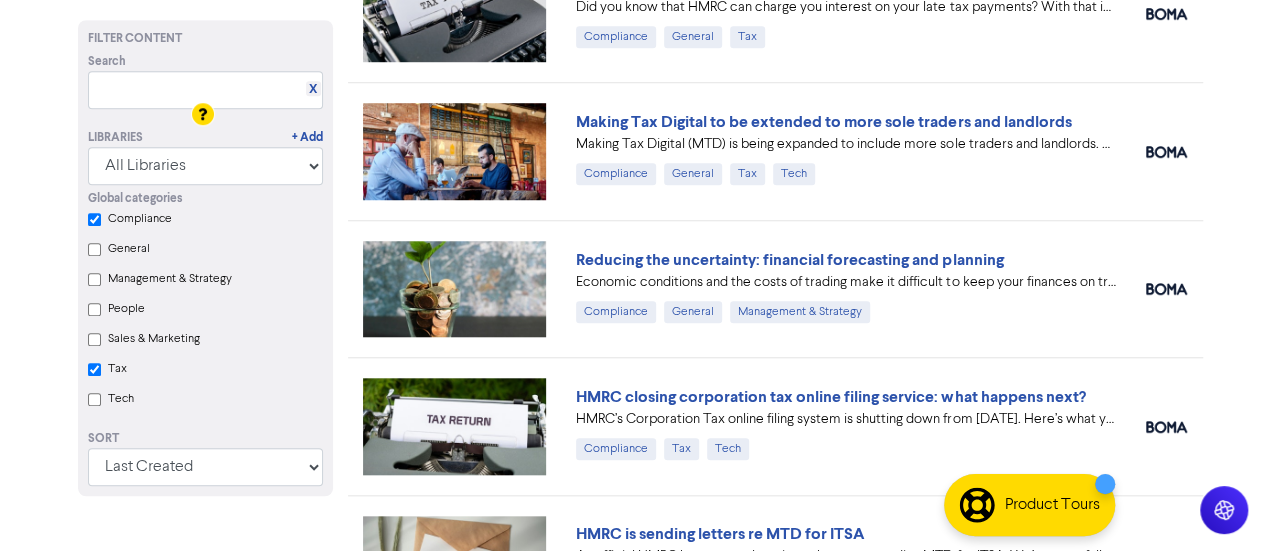 checkbox on "true" 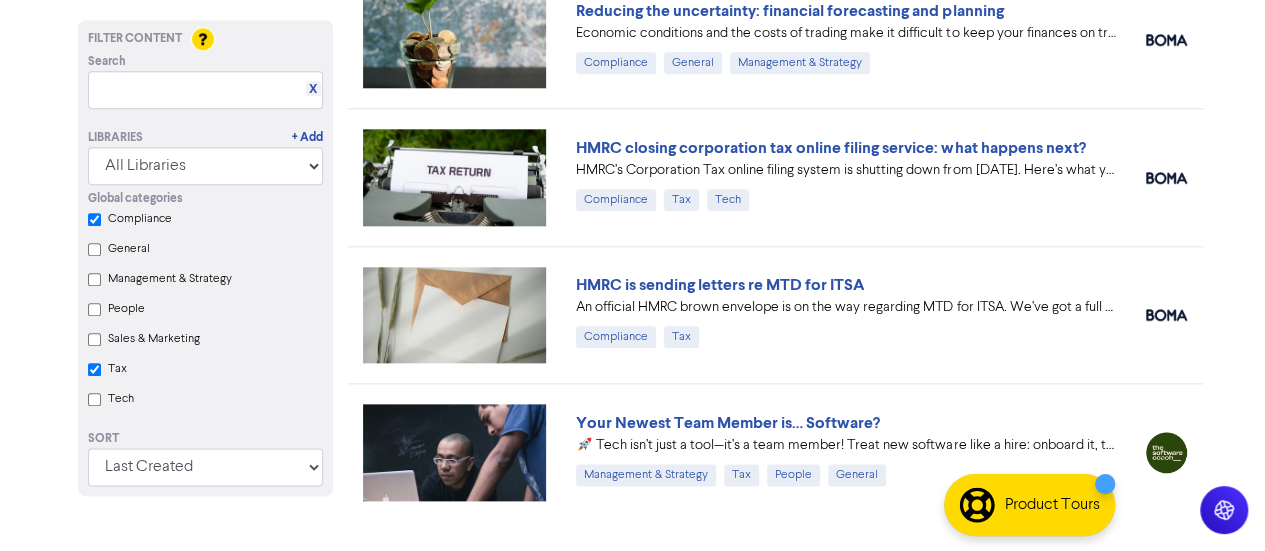 checkbox on "true" 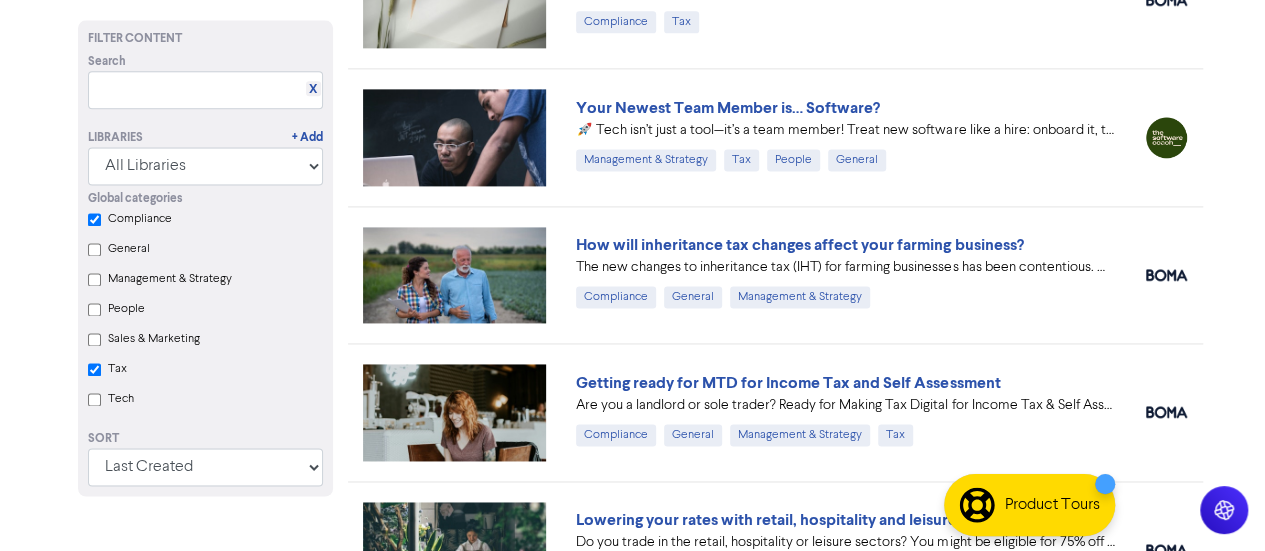 scroll, scrollTop: 1315, scrollLeft: 0, axis: vertical 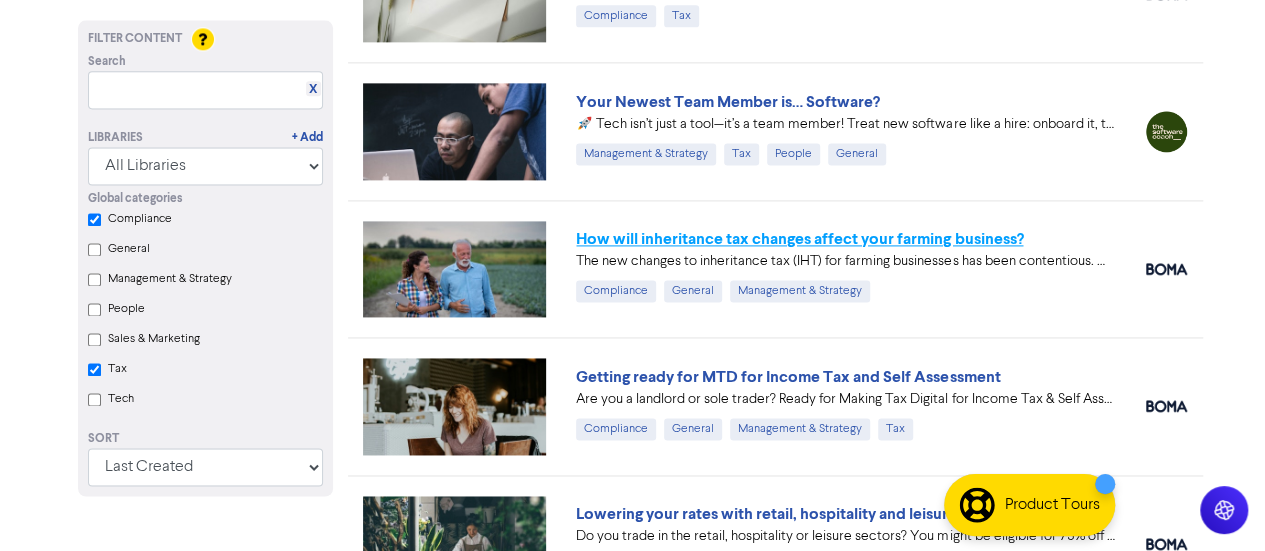 click on "How will inheritance tax changes affect your farming business?" at bounding box center [799, 239] 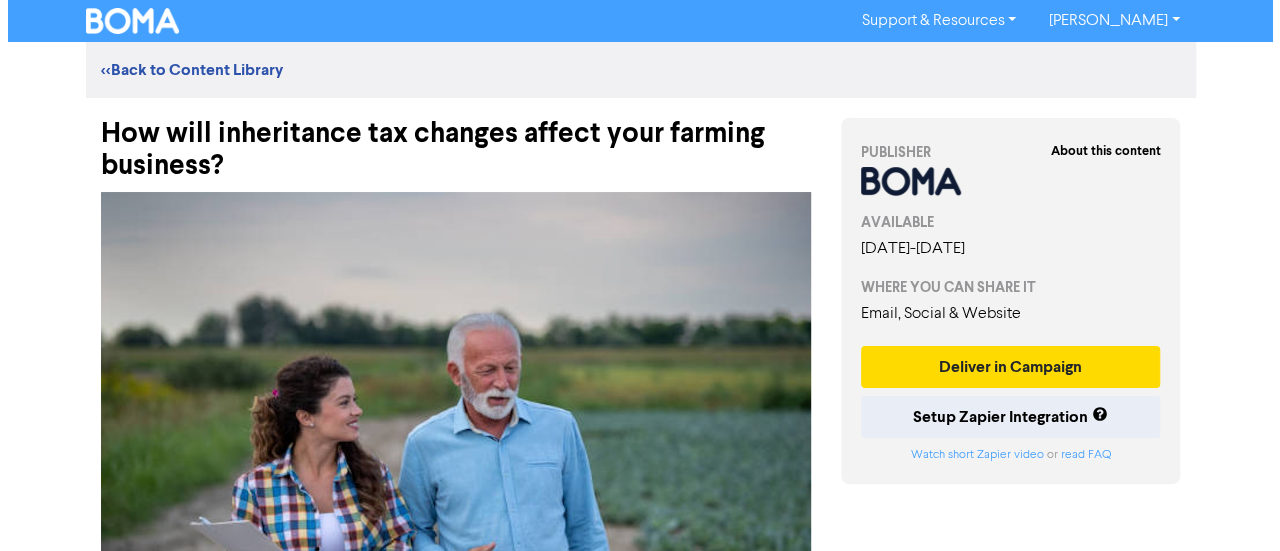 scroll, scrollTop: 106, scrollLeft: 0, axis: vertical 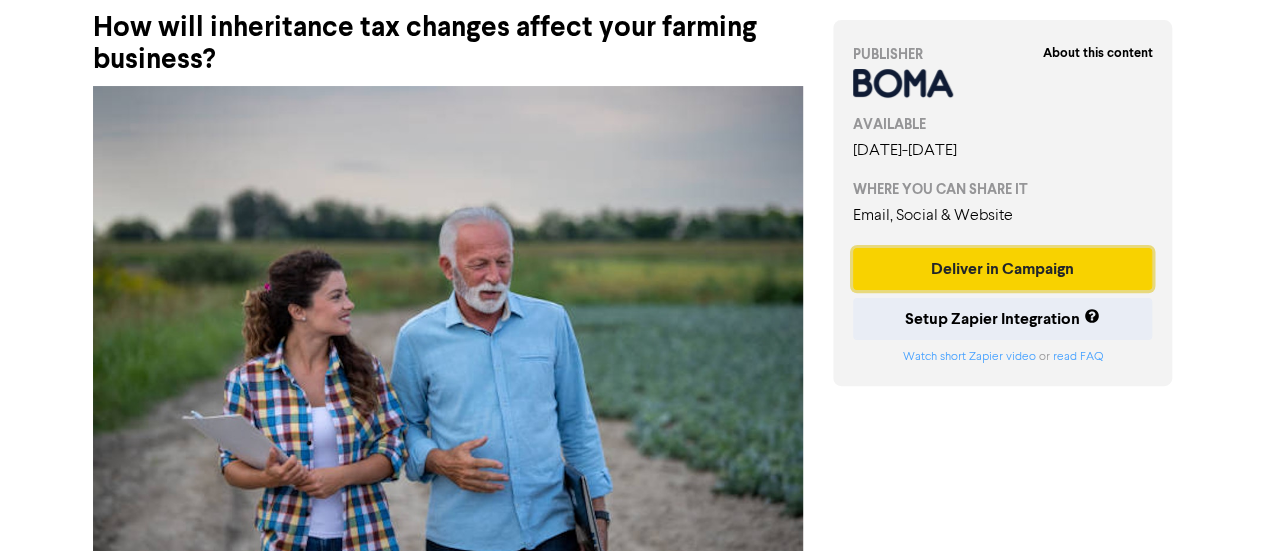 click on "Deliver in Campaign" at bounding box center [1003, 269] 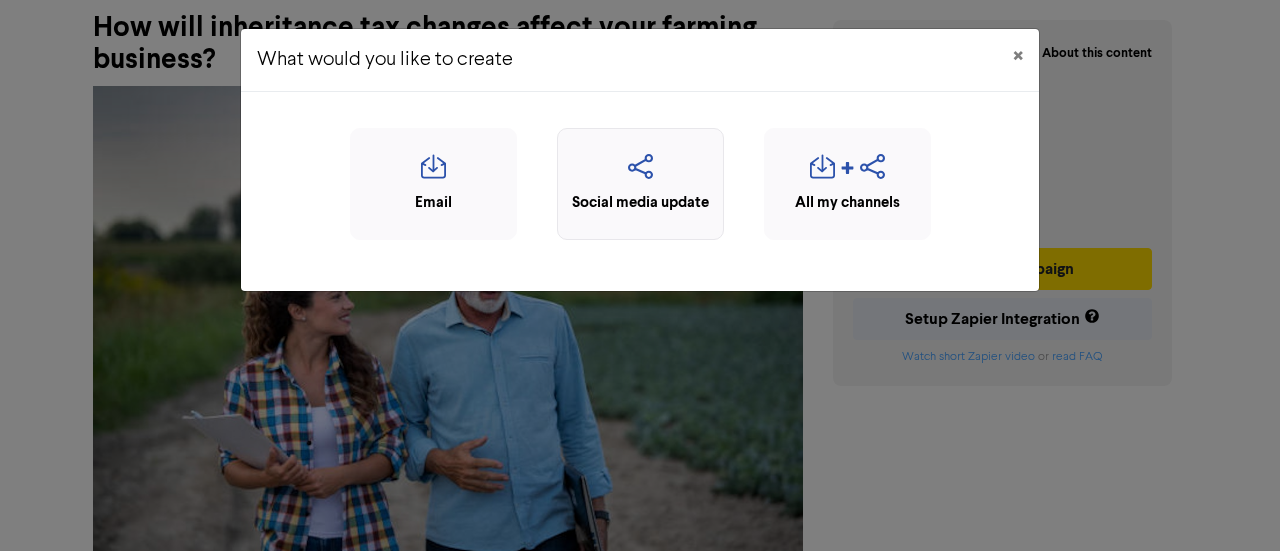 click at bounding box center (640, 173) 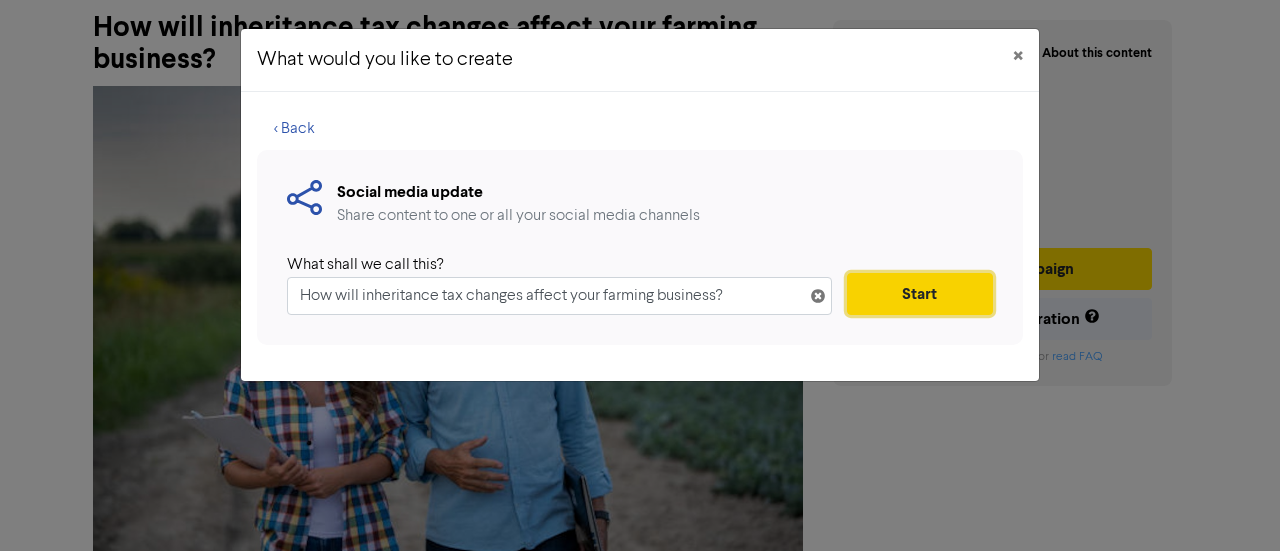 click on "Start" at bounding box center [920, 294] 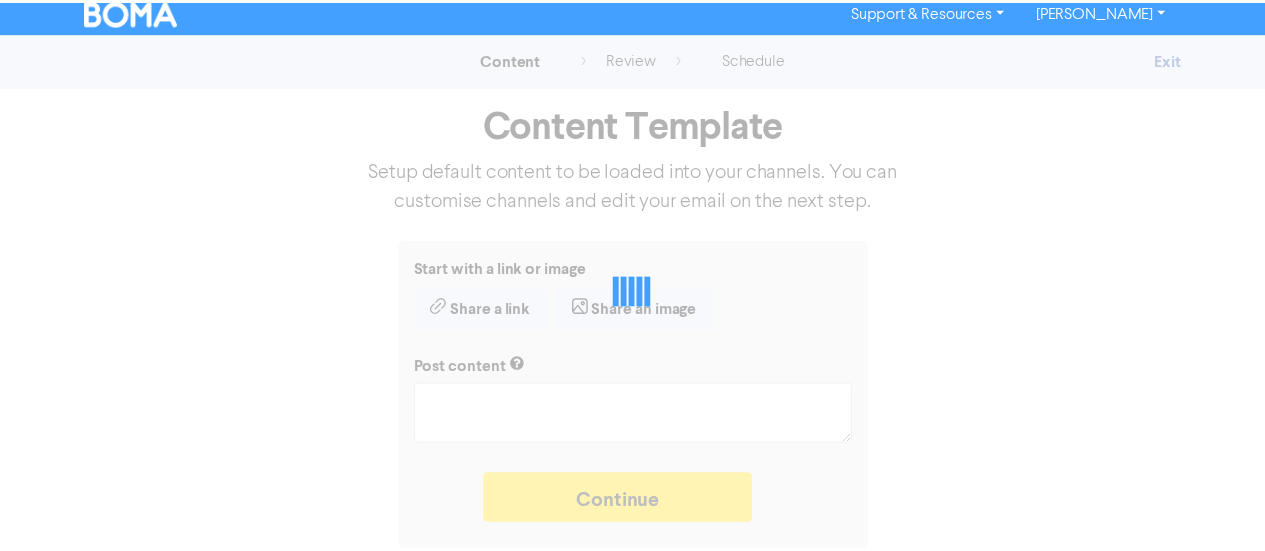 scroll, scrollTop: 0, scrollLeft: 0, axis: both 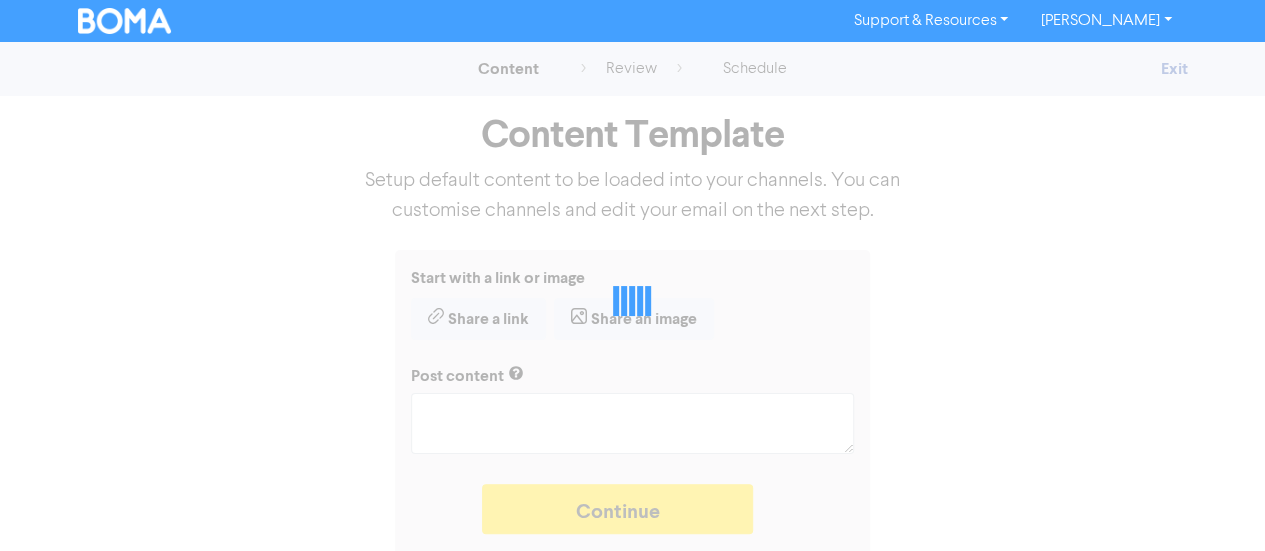 type on "x" 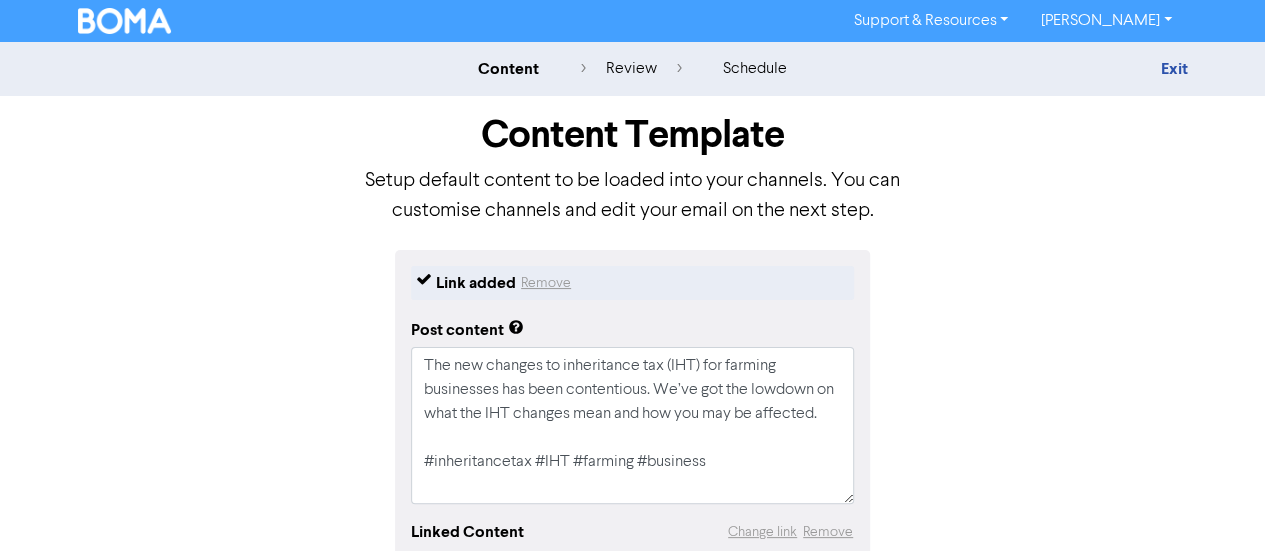 scroll, scrollTop: 24, scrollLeft: 0, axis: vertical 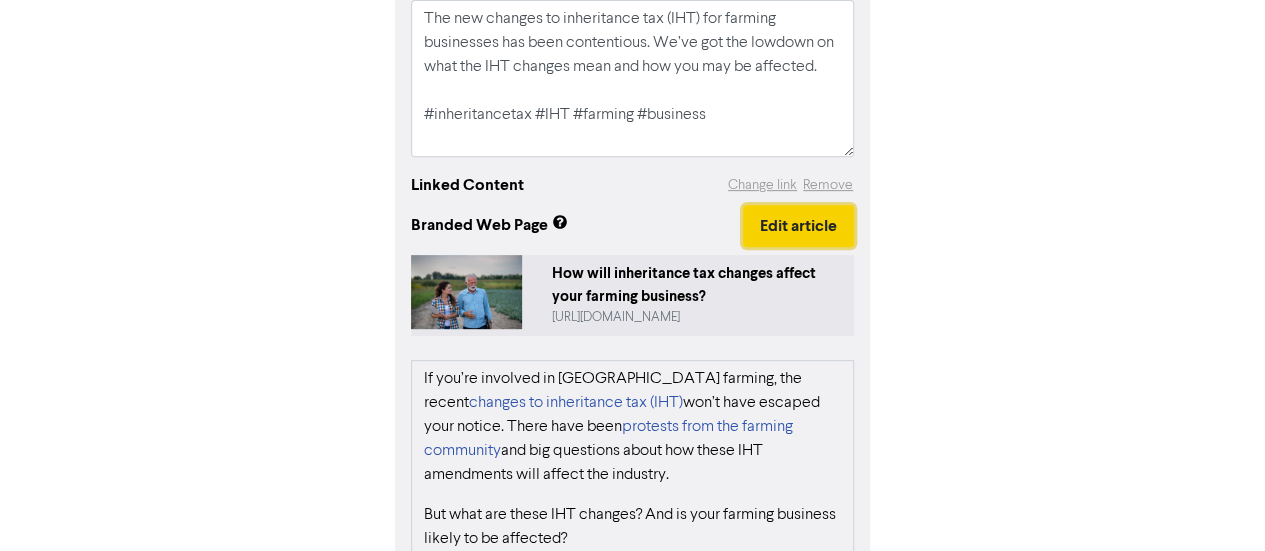 click on "Edit article" at bounding box center (798, 226) 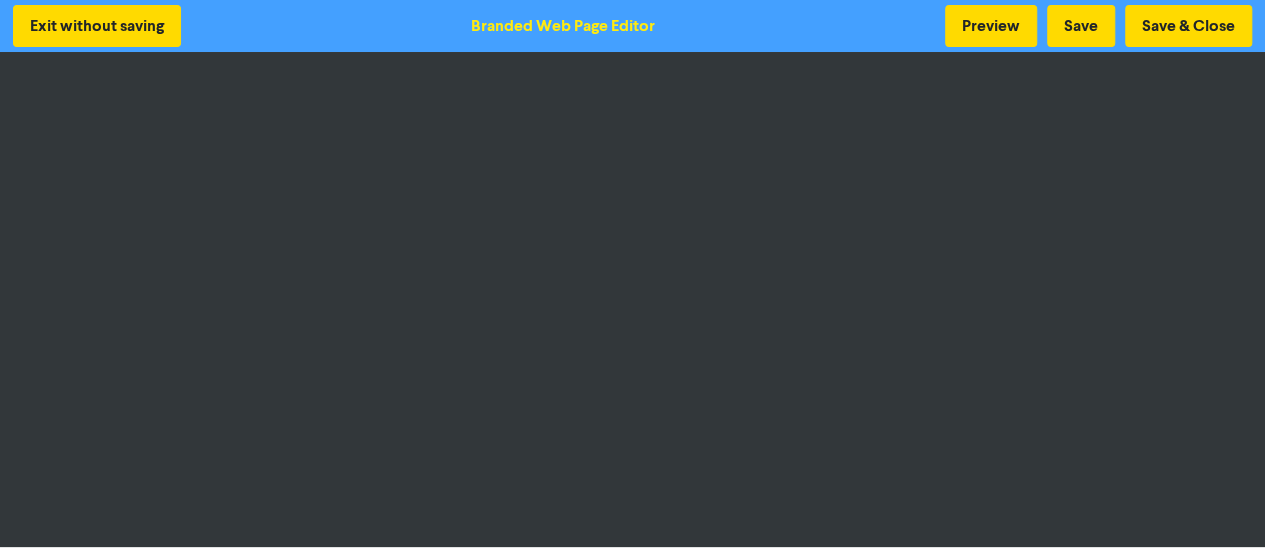scroll, scrollTop: 2, scrollLeft: 0, axis: vertical 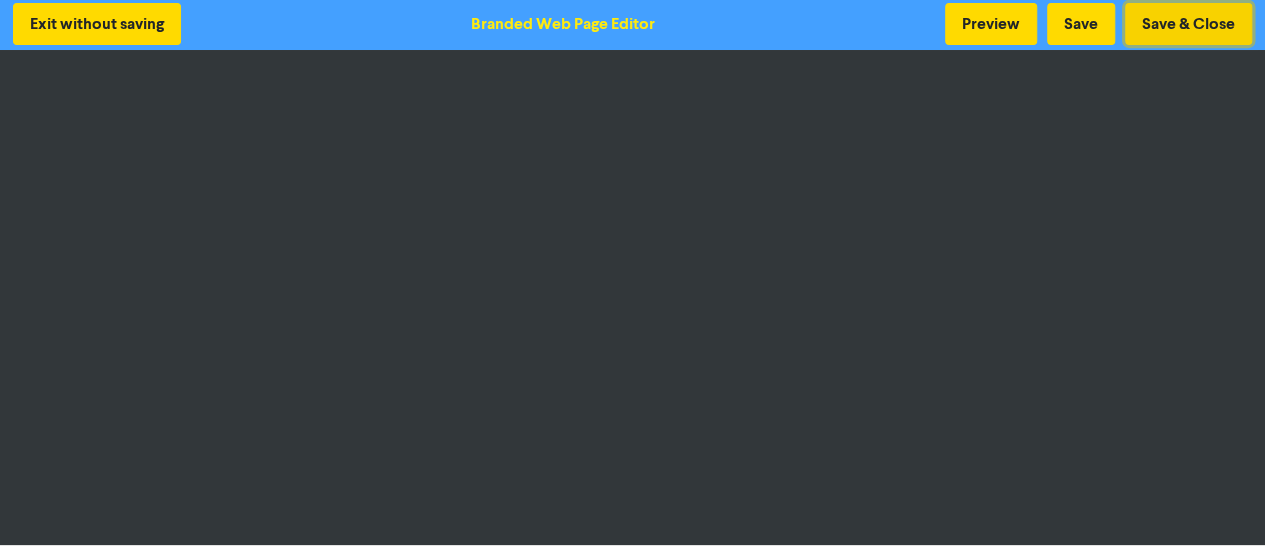 click on "Save & Close" at bounding box center [1188, 24] 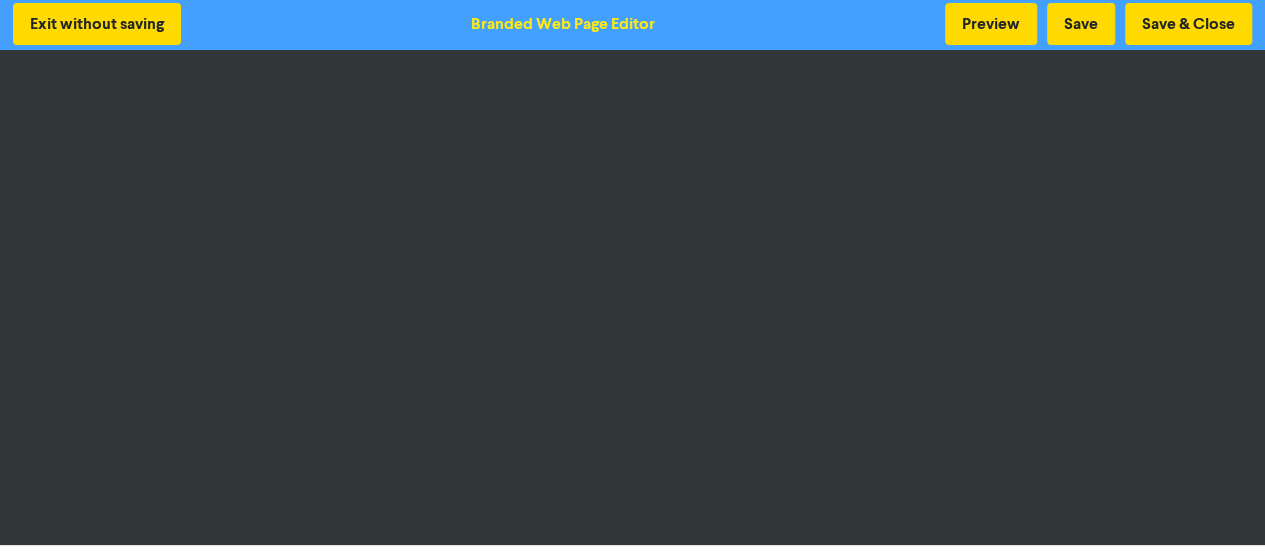 scroll, scrollTop: 0, scrollLeft: 0, axis: both 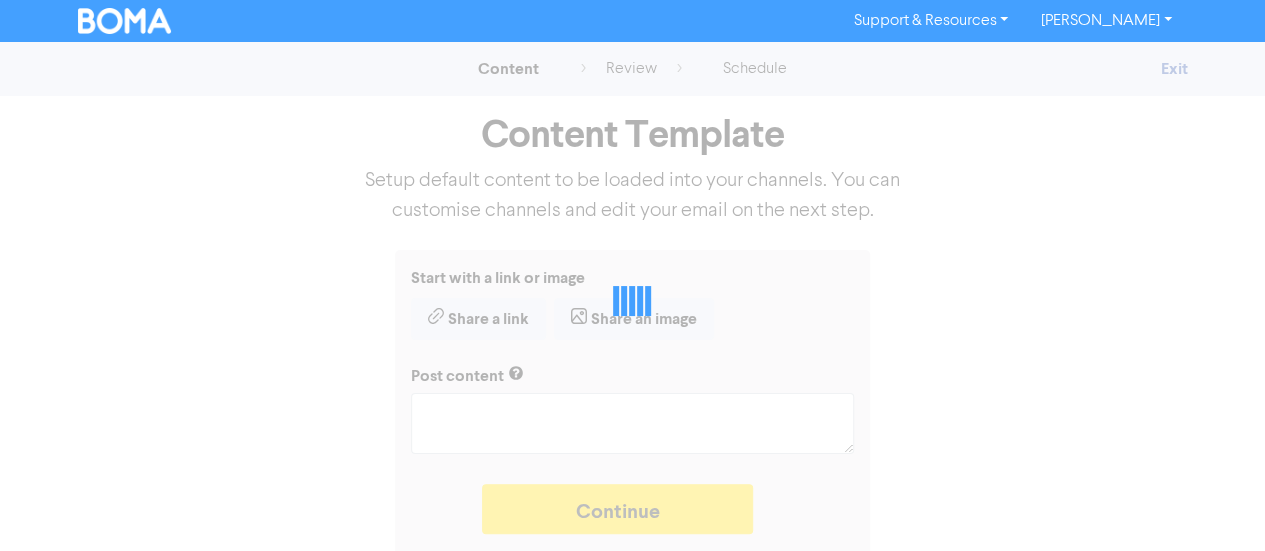 type on "x" 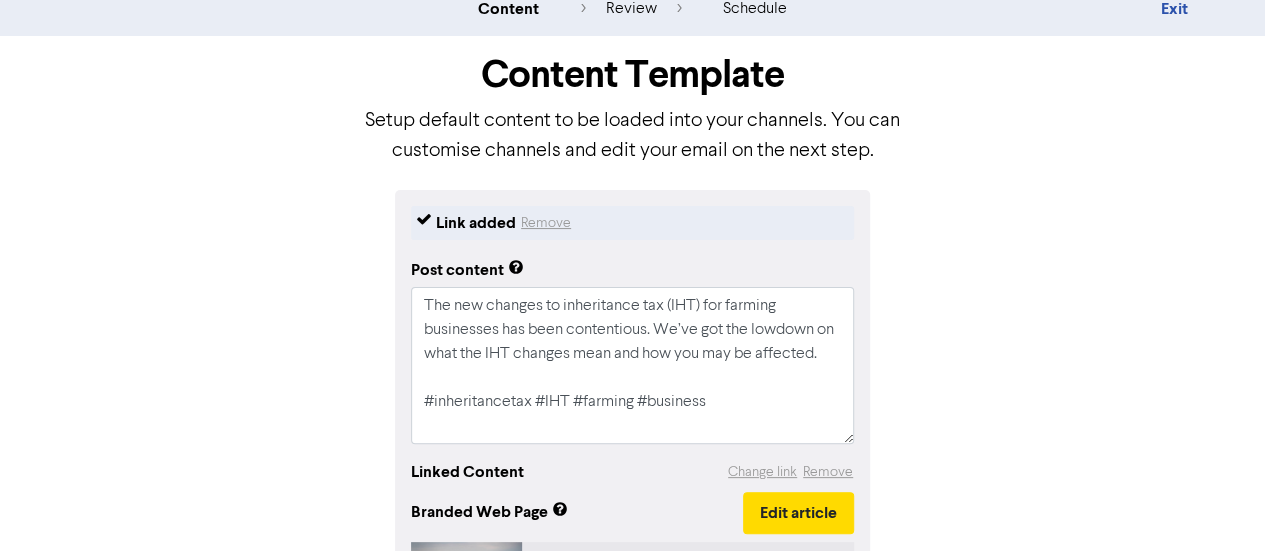 scroll, scrollTop: 119, scrollLeft: 0, axis: vertical 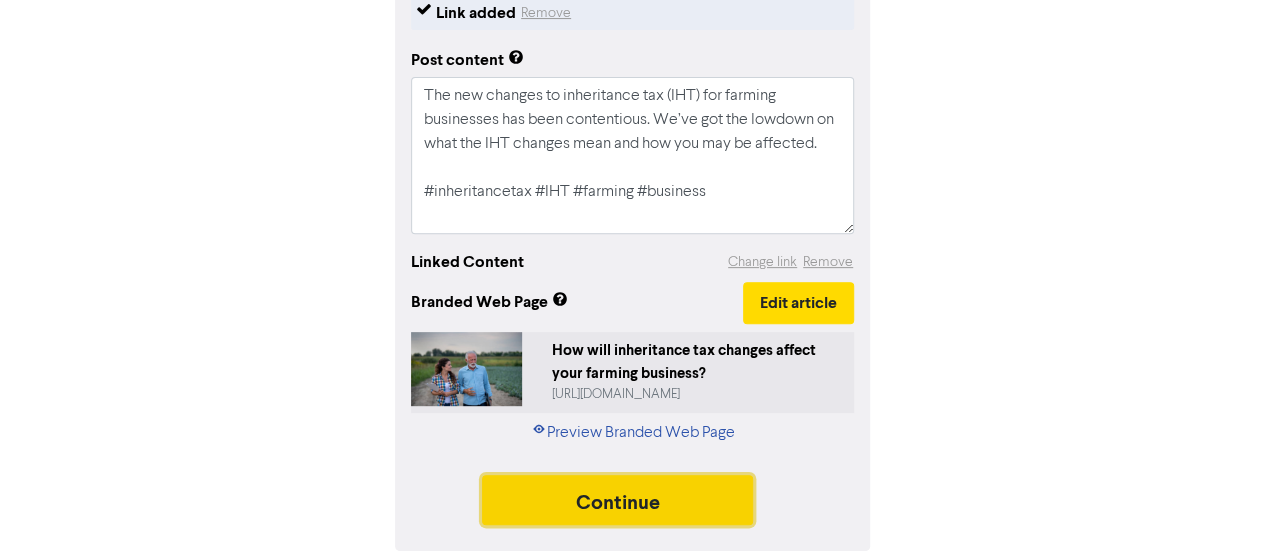 click on "Continue" at bounding box center [618, 500] 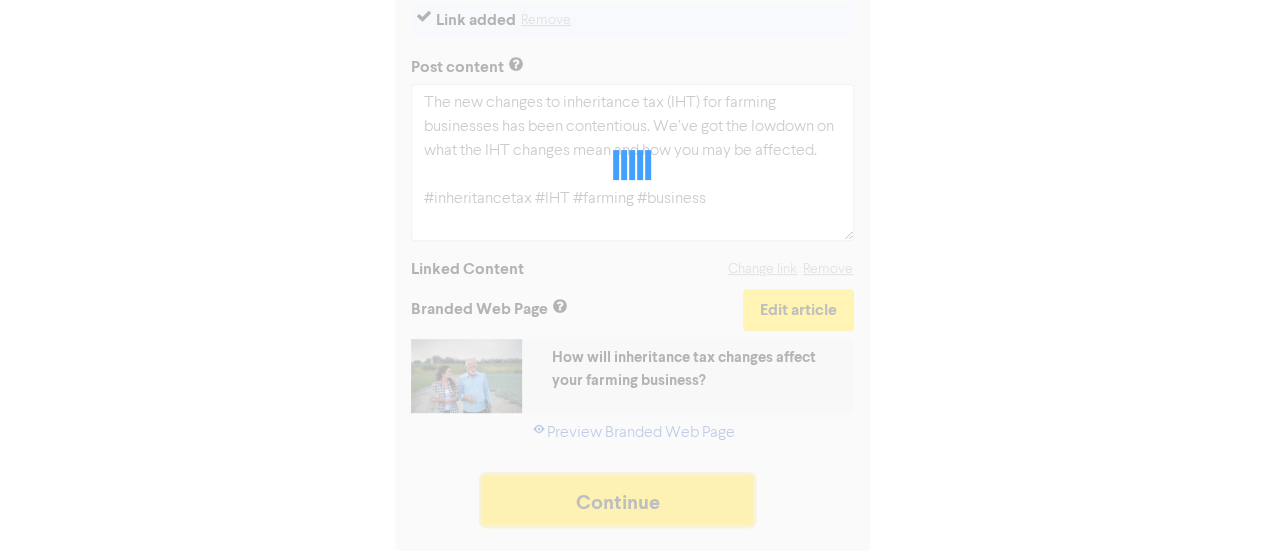 scroll, scrollTop: 263, scrollLeft: 0, axis: vertical 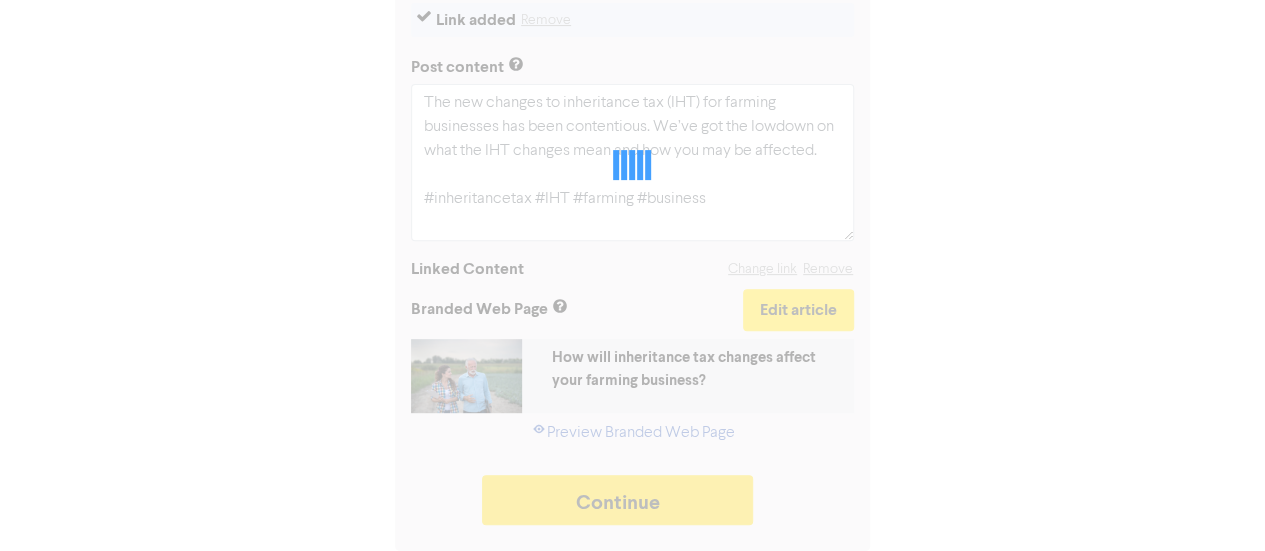 type on "x" 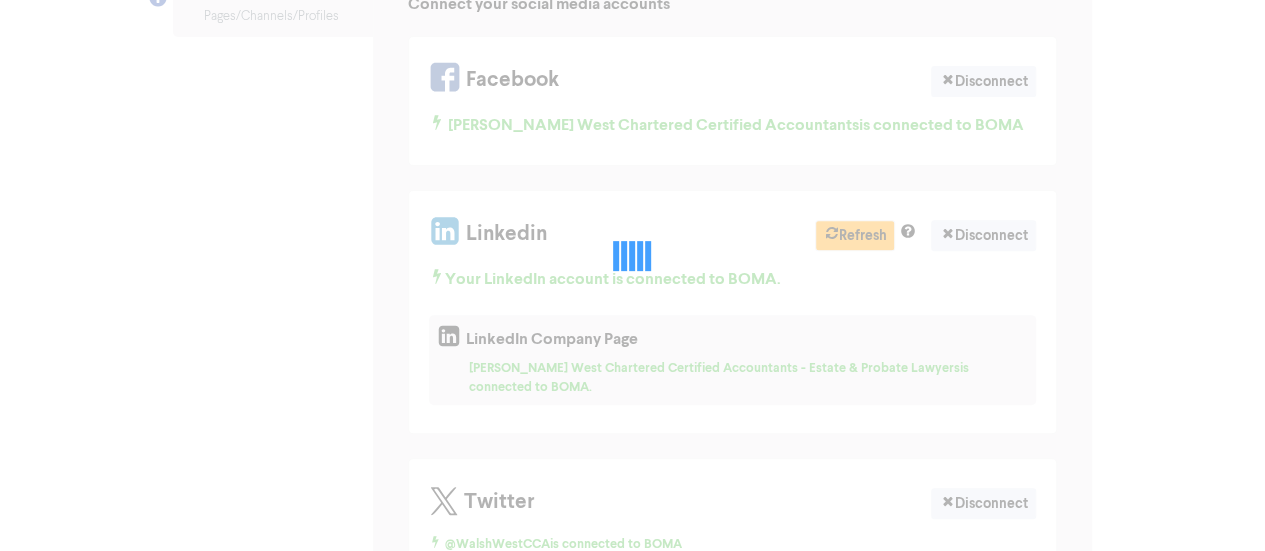 scroll, scrollTop: 0, scrollLeft: 0, axis: both 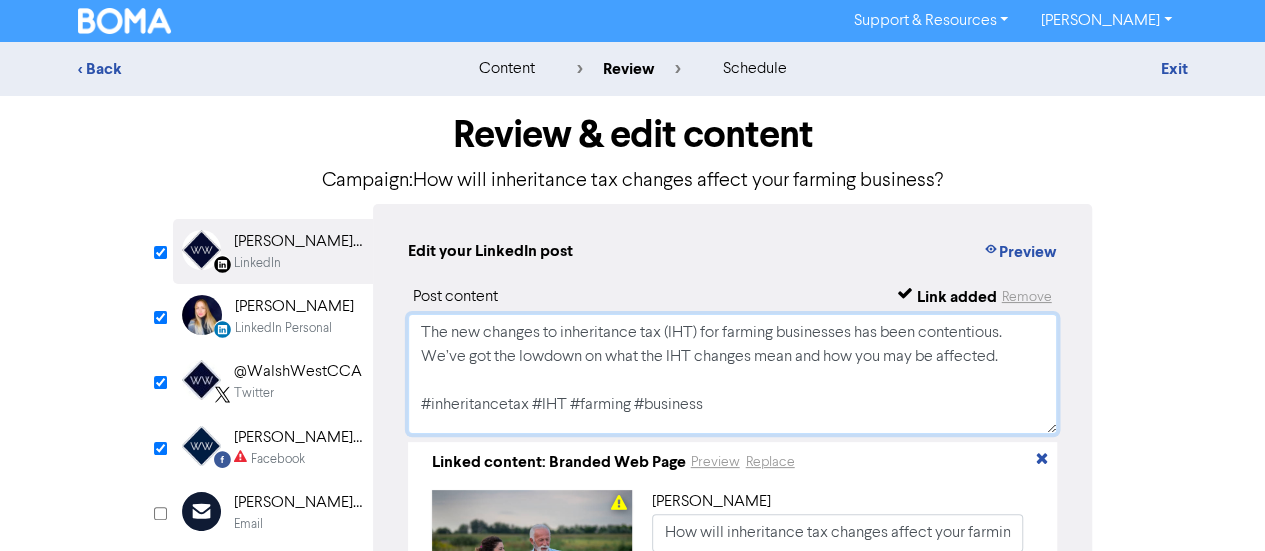 click on "The new changes to inheritance tax (IHT) for farming businesses has been contentious. We’ve got the lowdown on what the IHT changes mean and how you may be affected.
#inheritancetax #IHT #farming #business" at bounding box center [733, 374] 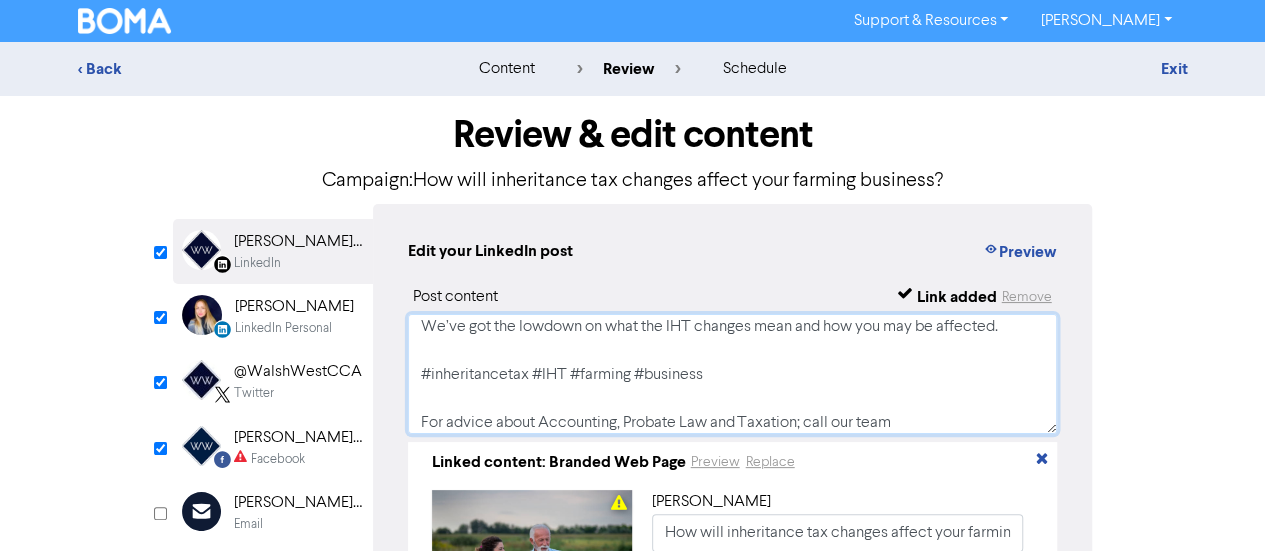 scroll, scrollTop: 102, scrollLeft: 0, axis: vertical 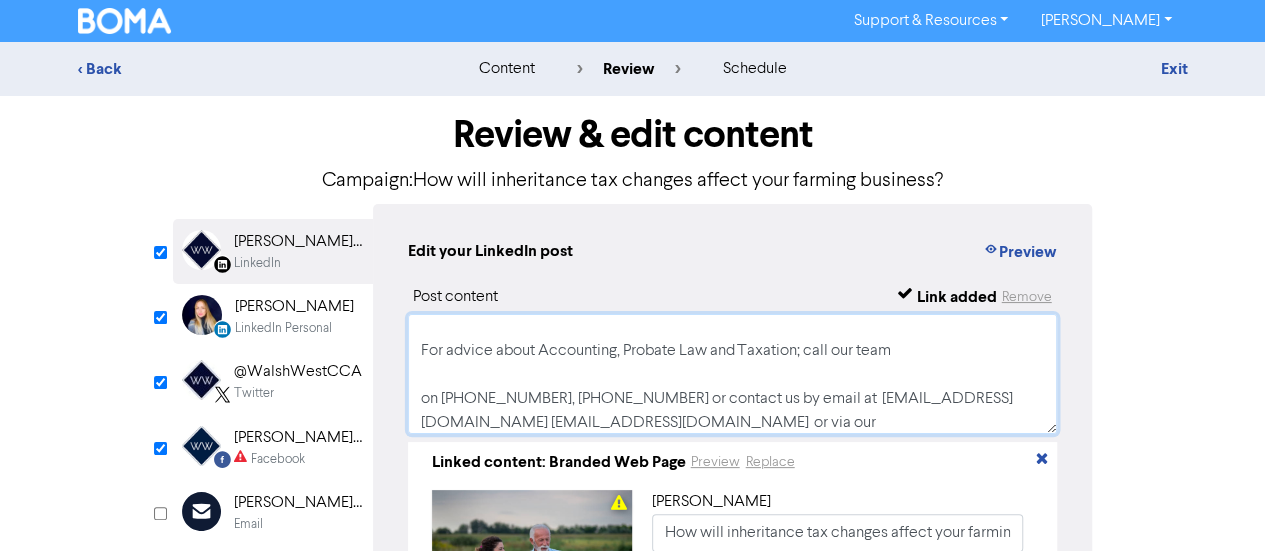 click on "The new changes to inheritance tax (IHT) for farming businesses has been contentious. We’ve got the lowdown on what the IHT changes mean and how you may be affected.
#inheritancetax #IHT #farming #business
For advice about Accounting, Probate Law and Taxation; call our team
on [PHONE_NUMBER], [PHONE_NUMBER] or contact us by email at  [EMAIL_ADDRESS][DOMAIN_NAME] [EMAIL_ADDRESS][DOMAIN_NAME]  or via our website [DOMAIN_NAME]" at bounding box center [733, 374] 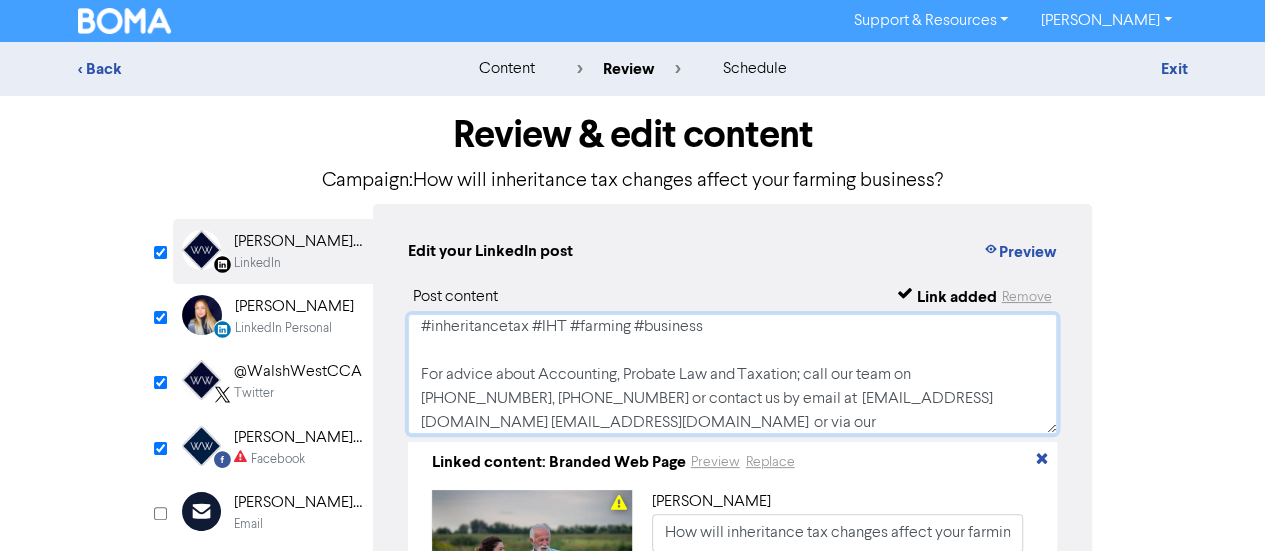scroll, scrollTop: 0, scrollLeft: 0, axis: both 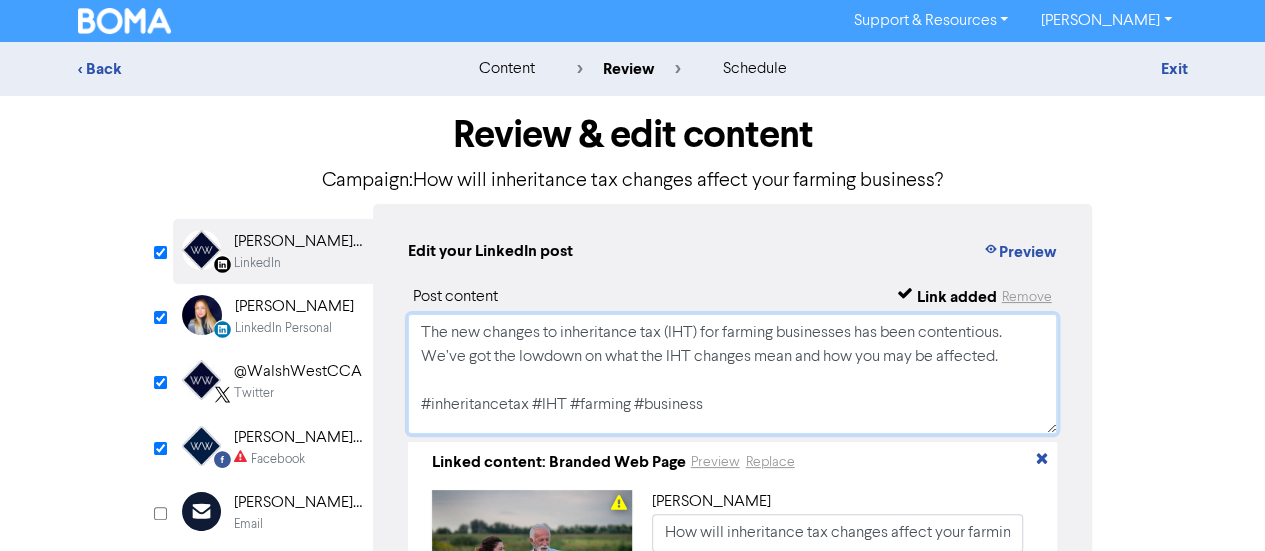 click on "The new changes to inheritance tax (IHT) for farming businesses has been contentious. We’ve got the lowdown on what the IHT changes mean and how you may be affected.
#inheritancetax #IHT #farming #business
For advice about Accounting, Probate Law and Taxation; call our team on [PHONE_NUMBER], [PHONE_NUMBER] or contact us by email at  [EMAIL_ADDRESS][DOMAIN_NAME] [EMAIL_ADDRESS][DOMAIN_NAME]  or via our website [DOMAIN_NAME]" at bounding box center [733, 374] 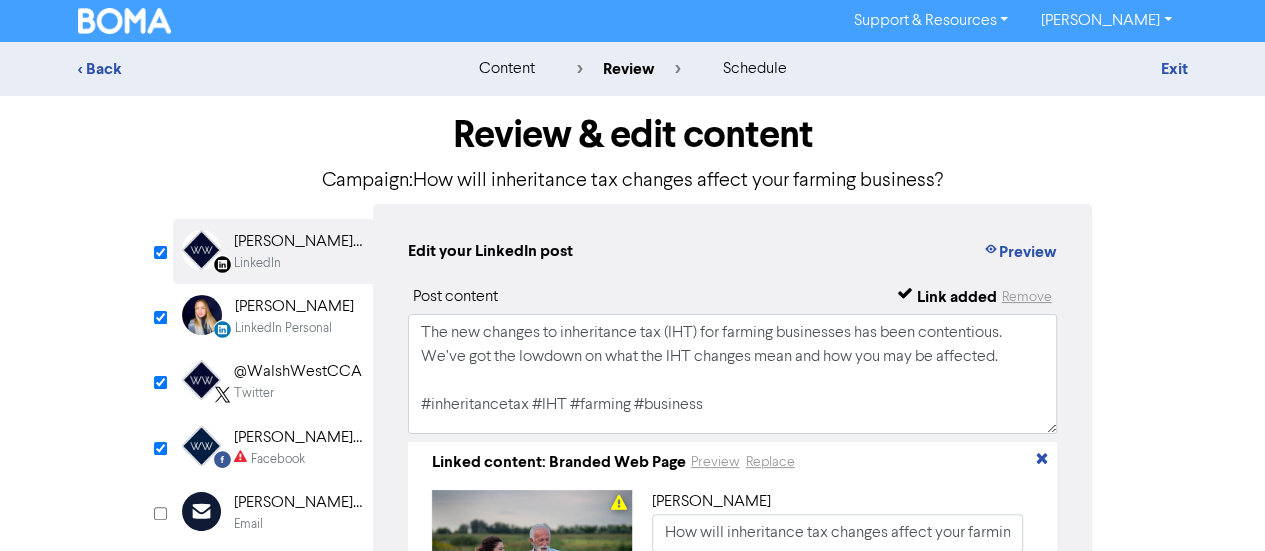 click on "Review & edit content Campaign:  How will inheritance tax changes affect your farming business?
LinkedIn Page
Created with Sketch.
[PERSON_NAME] West Chartered Certified Accountants - Estate & Probate Lawyers LinkedIn
LinkedIn Personal
Created with Sketch.
[PERSON_NAME] LinkedIn Personal
@WalshWestCCA Twitter
Facebook
Created with Sketch.
[PERSON_NAME] West Chartered Certified Accountants Facebook
Email
Created with Sketch.
[PERSON_NAME] West CCA - [PERSON_NAME] West LAW Email Connect more Pages/Channels/Profiles Edit your LinkedIn post Preview Post content 48" at bounding box center (633, 430) 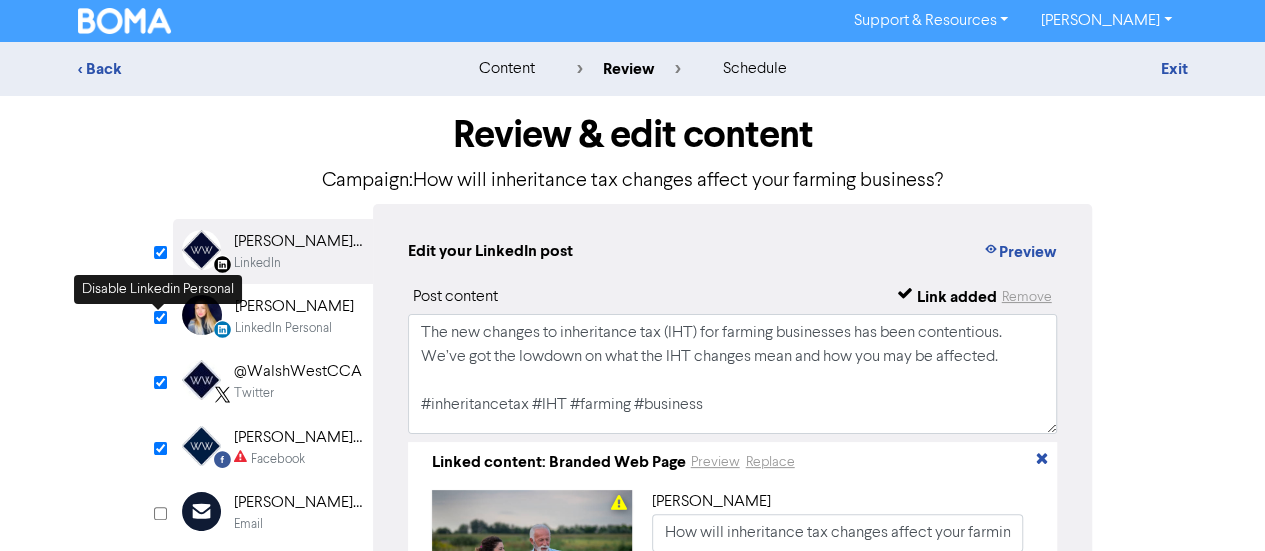 click at bounding box center [160, 317] 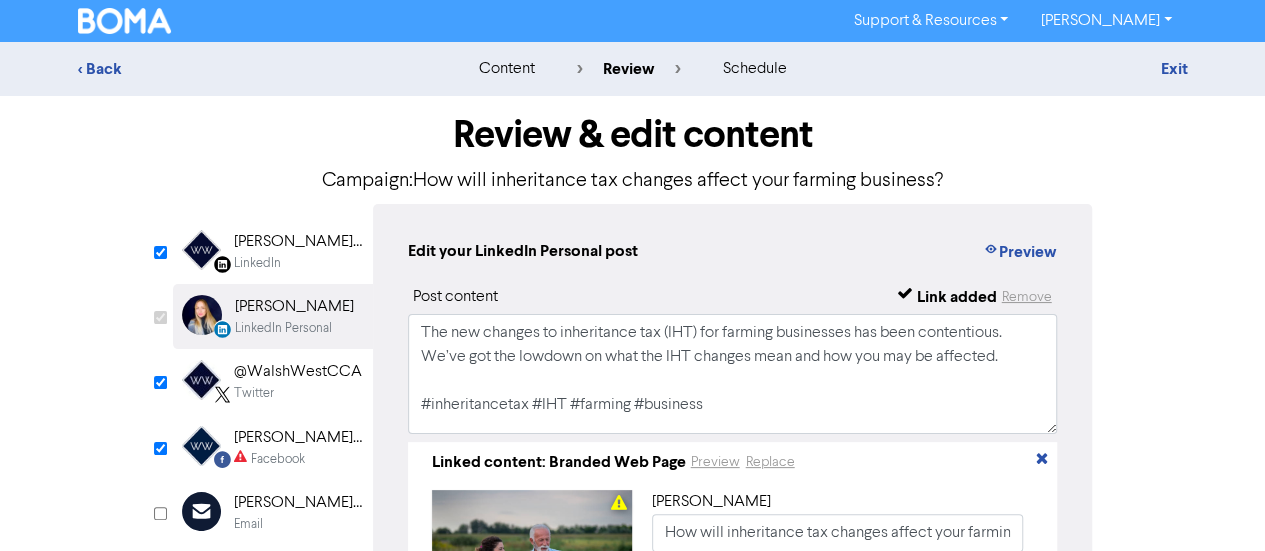 checkbox on "false" 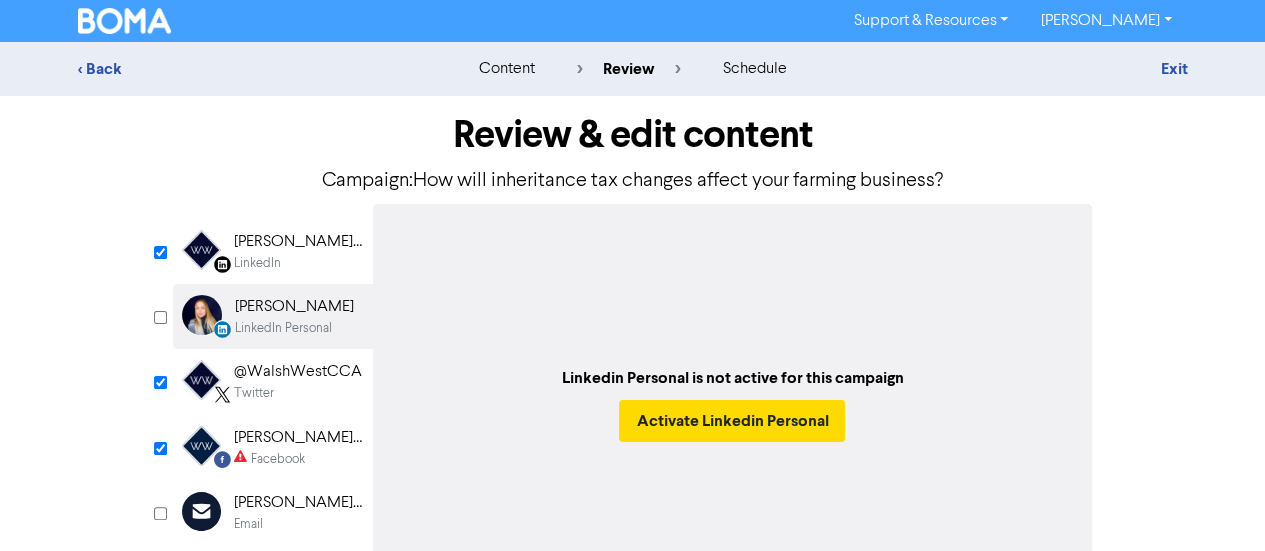 click on "Twitter" at bounding box center (254, 393) 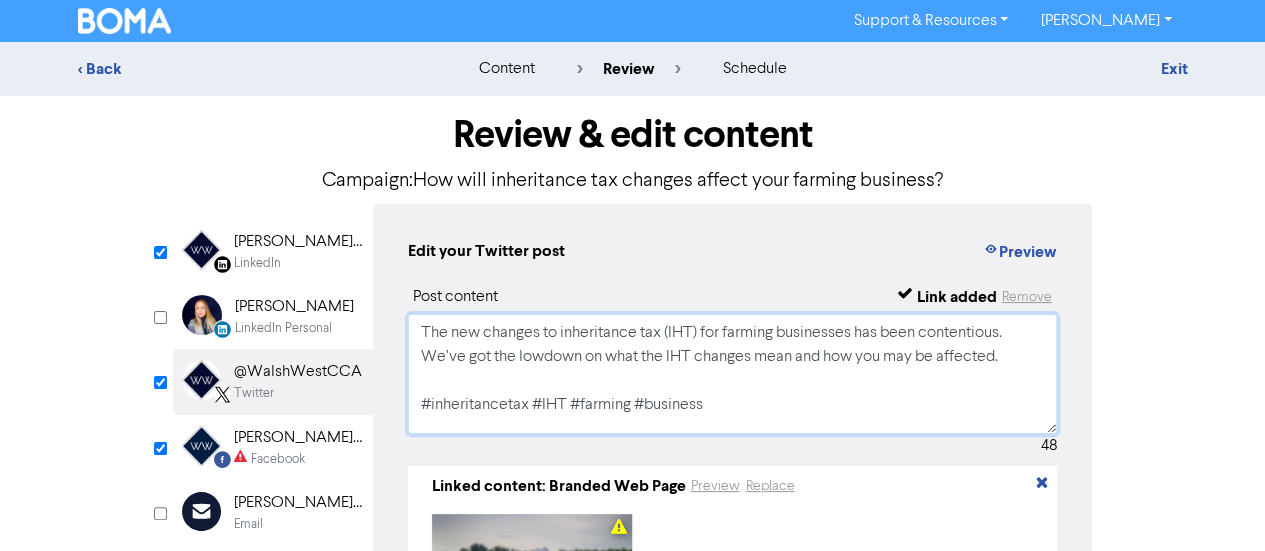 click on "The new changes to inheritance tax (IHT) for farming businesses has been contentious. We’ve got the lowdown on what the IHT changes mean and how you may be affected.
#inheritancetax #IHT #farming #business
[URL][DOMAIN_NAME]" at bounding box center [733, 374] 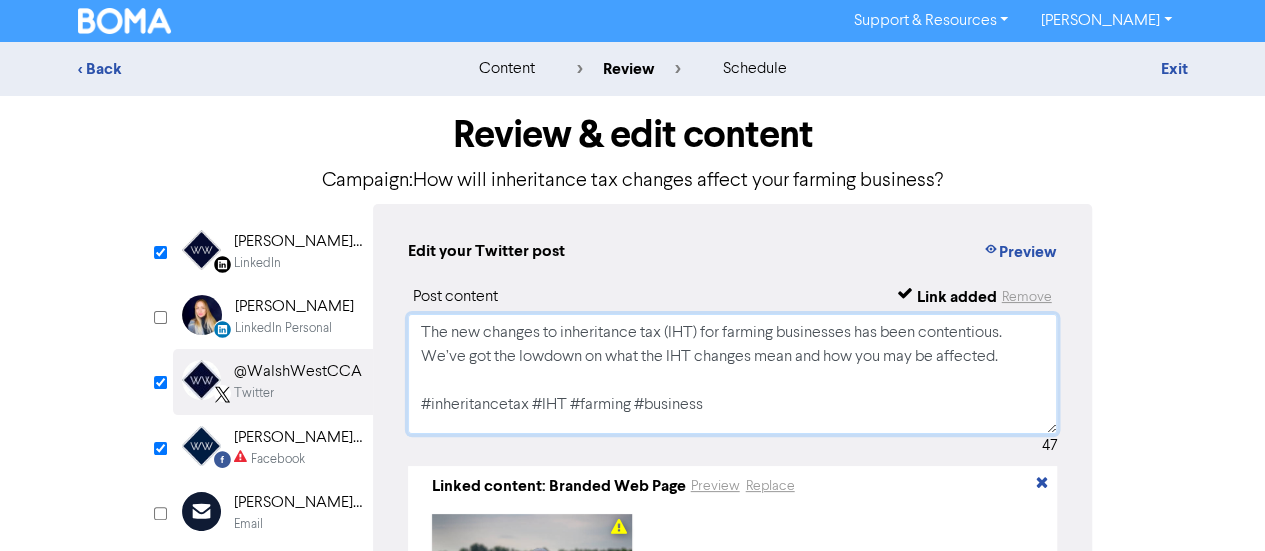 scroll, scrollTop: 6, scrollLeft: 0, axis: vertical 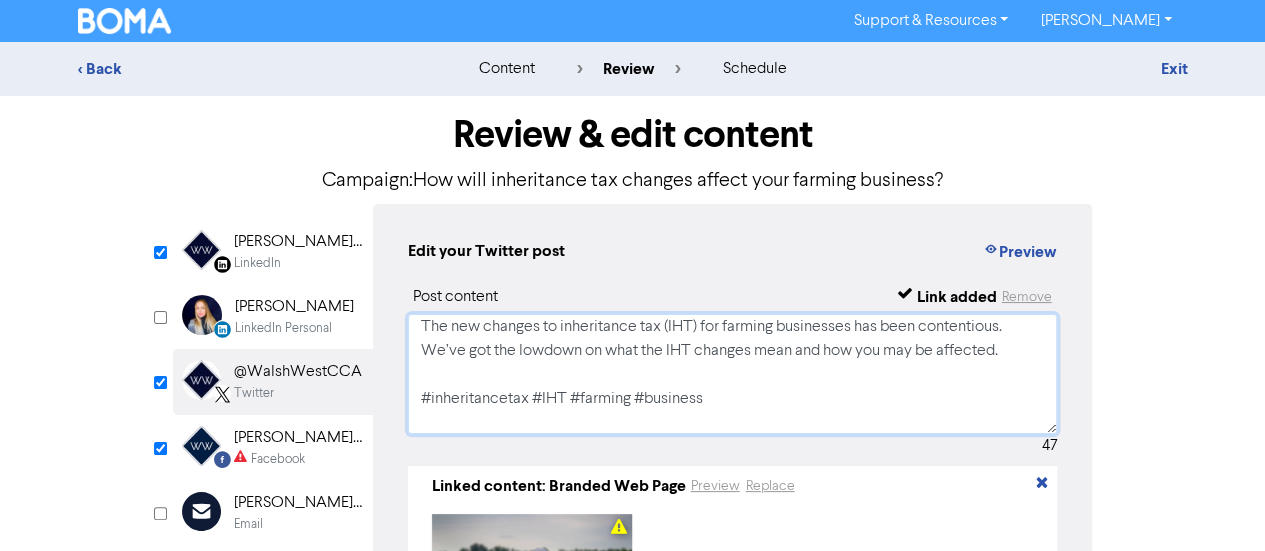 paste on "For advice about Accounting, Probate Law and Taxation; call our team
on [PHONE_NUMBER], [PHONE_NUMBER] or contact us by email at  [EMAIL_ADDRESS][DOMAIN_NAME] [EMAIL_ADDRESS][DOMAIN_NAME]  or via our website [DOMAIN_NAME]" 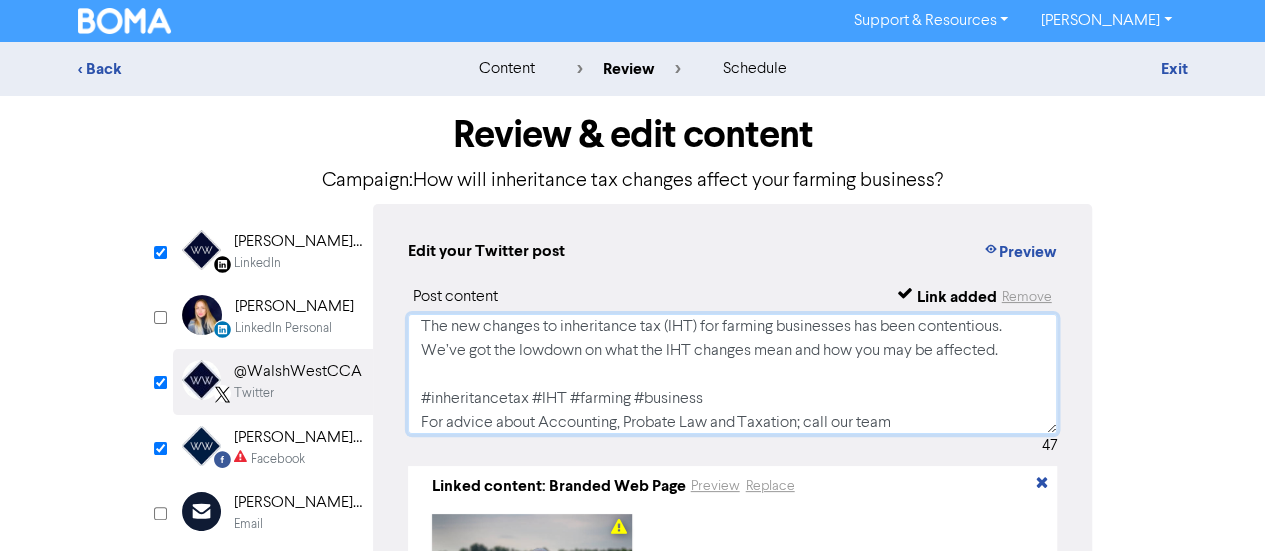 scroll, scrollTop: 78, scrollLeft: 0, axis: vertical 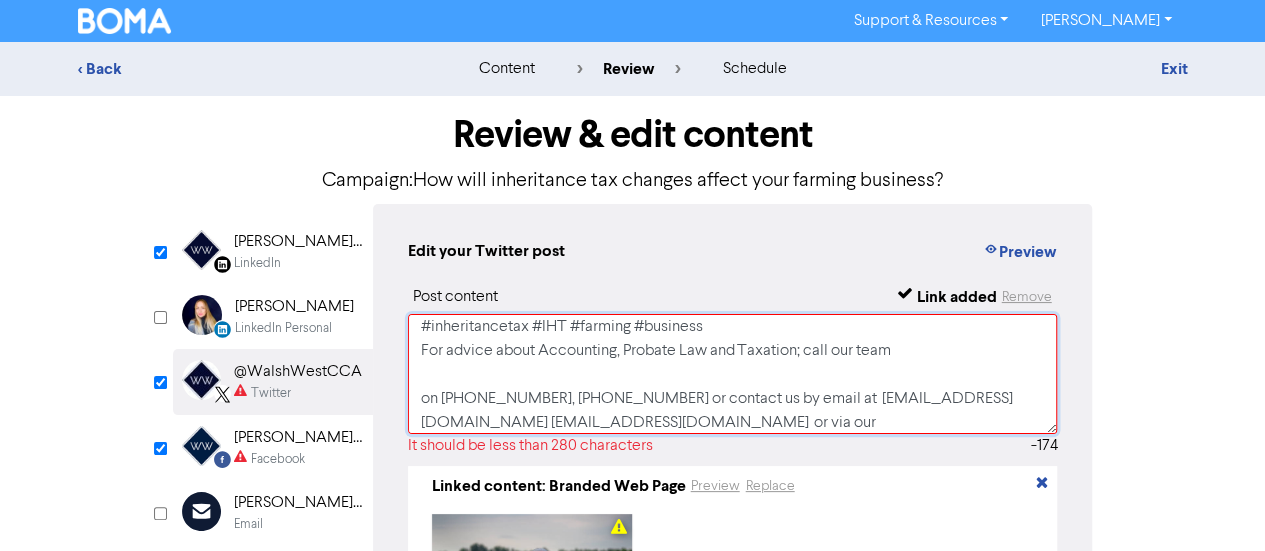 click on "The new changes to inheritance tax (IHT) for farming businesses has been contentious. We’ve got the lowdown on what the IHT changes mean and how you may be affected.
#inheritancetax #IHT #farming #business
For advice about Accounting, Probate Law and Taxation; call our team
on [PHONE_NUMBER], [PHONE_NUMBER] or contact us by email at  [EMAIL_ADDRESS][DOMAIN_NAME] [EMAIL_ADDRESS][DOMAIN_NAME]  or via our website [DOMAIN_NAME]
[URL][DOMAIN_NAME]" at bounding box center [733, 374] 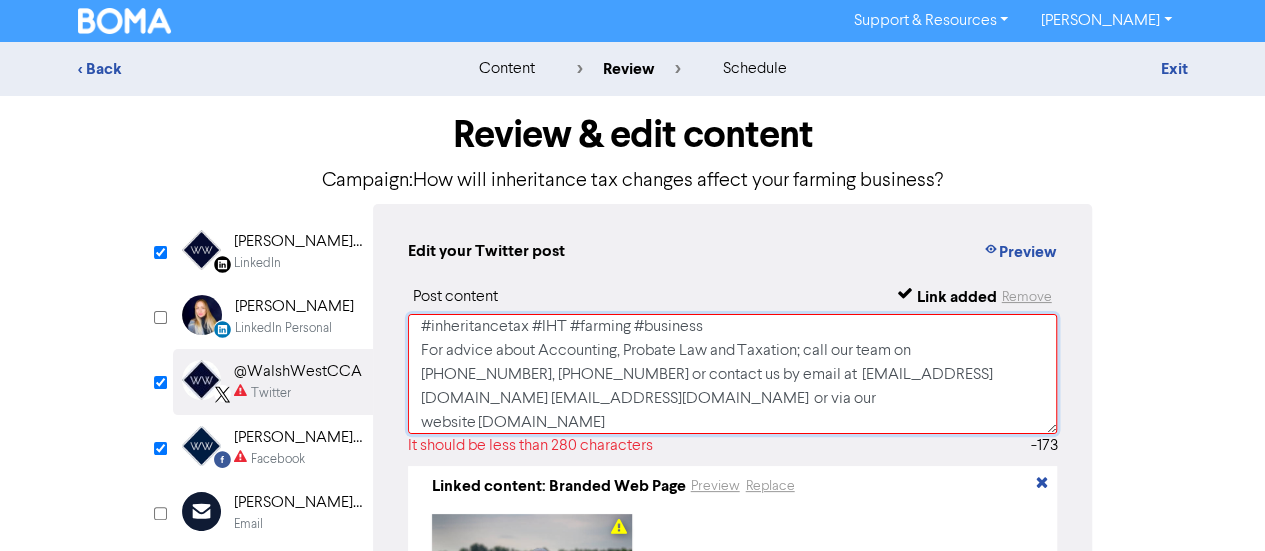 click on "The new changes to inheritance tax (IHT) for farming businesses has been contentious. We’ve got the lowdown on what the IHT changes mean and how you may be affected.
#inheritancetax #IHT #farming #business
For advice about Accounting, Probate Law and Taxation; call our team on [PHONE_NUMBER], [PHONE_NUMBER] or contact us by email at  [EMAIL_ADDRESS][DOMAIN_NAME] [EMAIL_ADDRESS][DOMAIN_NAME]  or via our website [DOMAIN_NAME]
[URL][DOMAIN_NAME]" at bounding box center (733, 374) 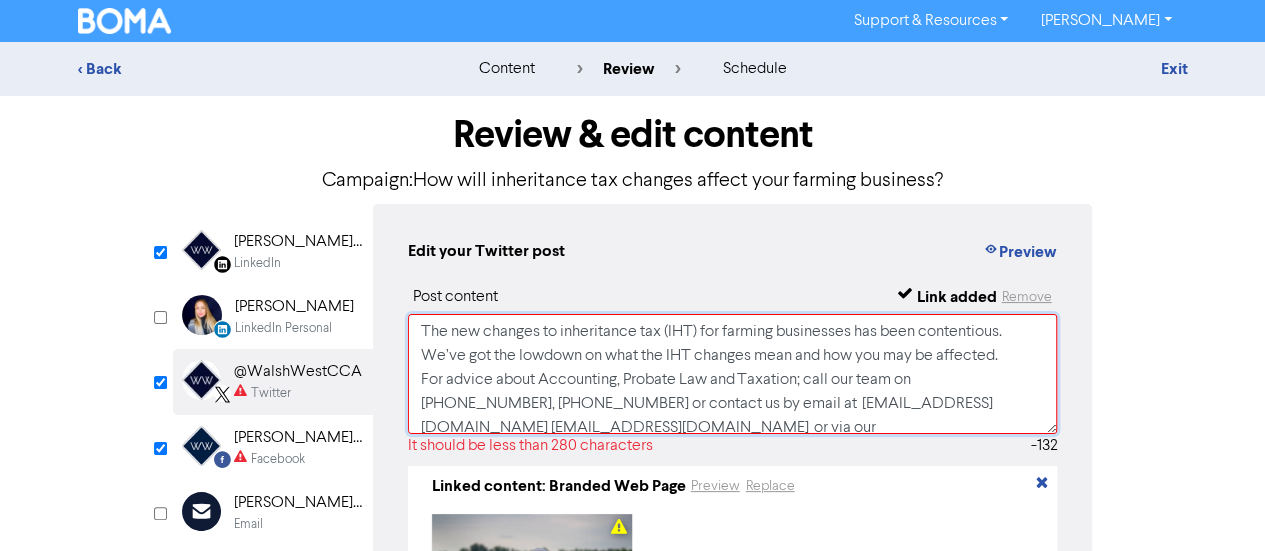 scroll, scrollTop: 0, scrollLeft: 0, axis: both 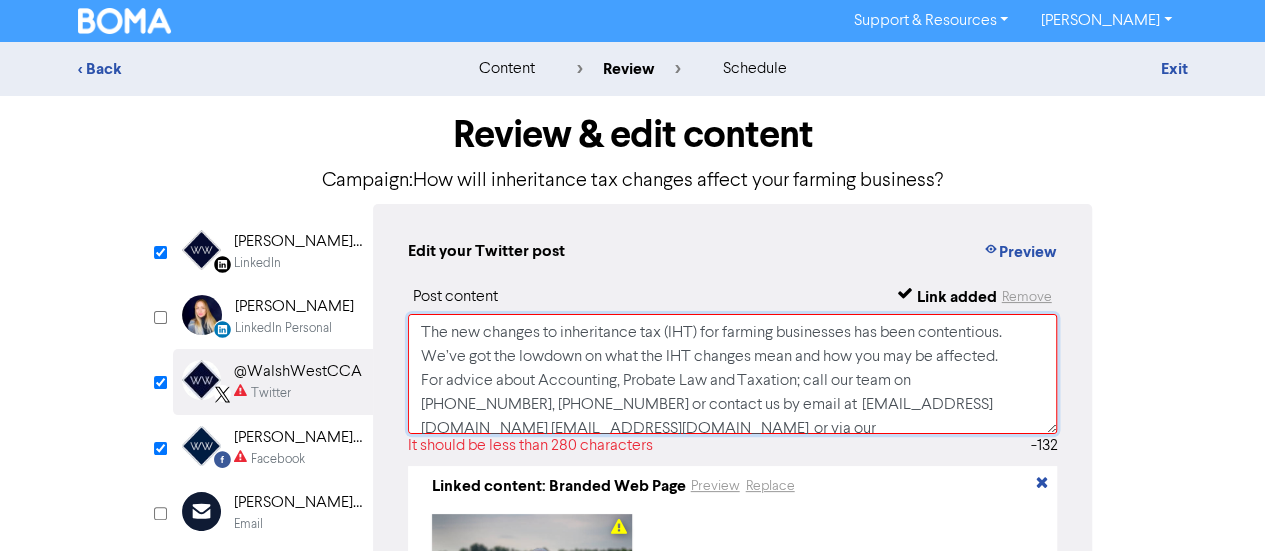 click on "The new changes to inheritance tax (IHT) for farming businesses has been contentious. We’ve got the lowdown on what the IHT changes mean and how you may be affected.
For advice about Accounting, Probate Law and Taxation; call our team on [PHONE_NUMBER], [PHONE_NUMBER] or contact us by email at  [EMAIL_ADDRESS][DOMAIN_NAME] [EMAIL_ADDRESS][DOMAIN_NAME]  or via our website [DOMAIN_NAME]
[URL][DOMAIN_NAME]" at bounding box center (733, 374) 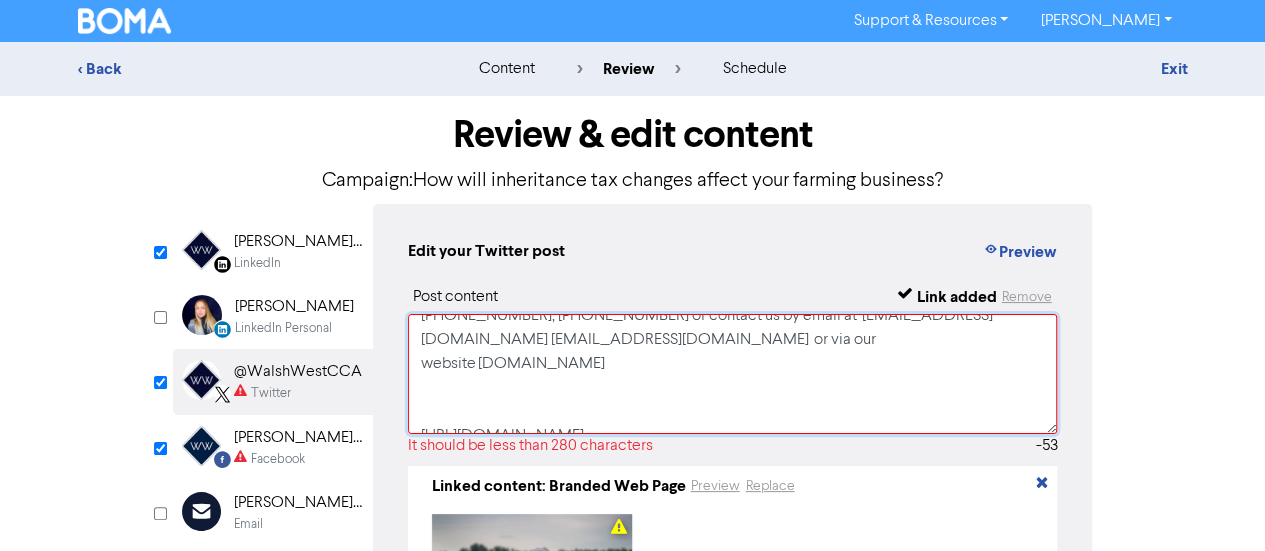 scroll, scrollTop: 85, scrollLeft: 0, axis: vertical 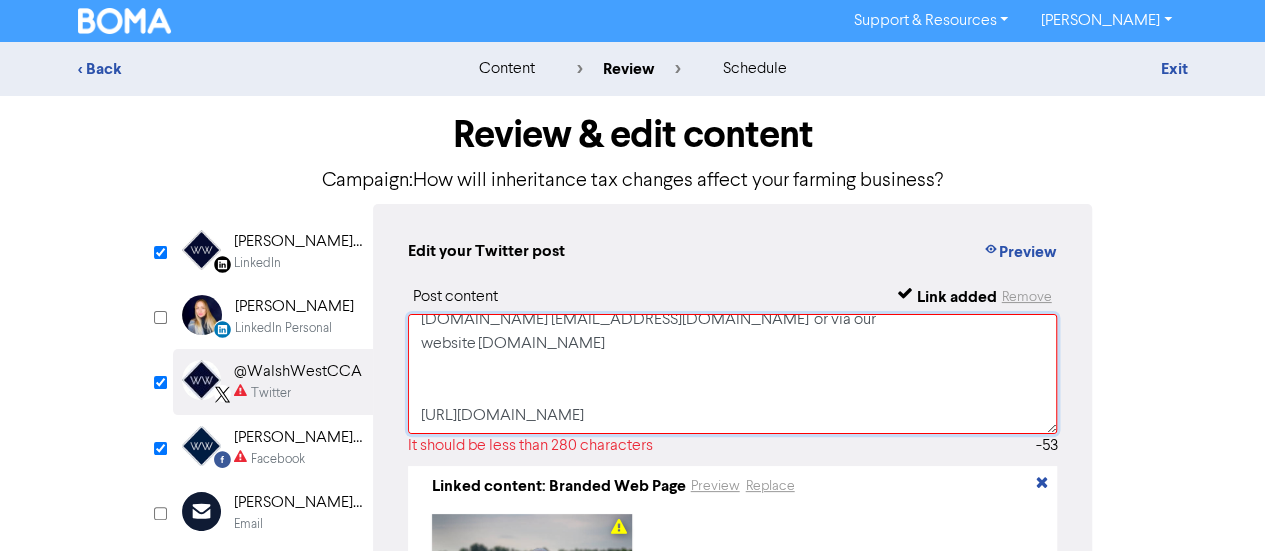 click on "The new changes to inheritance tax (IHT) for farming businesses has been contentious.
For advice about Accounting, Probate Law and Taxation; call our team on [PHONE_NUMBER], [PHONE_NUMBER] or contact us by email at  [EMAIL_ADDRESS][DOMAIN_NAME] [EMAIL_ADDRESS][DOMAIN_NAME]  or via our website [DOMAIN_NAME]
[URL][DOMAIN_NAME]" at bounding box center [733, 374] 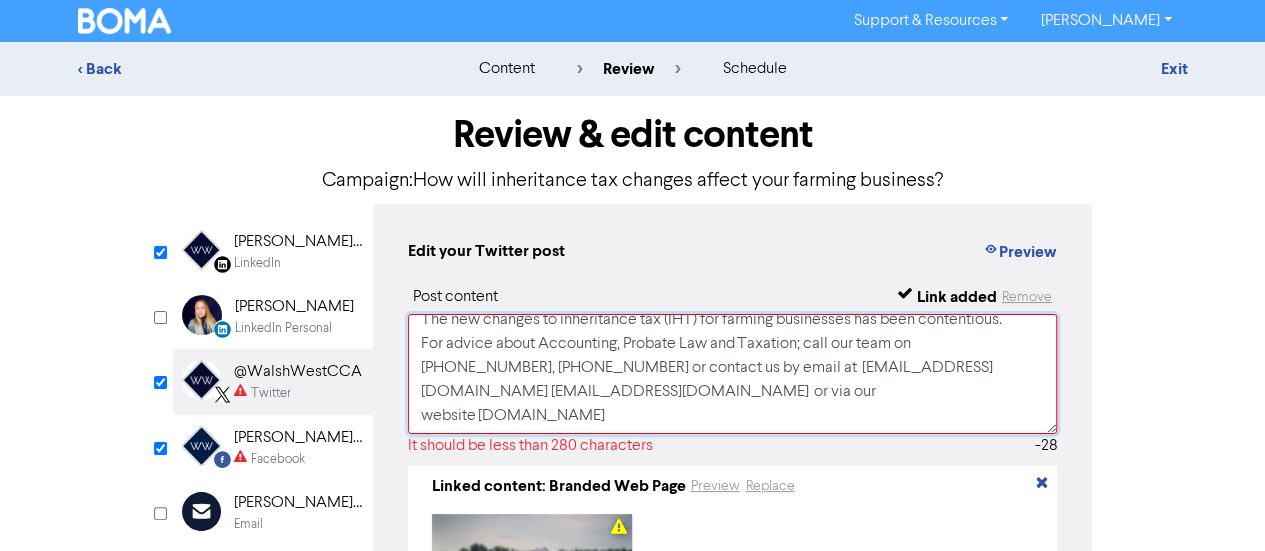 scroll, scrollTop: 0, scrollLeft: 0, axis: both 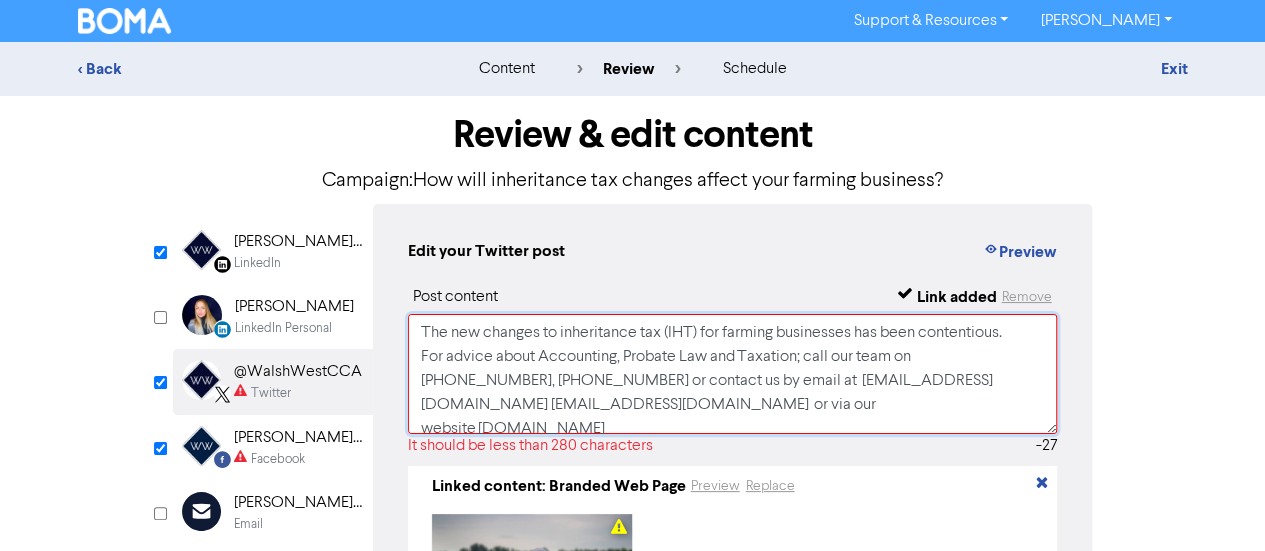 click on "The new changes to inheritance tax (IHT) for farming businesses has been contentious.
For advice about Accounting, Probate Law and Taxation; call our team on [PHONE_NUMBER], [PHONE_NUMBER] or contact us by email at  [EMAIL_ADDRESS][DOMAIN_NAME] [EMAIL_ADDRESS][DOMAIN_NAME]  or via our website [DOMAIN_NAME]" at bounding box center [733, 374] 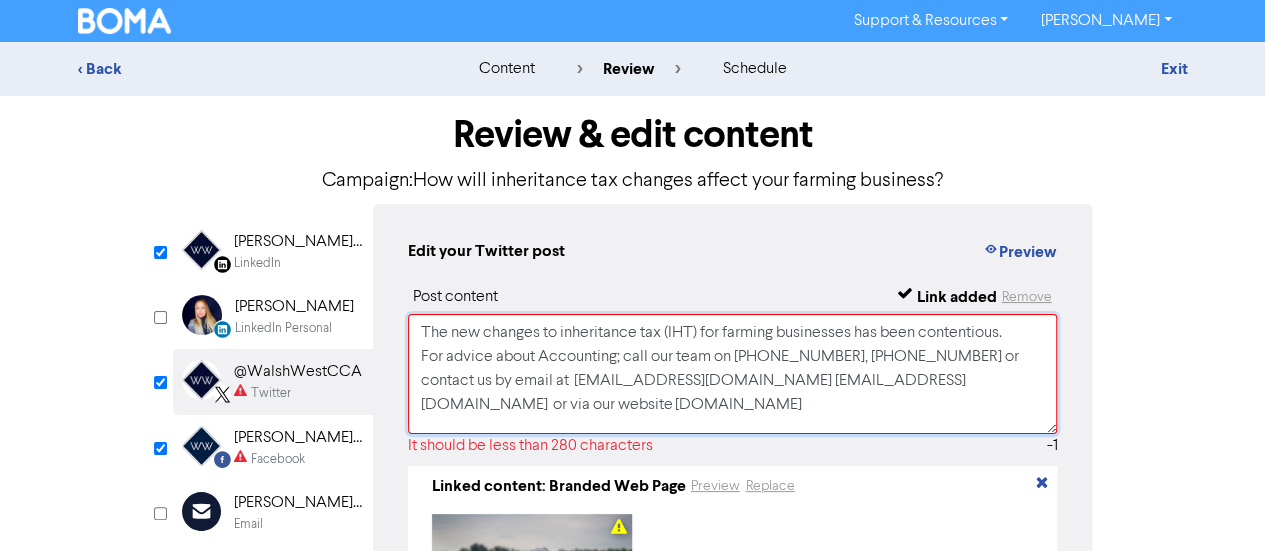 click on "The new changes to inheritance tax (IHT) for farming businesses has been contentious.
For advice about Accounting; call our team on [PHONE_NUMBER], [PHONE_NUMBER] or contact us by email at  [EMAIL_ADDRESS][DOMAIN_NAME] [EMAIL_ADDRESS][DOMAIN_NAME]  or via our website [DOMAIN_NAME]" at bounding box center [733, 374] 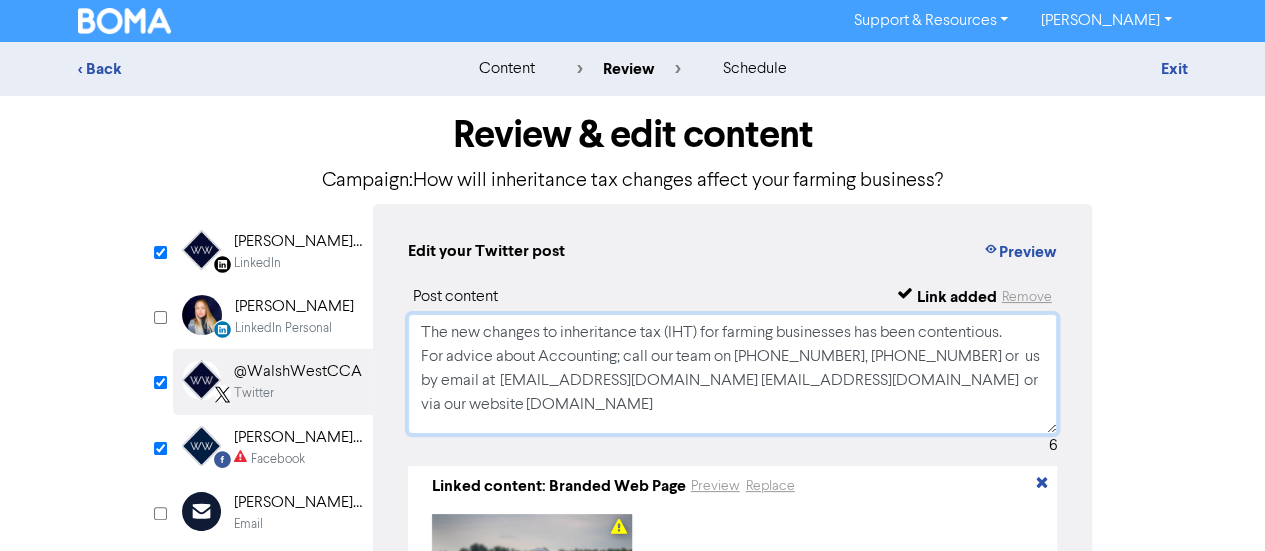 click on "The new changes to inheritance tax (IHT) for farming businesses has been contentious.
For advice about Accounting; call our team on [PHONE_NUMBER], [PHONE_NUMBER] or  us by email at  [EMAIL_ADDRESS][DOMAIN_NAME] [EMAIL_ADDRESS][DOMAIN_NAME]  or via our website [DOMAIN_NAME]" at bounding box center [733, 374] 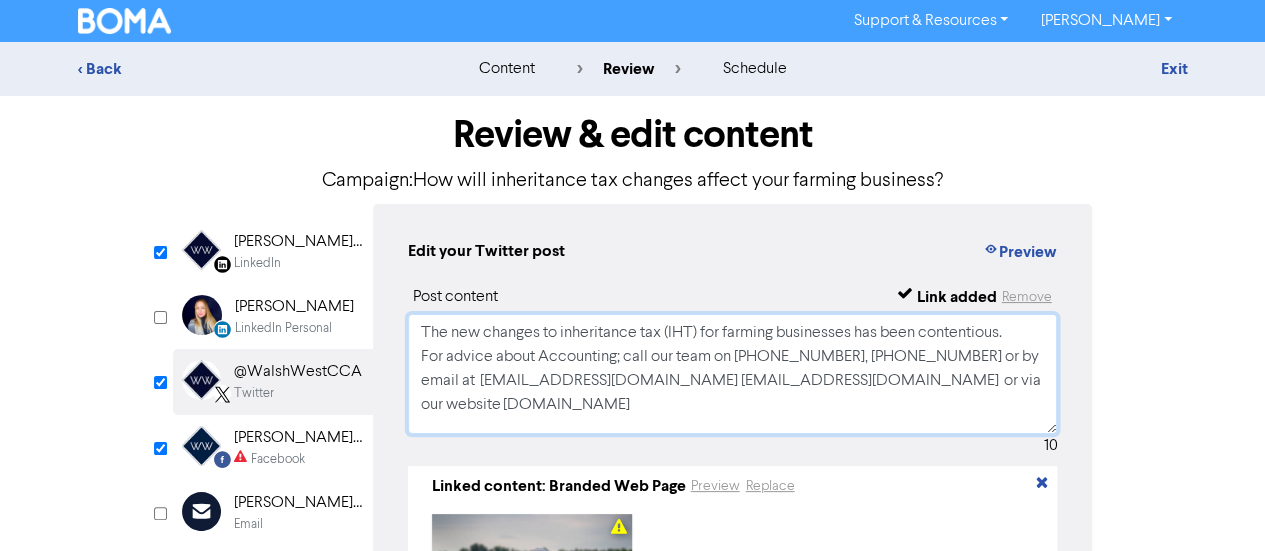 type on "The new changes to inheritance tax (IHT) for farming businesses has been contentious.
For advice about Accounting; call our team on [PHONE_NUMBER], [PHONE_NUMBER] or by email at  [EMAIL_ADDRESS][DOMAIN_NAME] [EMAIL_ADDRESS][DOMAIN_NAME]  or via our website [DOMAIN_NAME]" 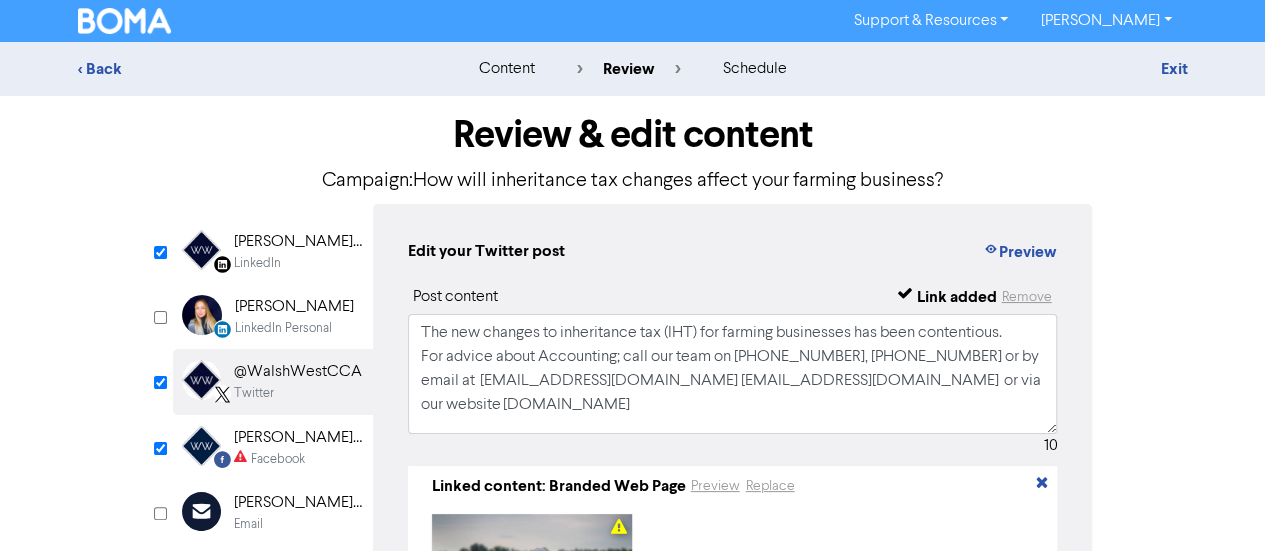click on "LinkedIn" at bounding box center (298, 263) 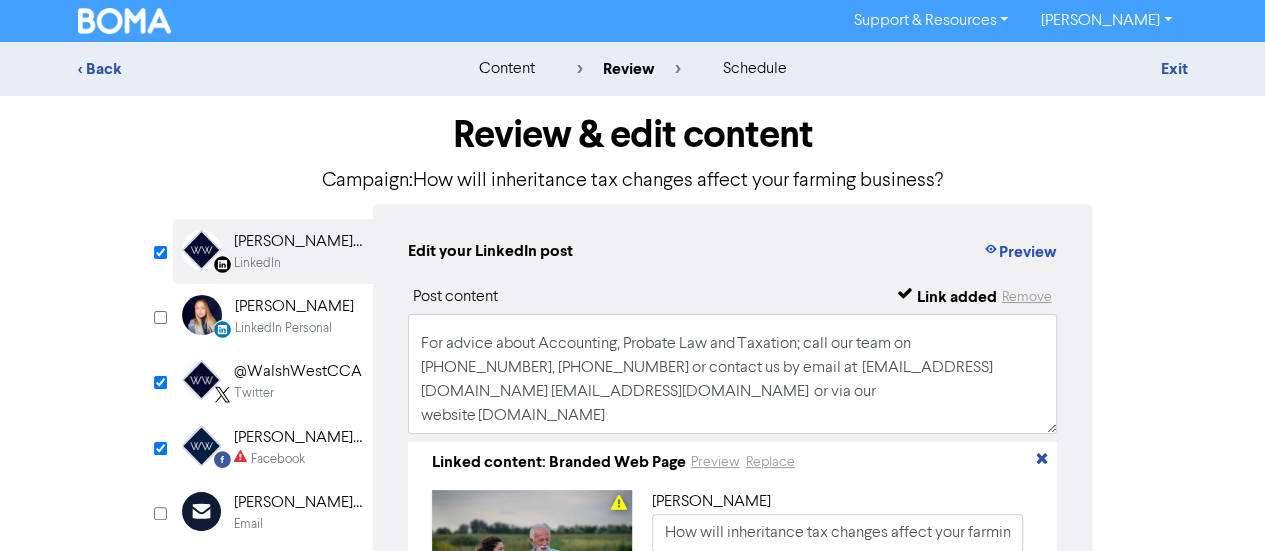 scroll, scrollTop: 0, scrollLeft: 0, axis: both 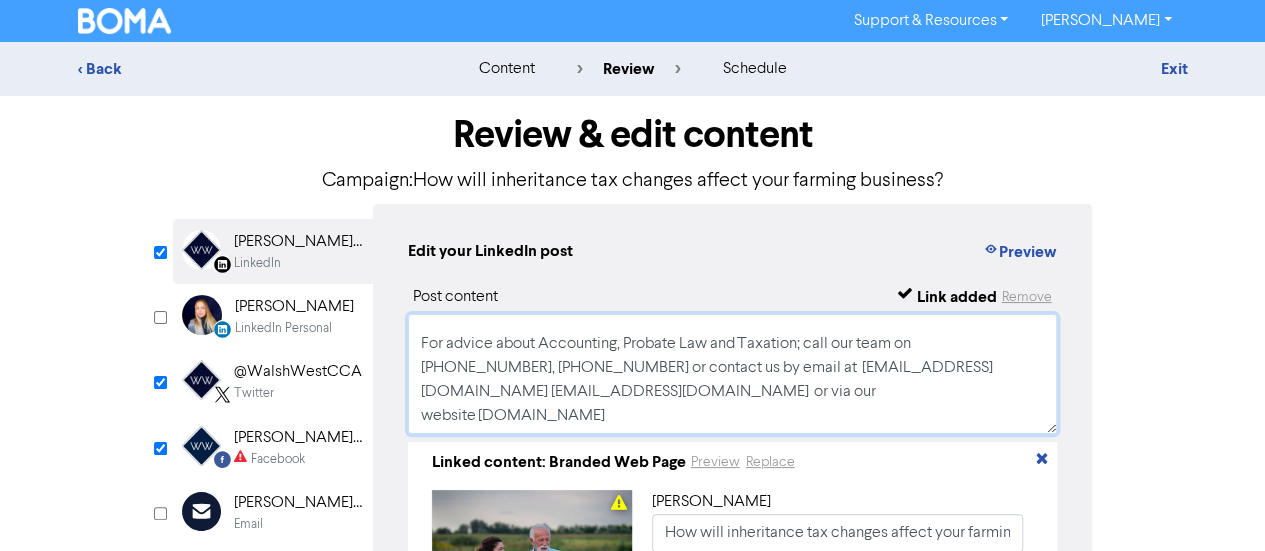 drag, startPoint x: 416, startPoint y: 330, endPoint x: 840, endPoint y: 419, distance: 433.2401 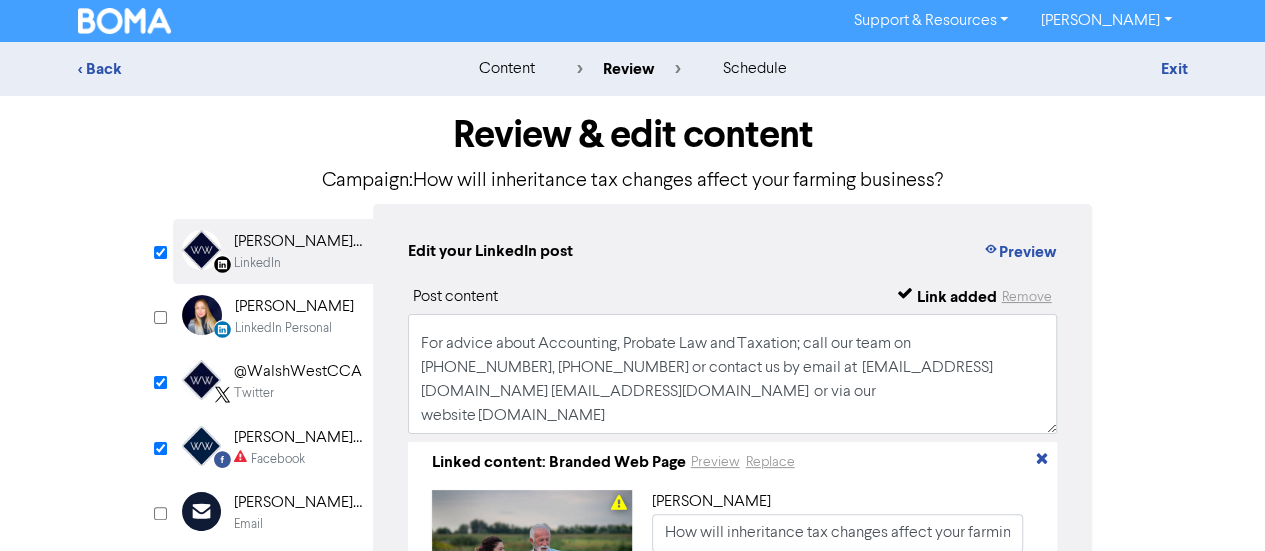 click on "[PERSON_NAME] West Chartered Certified Accountants" at bounding box center (298, 438) 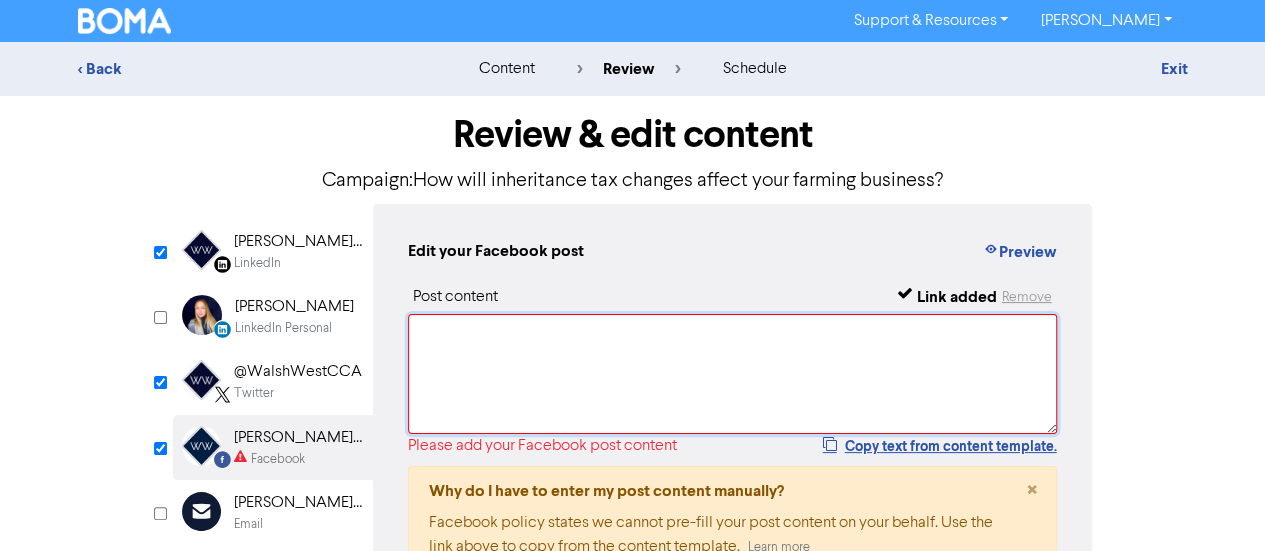 click at bounding box center (733, 374) 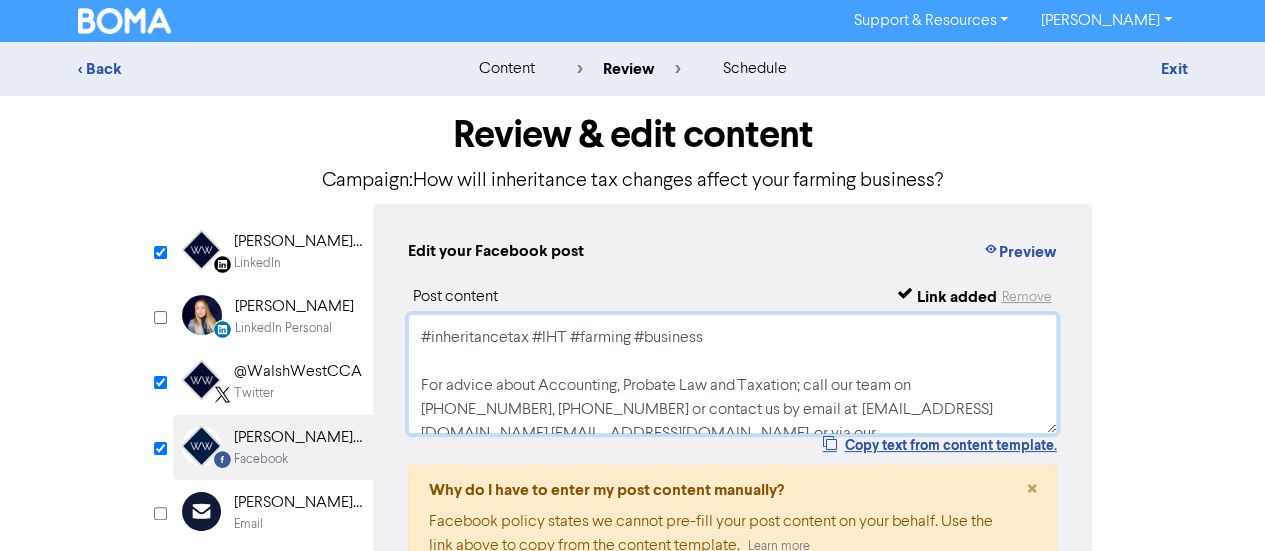 scroll, scrollTop: 109, scrollLeft: 0, axis: vertical 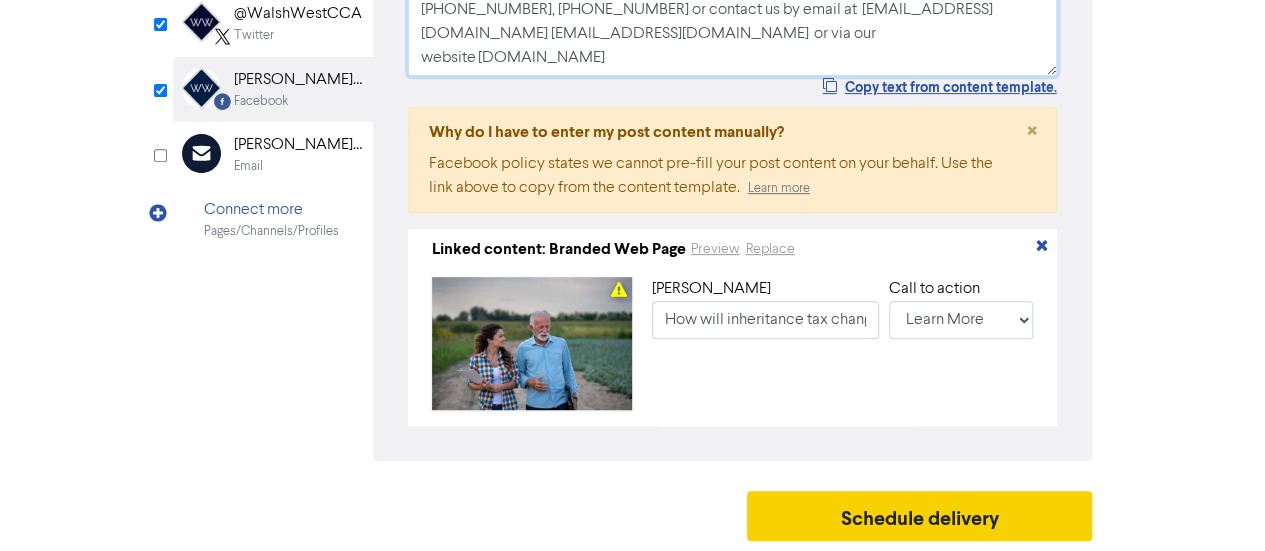 type on "The new changes to inheritance tax (IHT) for farming businesses has been contentious. We’ve got the lowdown on what the IHT changes mean and how you may be affected.
#inheritancetax #IHT #farming #business
For advice about Accounting, Probate Law and Taxation; call our team on [PHONE_NUMBER], [PHONE_NUMBER] or contact us by email at  [EMAIL_ADDRESS][DOMAIN_NAME] [EMAIL_ADDRESS][DOMAIN_NAME]  or via our website [DOMAIN_NAME]" 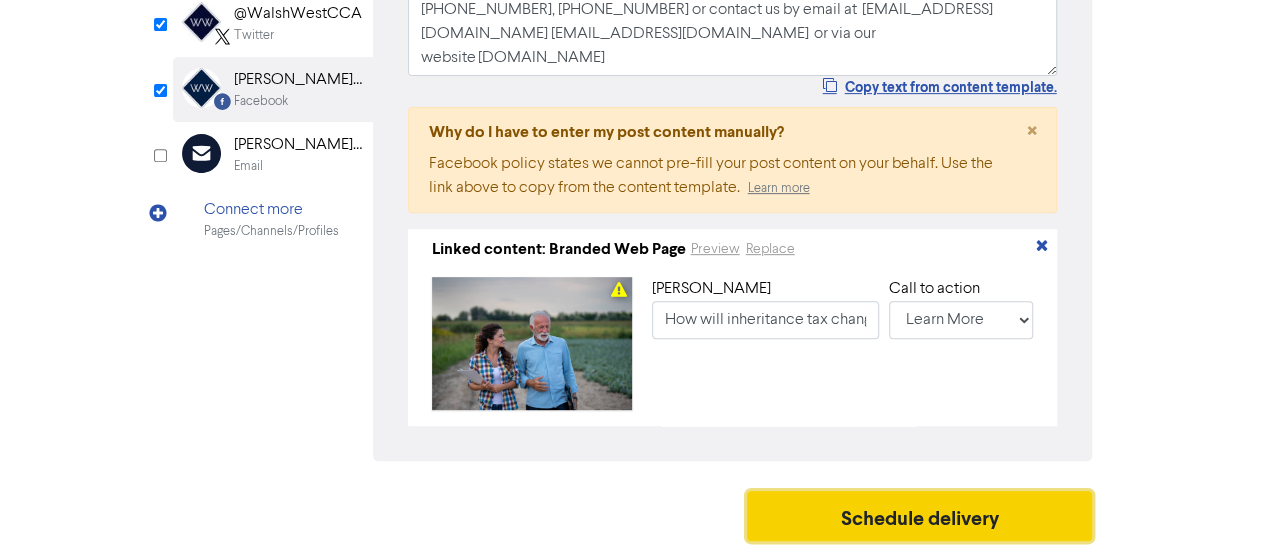 click on "Schedule delivery" at bounding box center [920, 516] 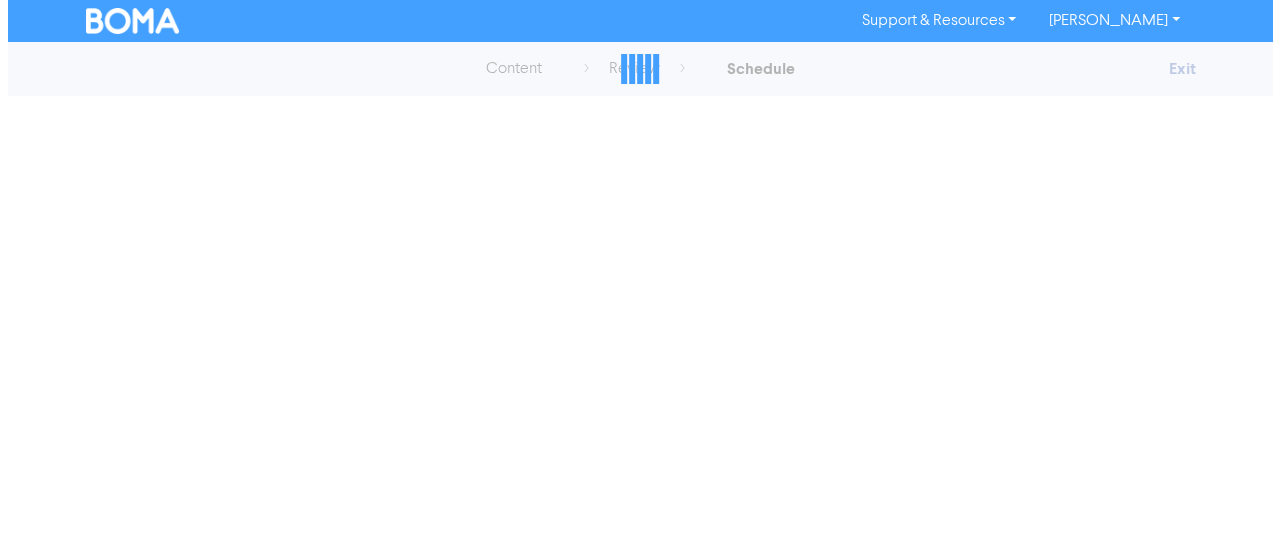 scroll, scrollTop: 0, scrollLeft: 0, axis: both 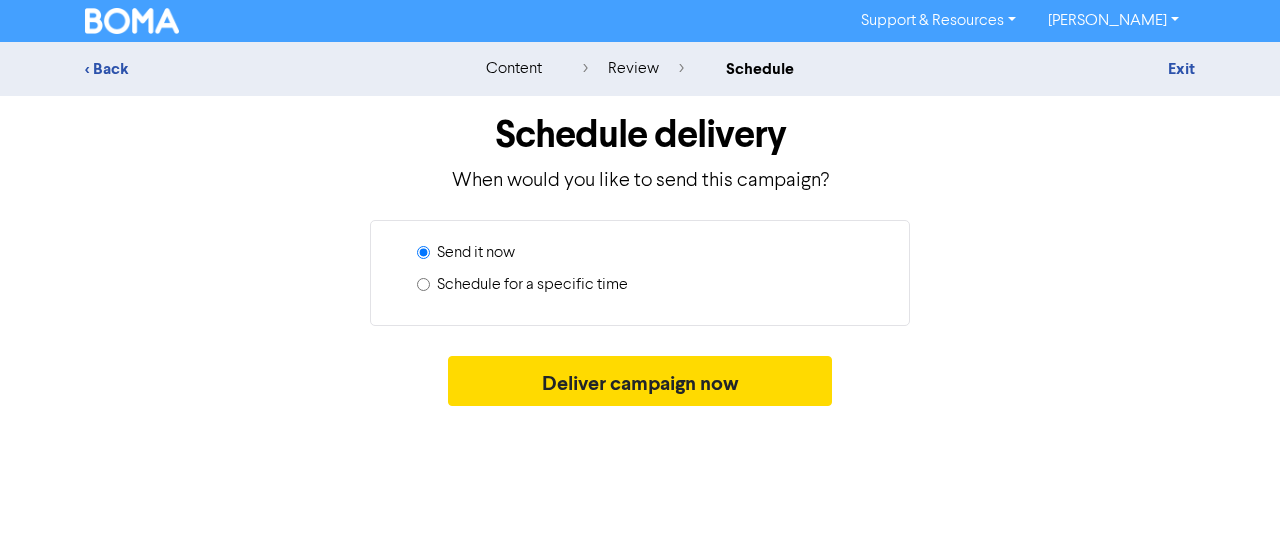 click on "Schedule for a specific time" at bounding box center [423, 284] 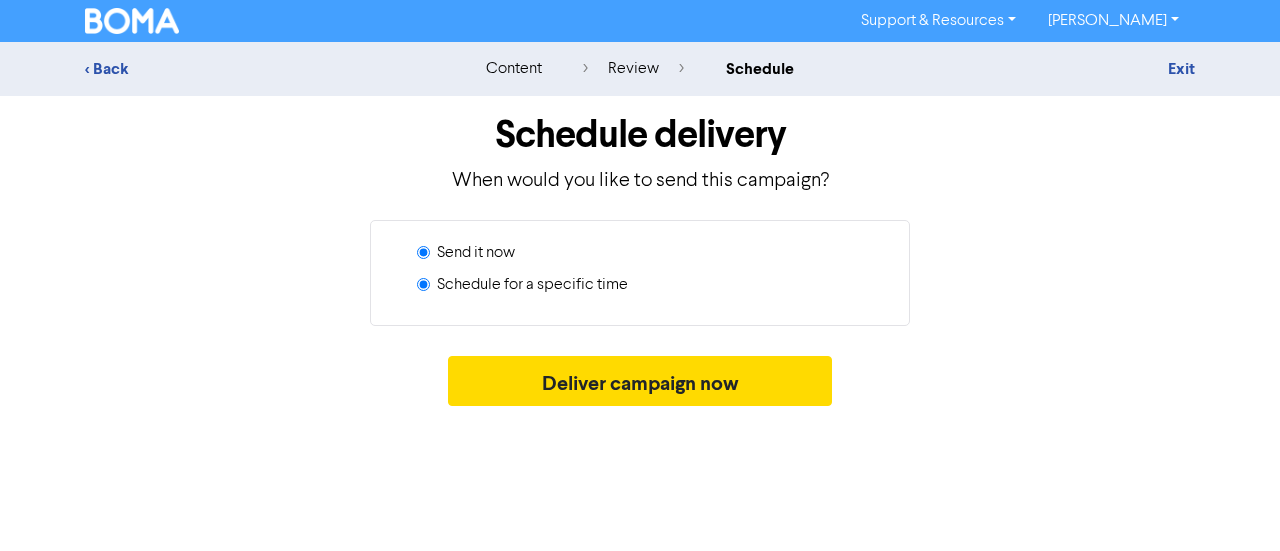 radio on "true" 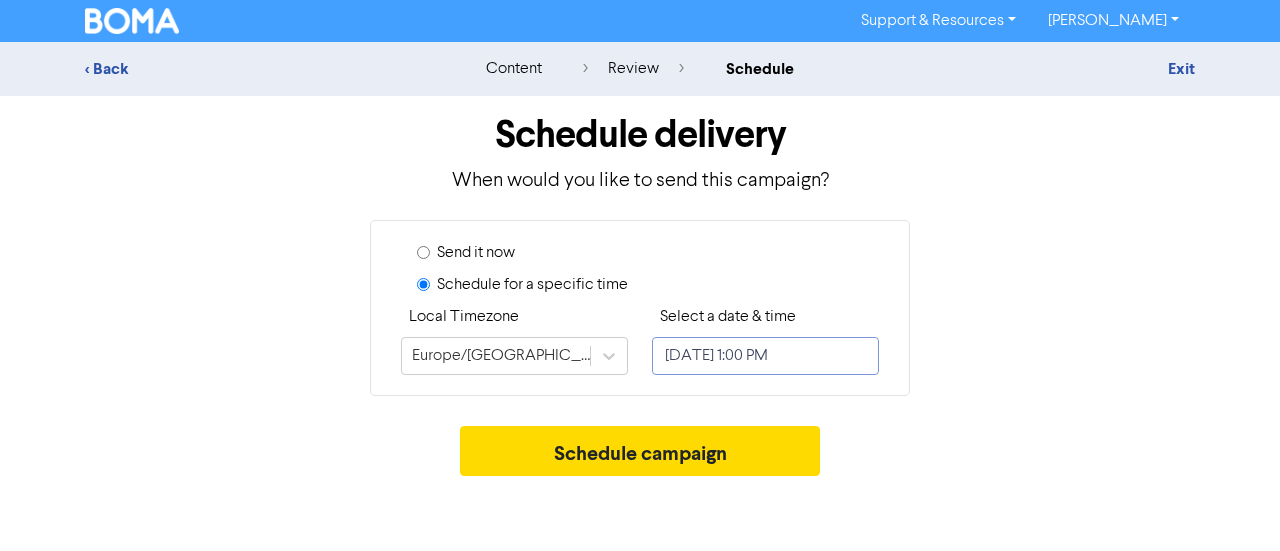 click on "[DATE] 1:00 PM" at bounding box center (765, 356) 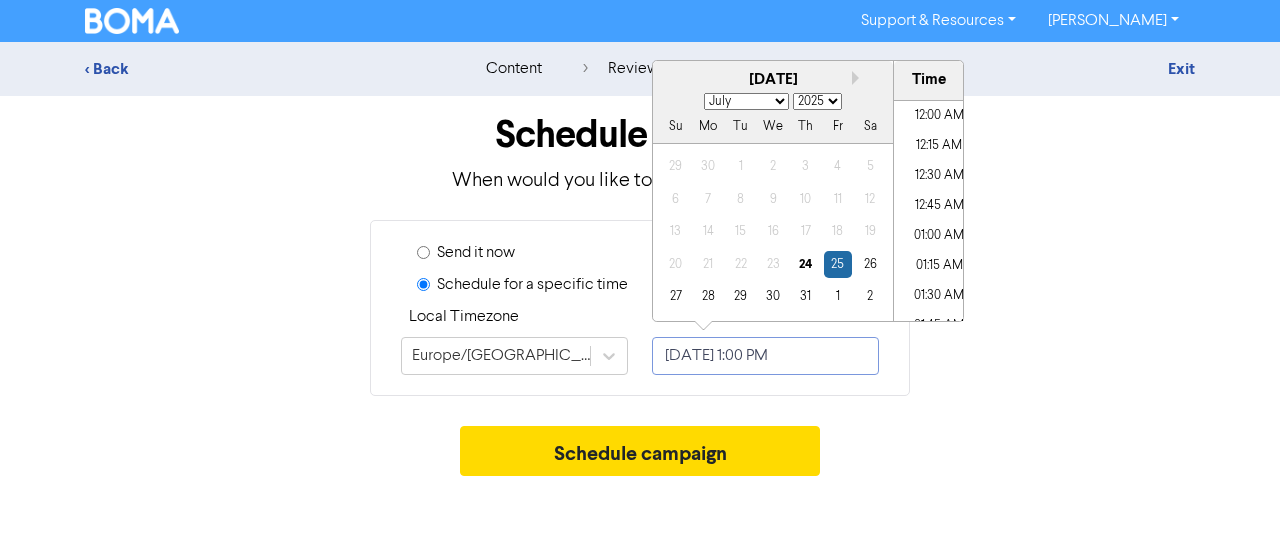scroll, scrollTop: 1465, scrollLeft: 0, axis: vertical 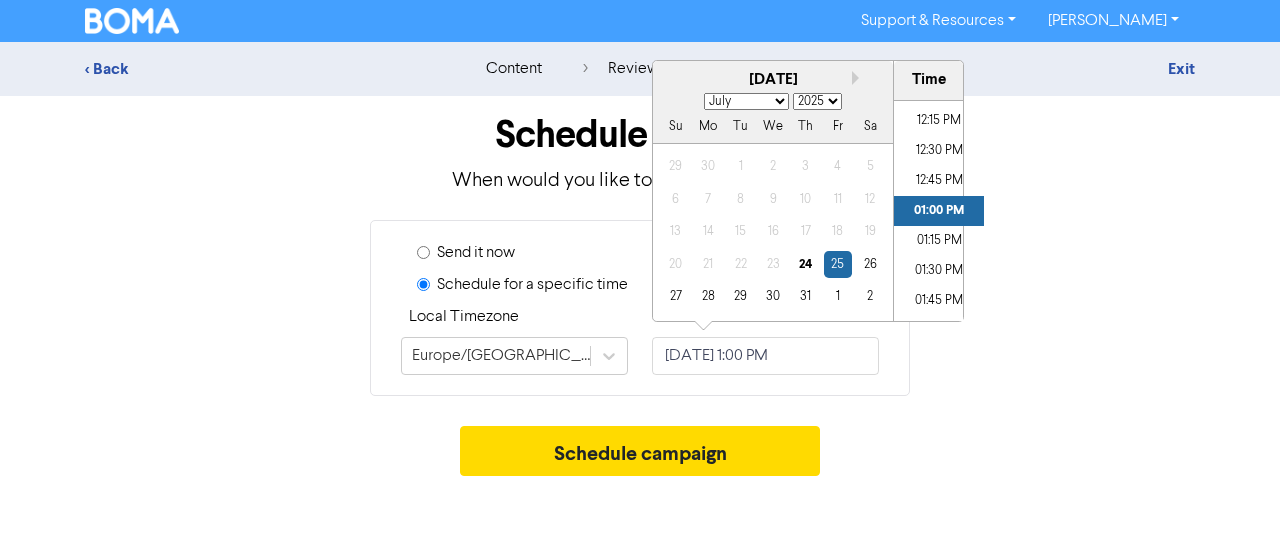 click on "January February March April May June July August September October November December" at bounding box center (746, 101) 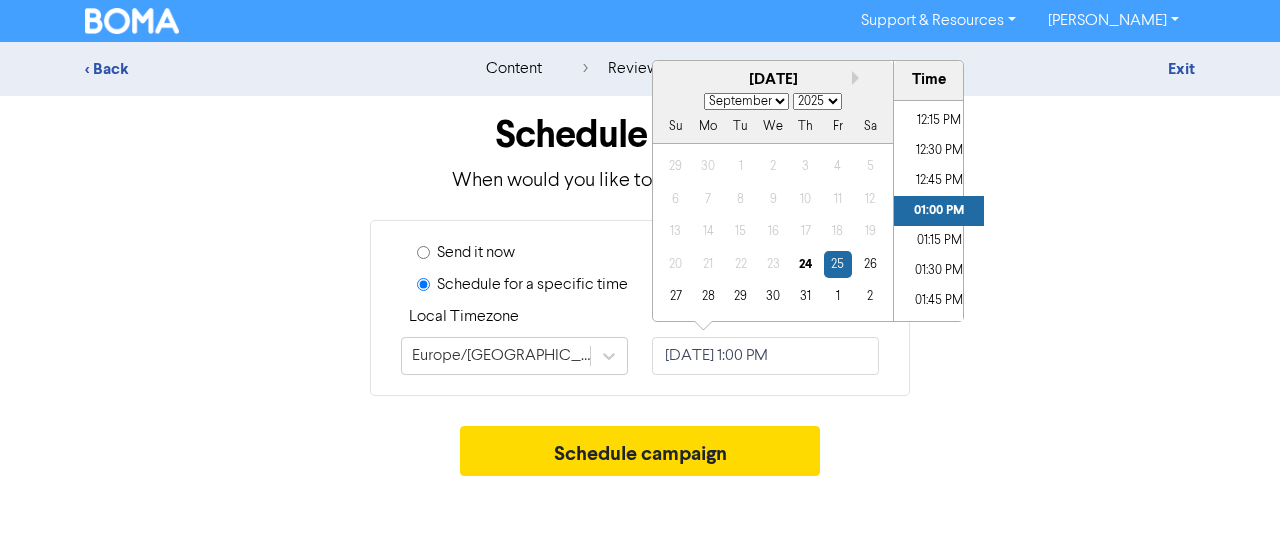 click on "January February March April May June July August September October November December" at bounding box center [746, 101] 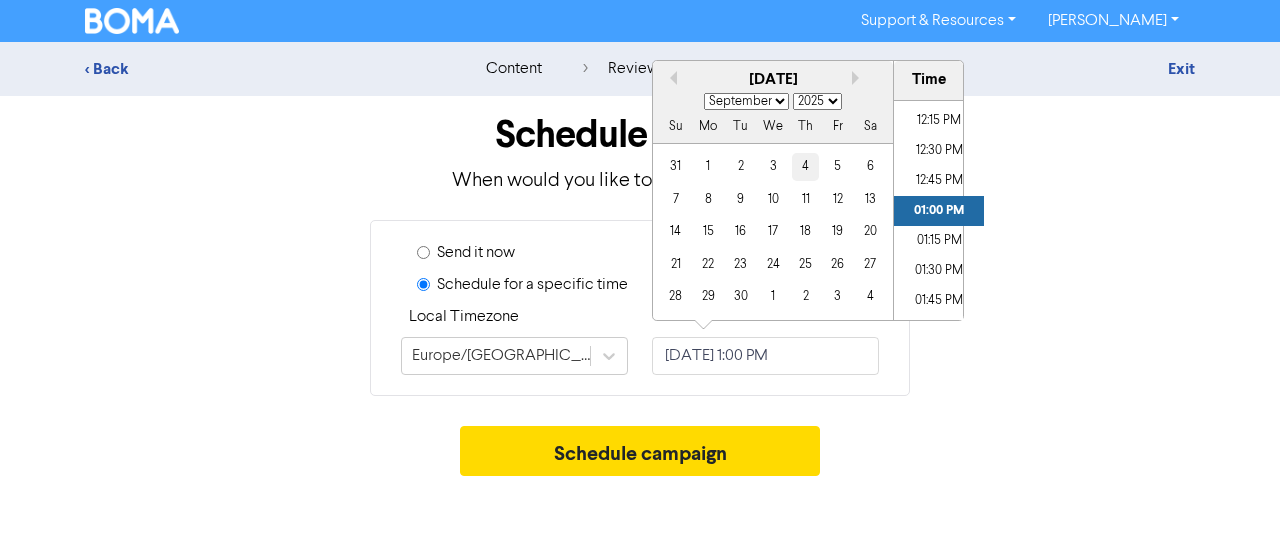 click on "4" at bounding box center [805, 166] 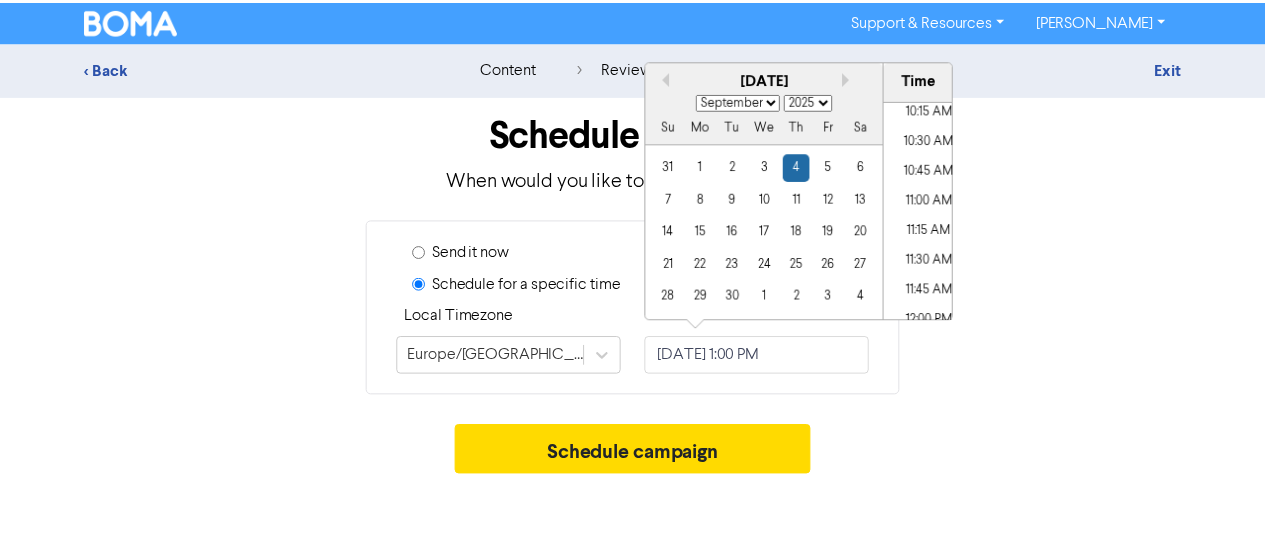 scroll, scrollTop: 1173, scrollLeft: 0, axis: vertical 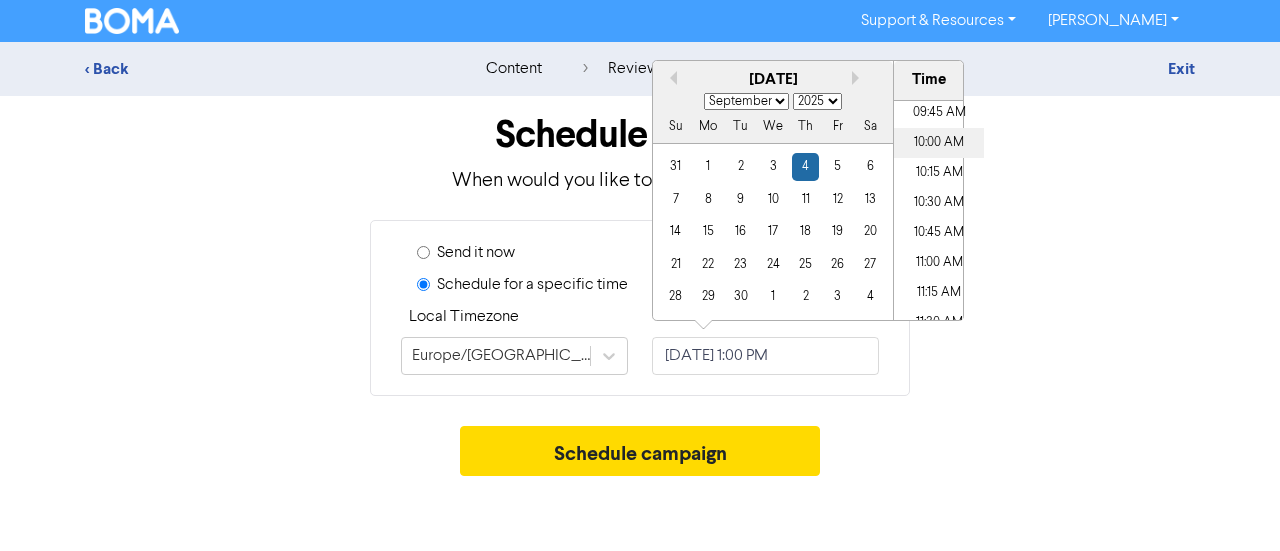 click on "10:00 AM" at bounding box center [939, 143] 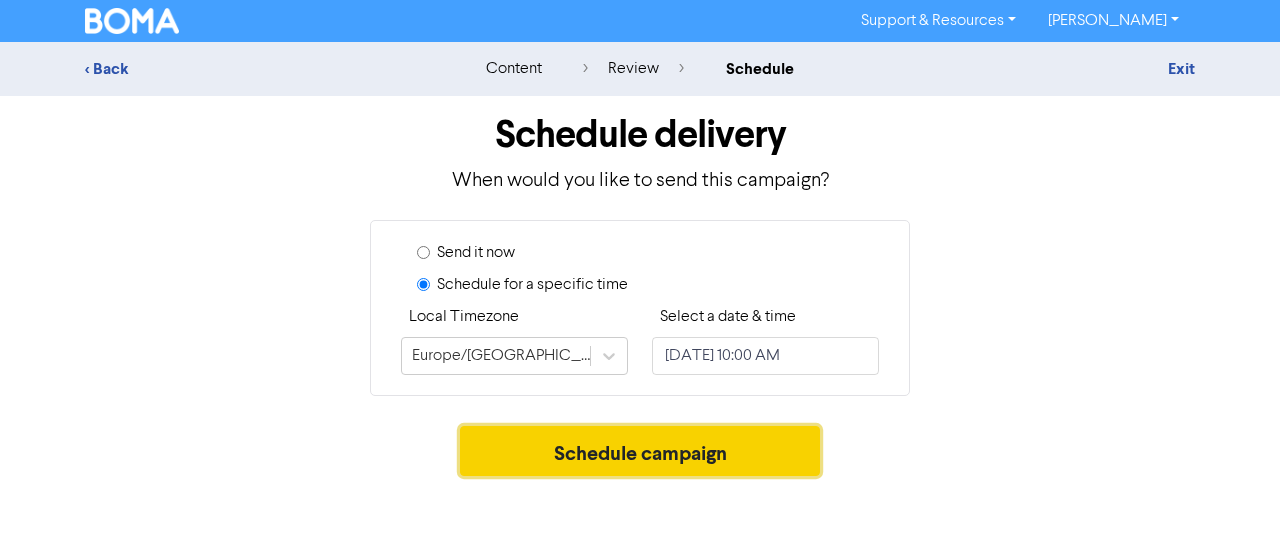 click on "Schedule campaign" at bounding box center [640, 451] 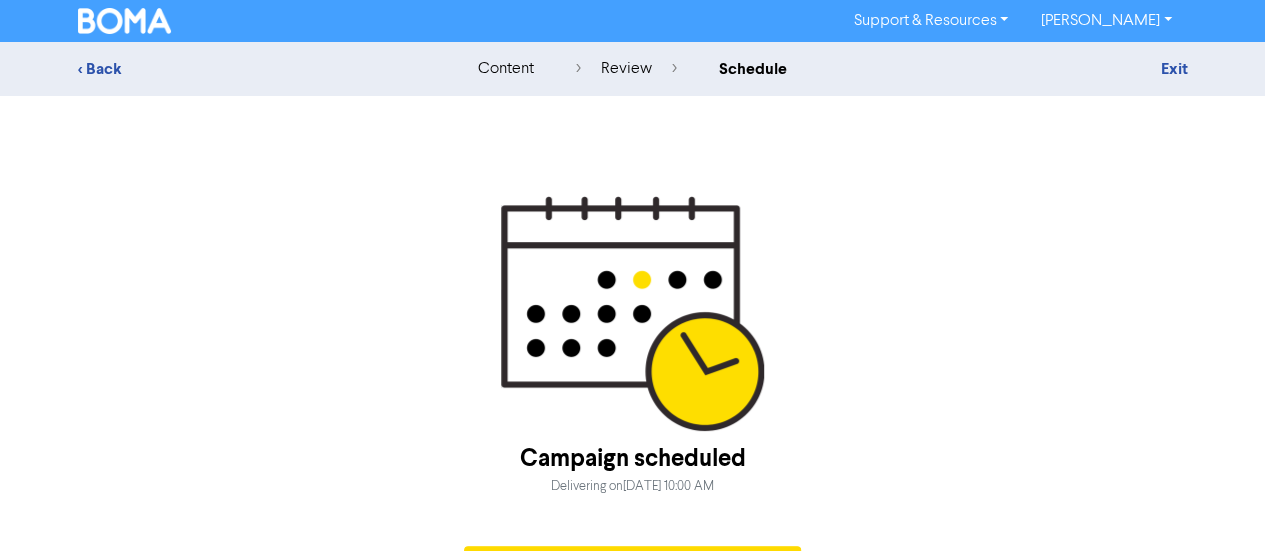 scroll, scrollTop: 54, scrollLeft: 0, axis: vertical 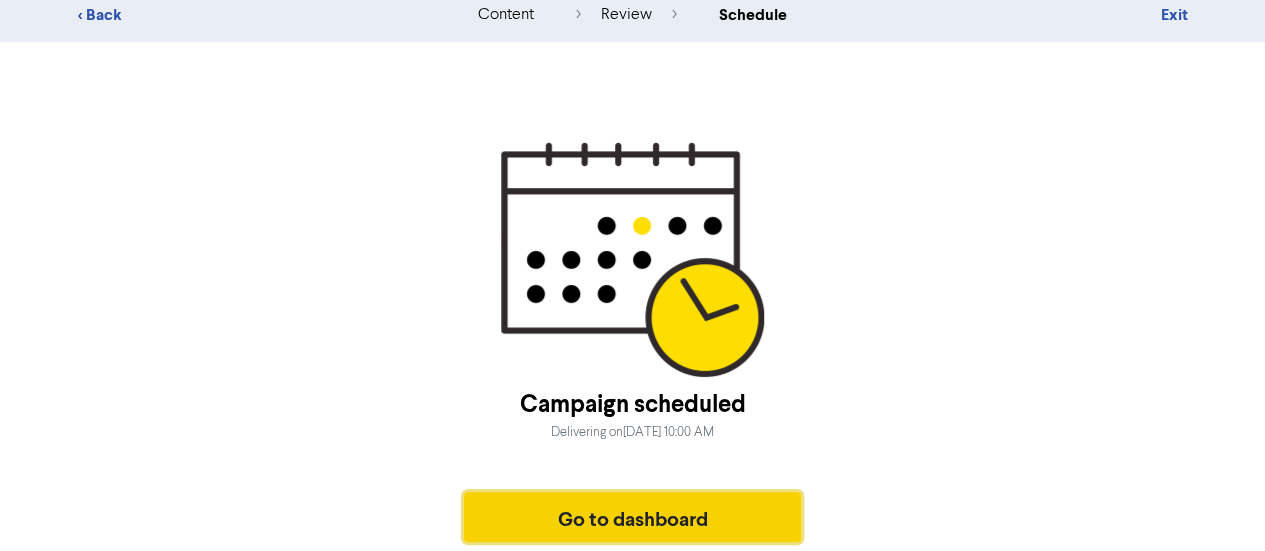 click on "Go to dashboard" at bounding box center [633, 517] 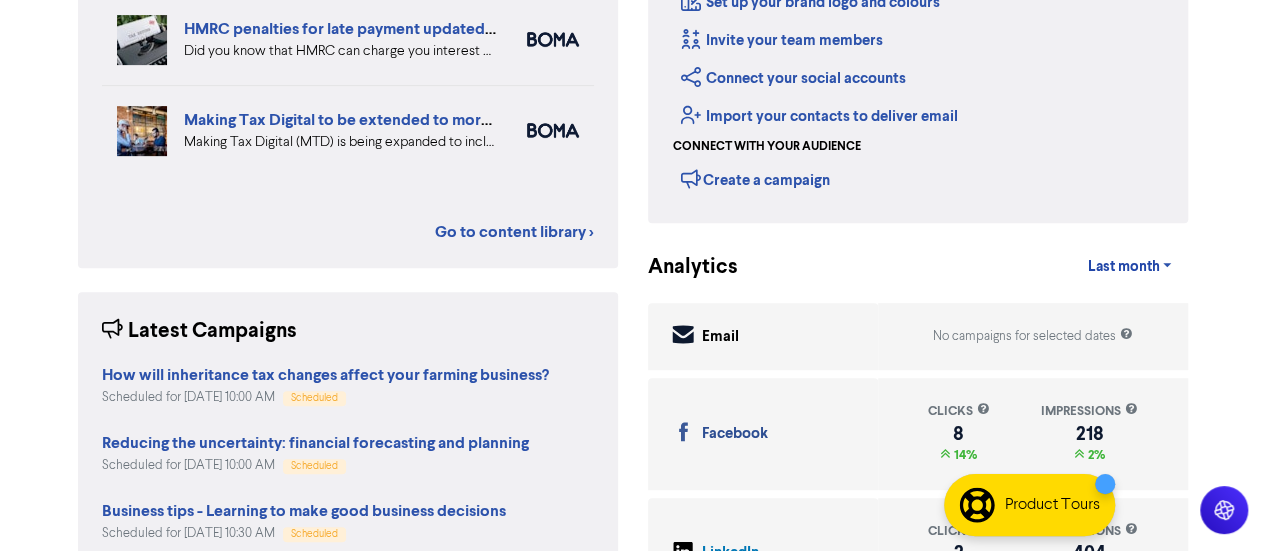 scroll, scrollTop: 0, scrollLeft: 0, axis: both 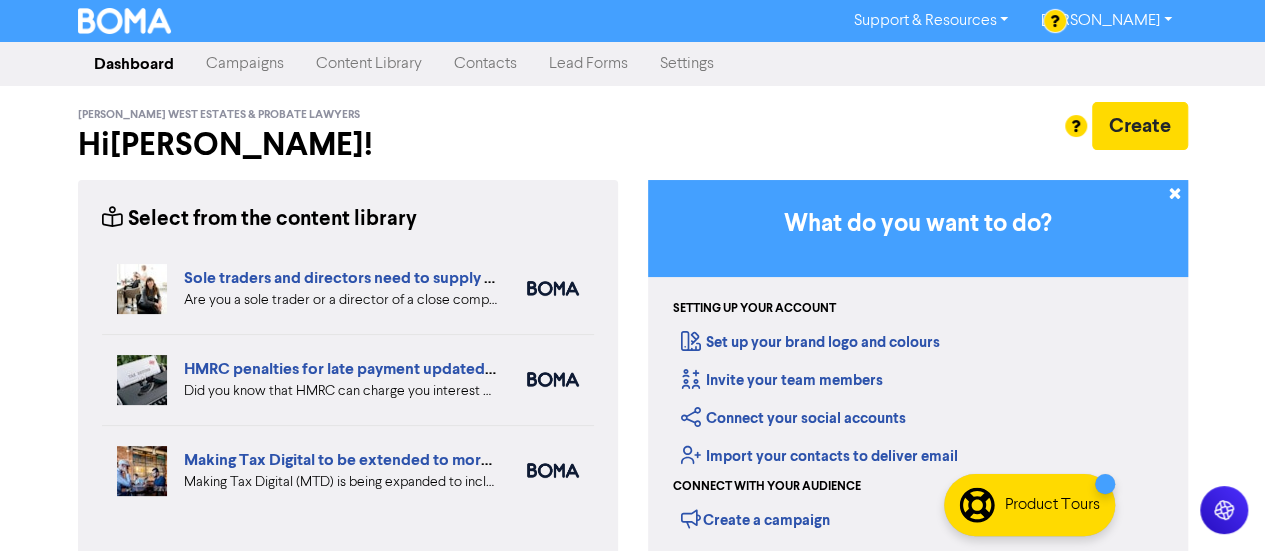 click on "Campaigns" at bounding box center [245, 64] 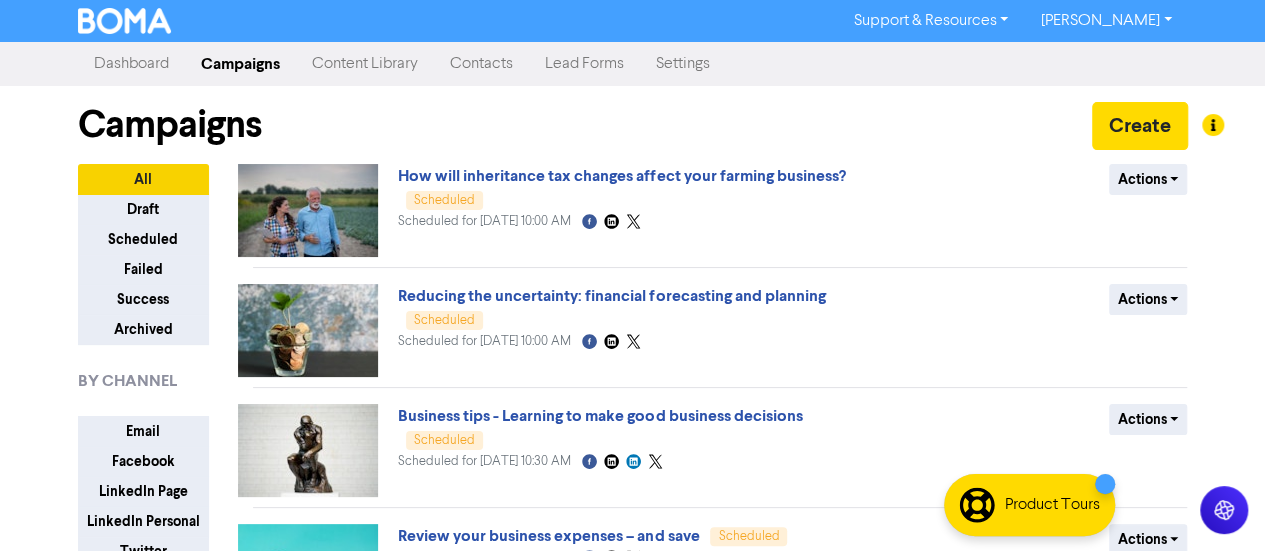 click on "Content Library" at bounding box center (365, 64) 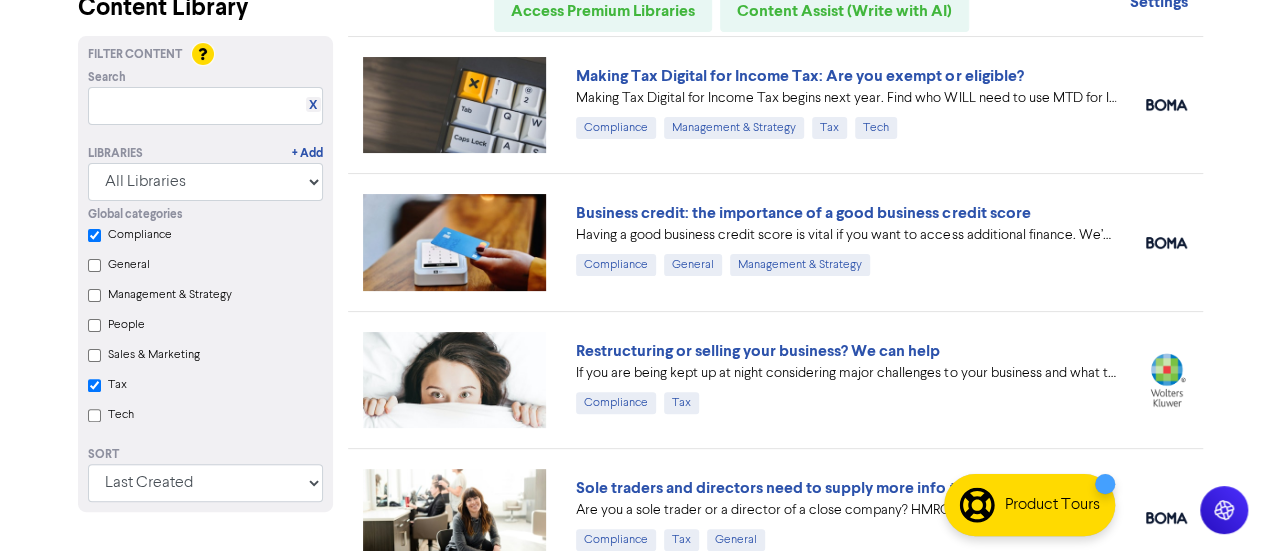 scroll, scrollTop: 106, scrollLeft: 0, axis: vertical 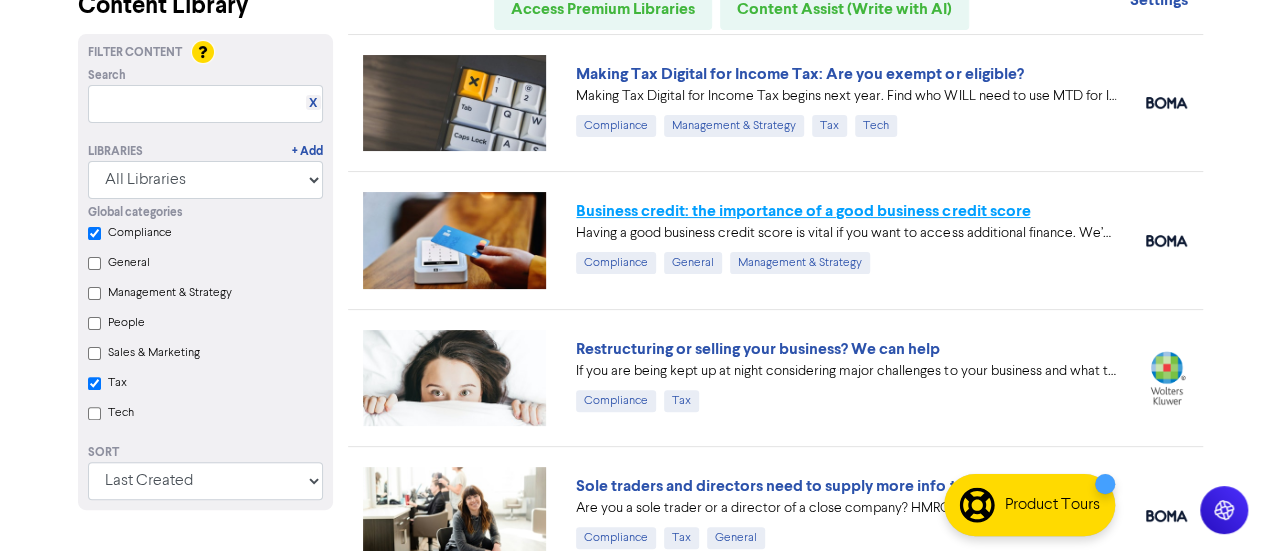click on "Business credit: the importance of a good business credit score" at bounding box center [803, 211] 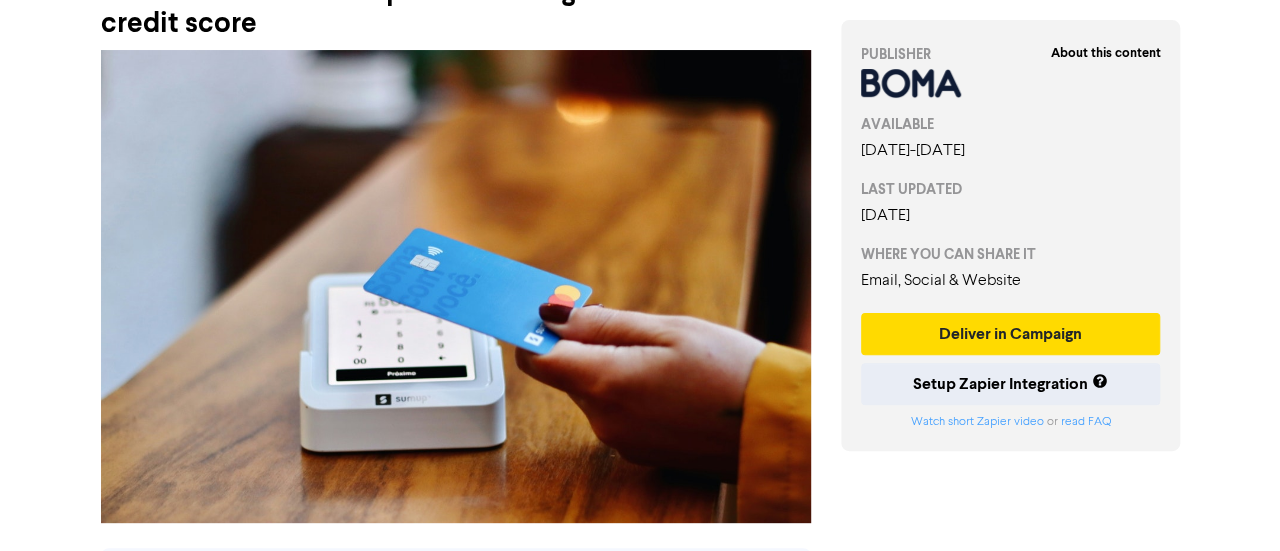 scroll, scrollTop: 140, scrollLeft: 0, axis: vertical 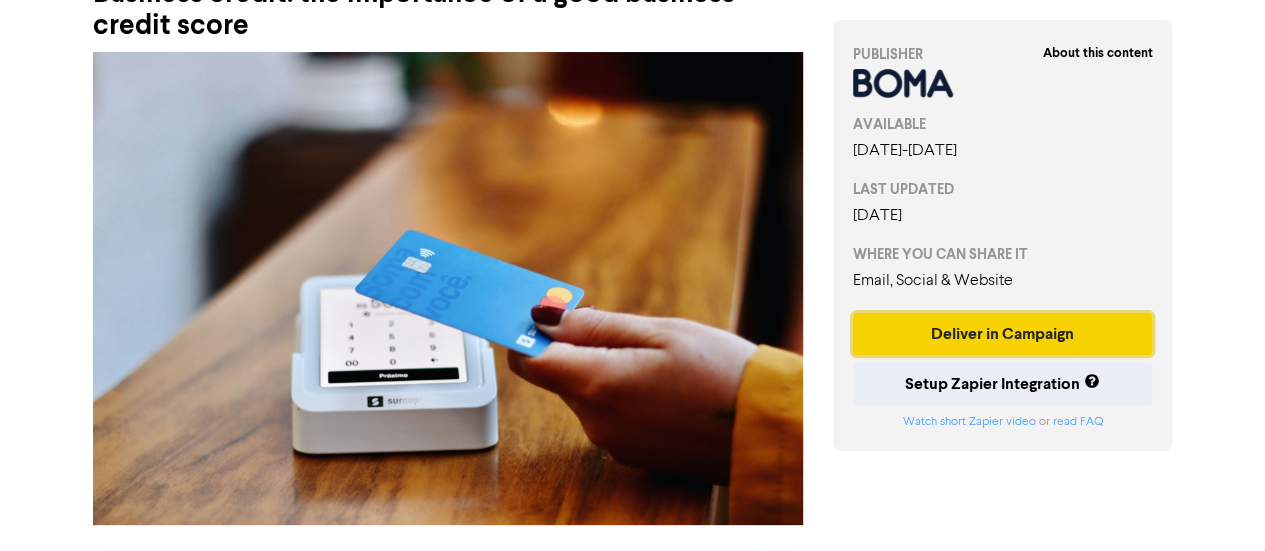 click on "Deliver in Campaign" at bounding box center [1003, 334] 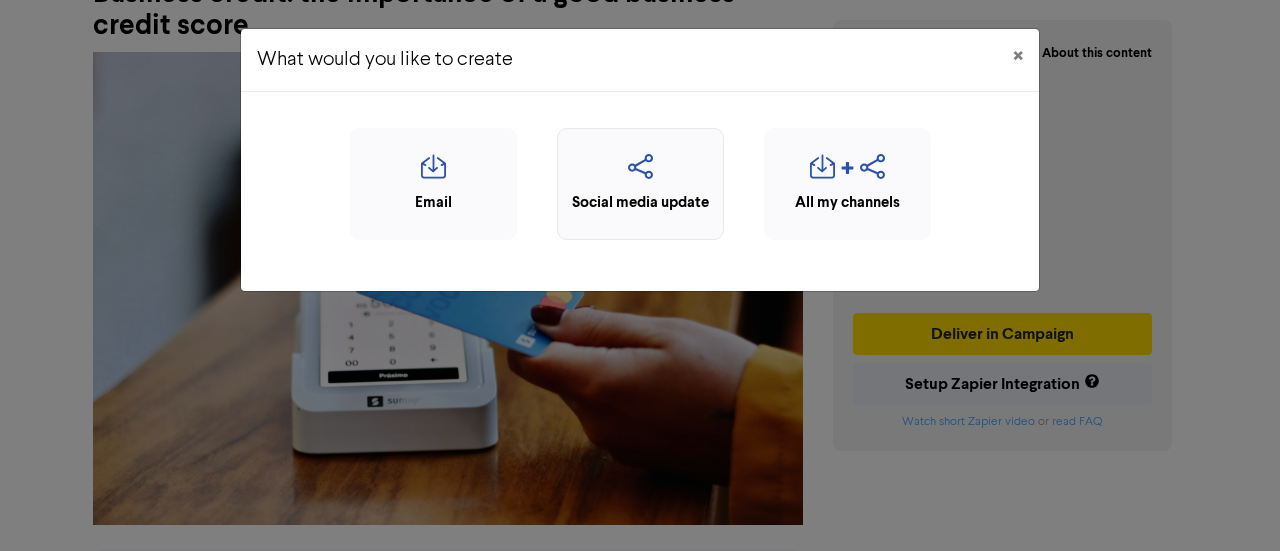 click at bounding box center [640, 173] 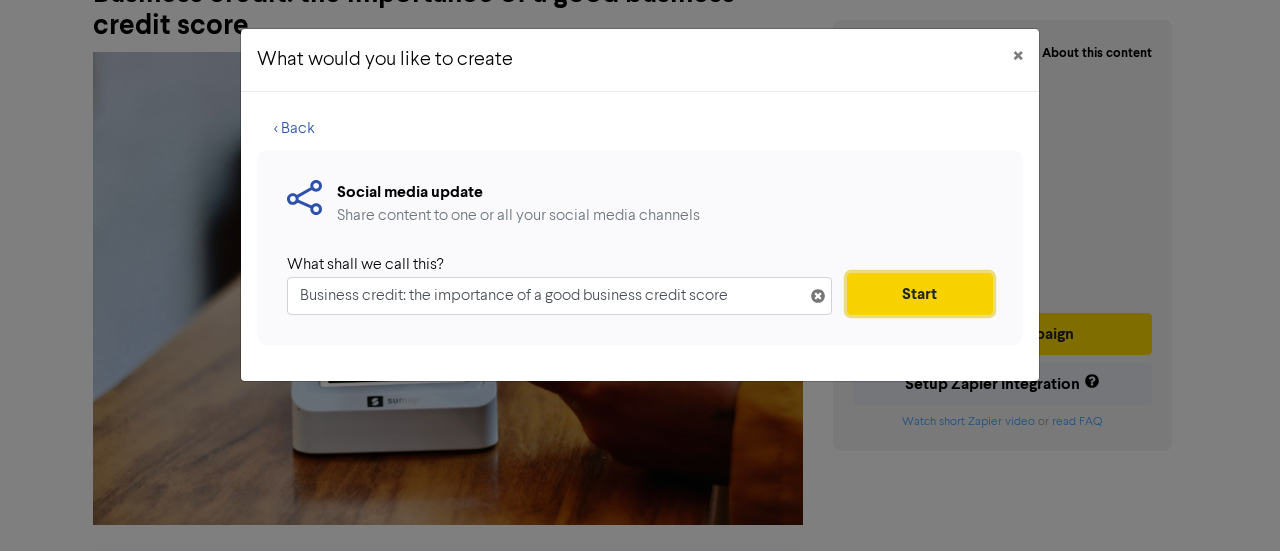 click on "Start" at bounding box center (920, 294) 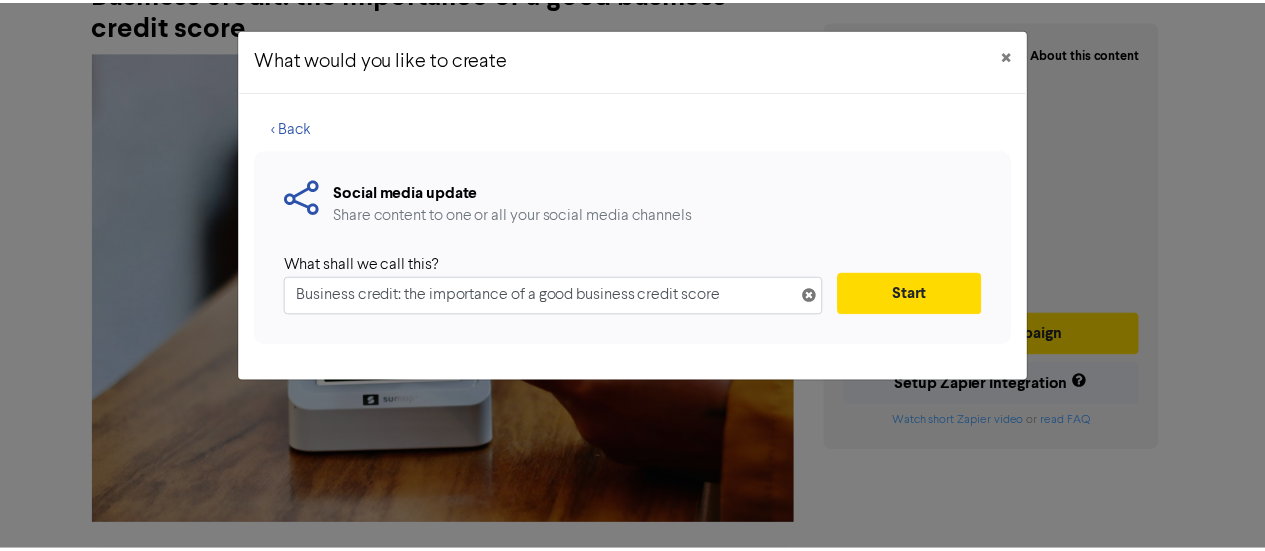 scroll, scrollTop: 0, scrollLeft: 0, axis: both 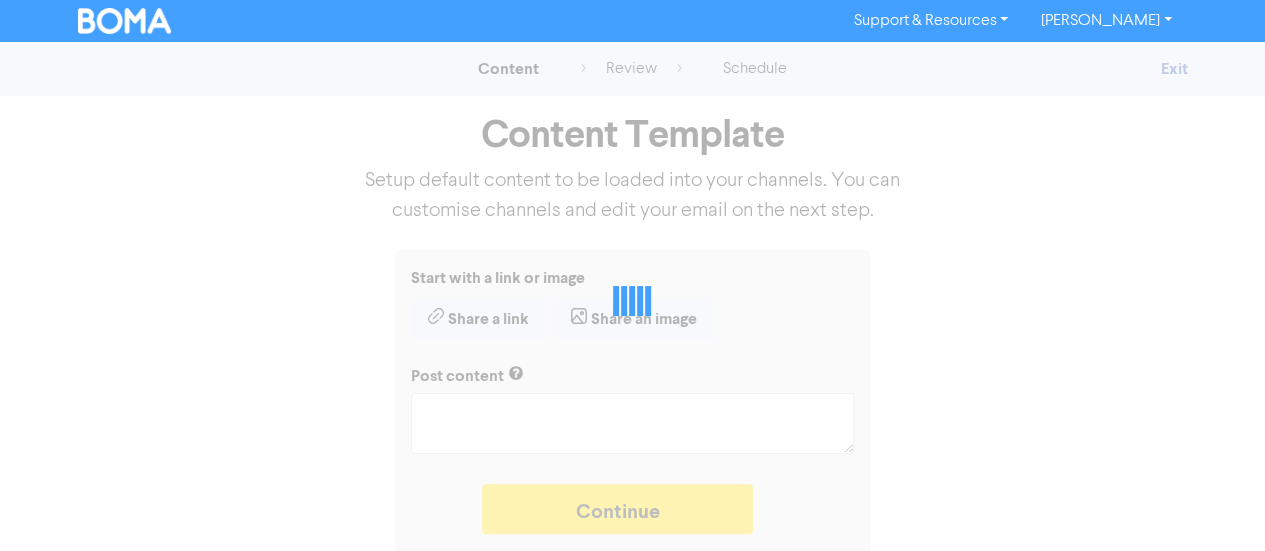type on "x" 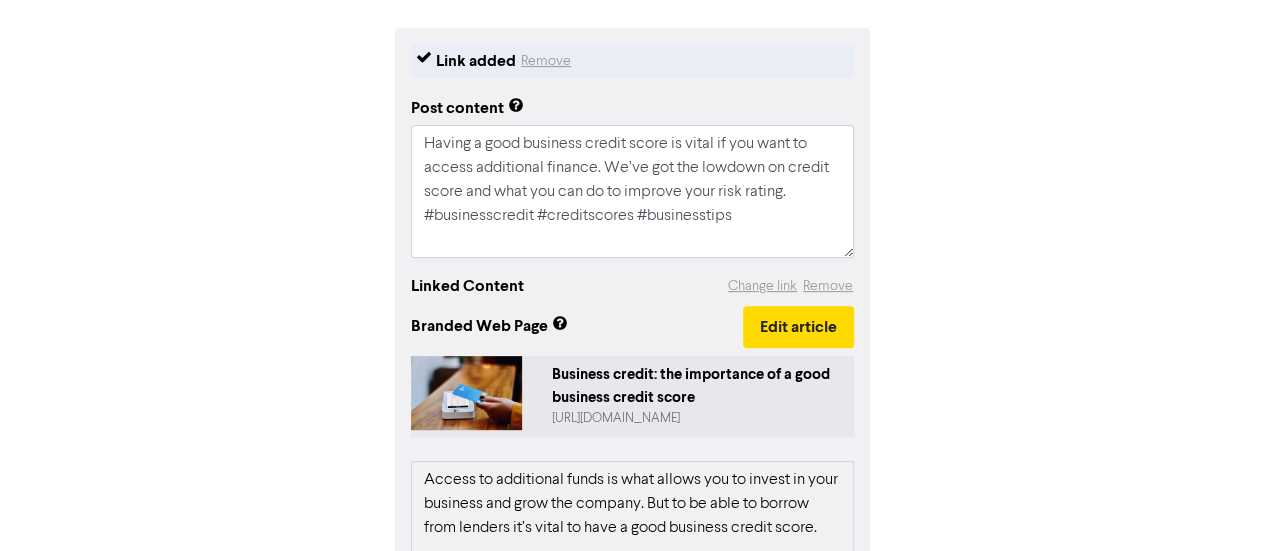 scroll, scrollTop: 226, scrollLeft: 0, axis: vertical 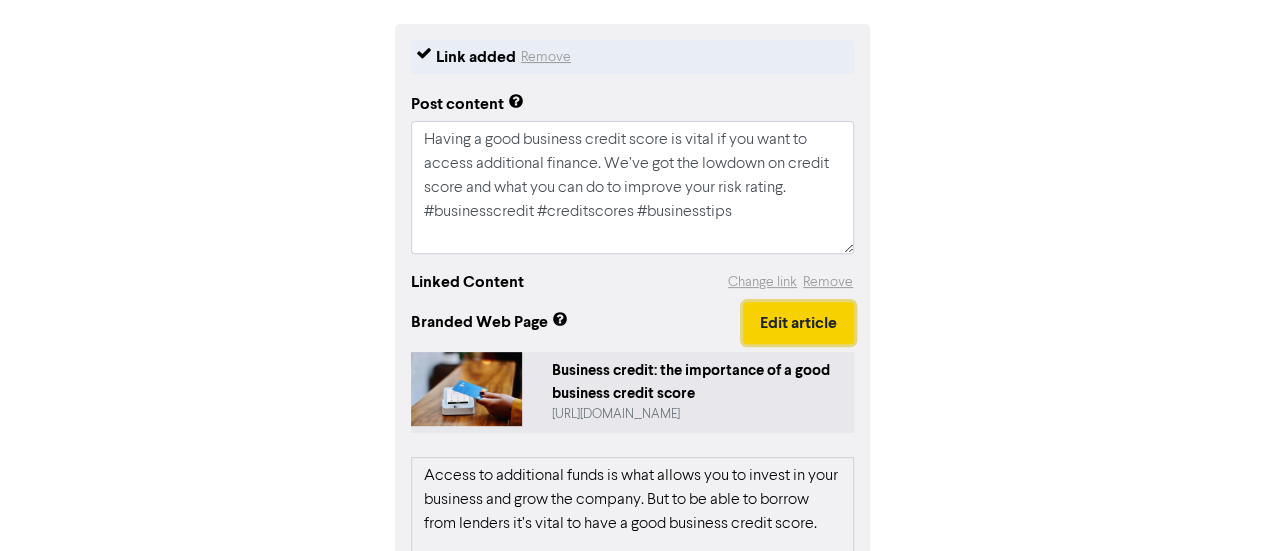 click on "Edit article" at bounding box center (798, 323) 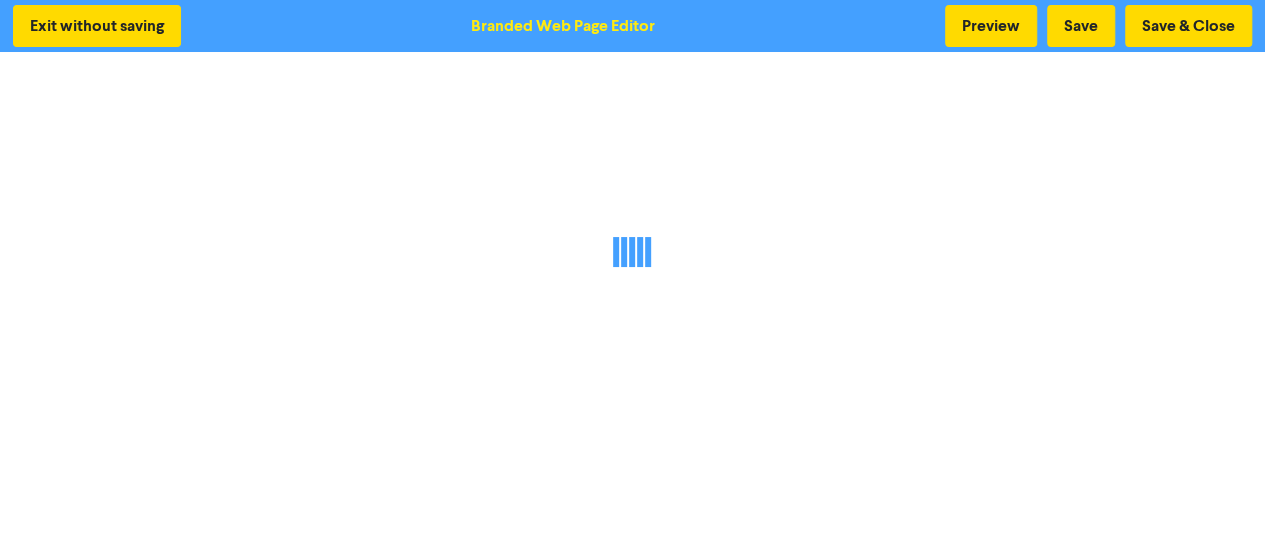 scroll, scrollTop: 0, scrollLeft: 0, axis: both 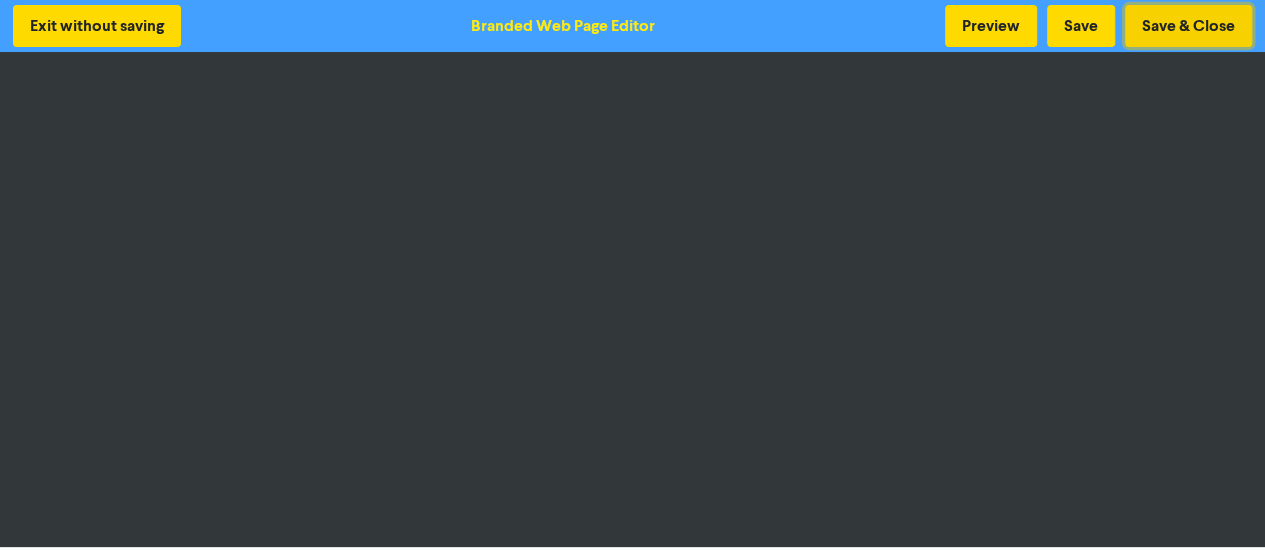 click on "Save & Close" at bounding box center [1188, 26] 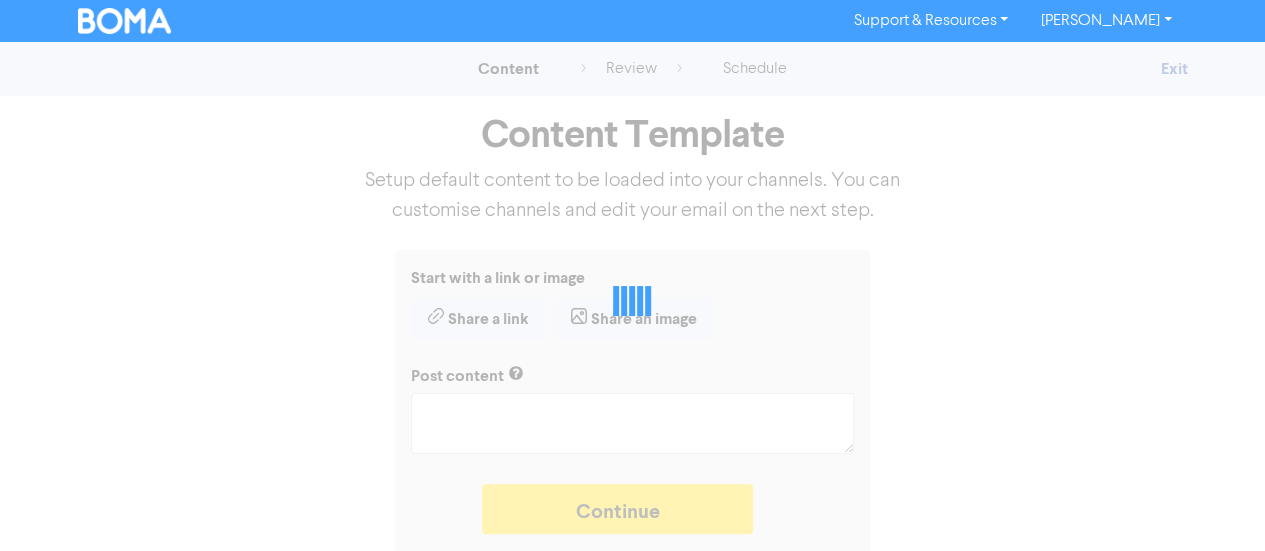 type on "x" 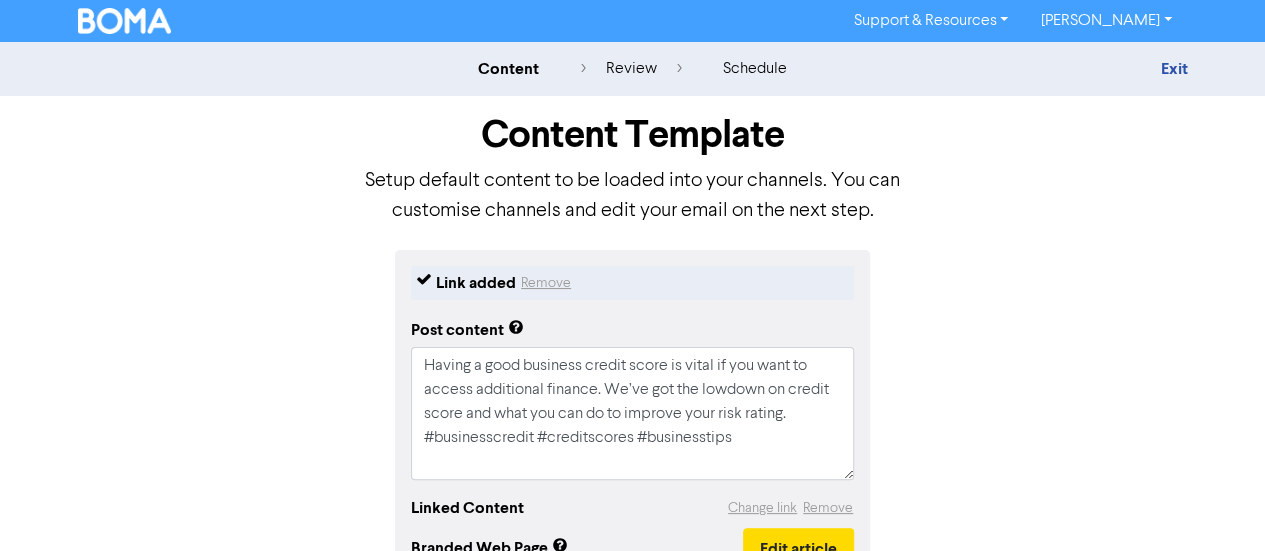 scroll, scrollTop: 24, scrollLeft: 0, axis: vertical 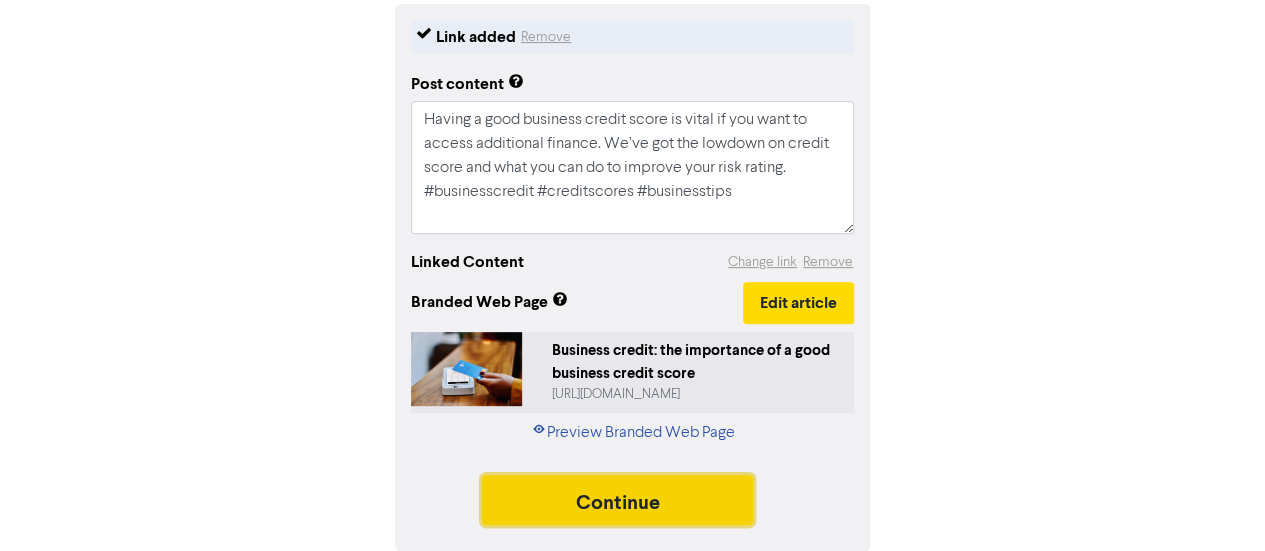 click on "Continue" at bounding box center [618, 500] 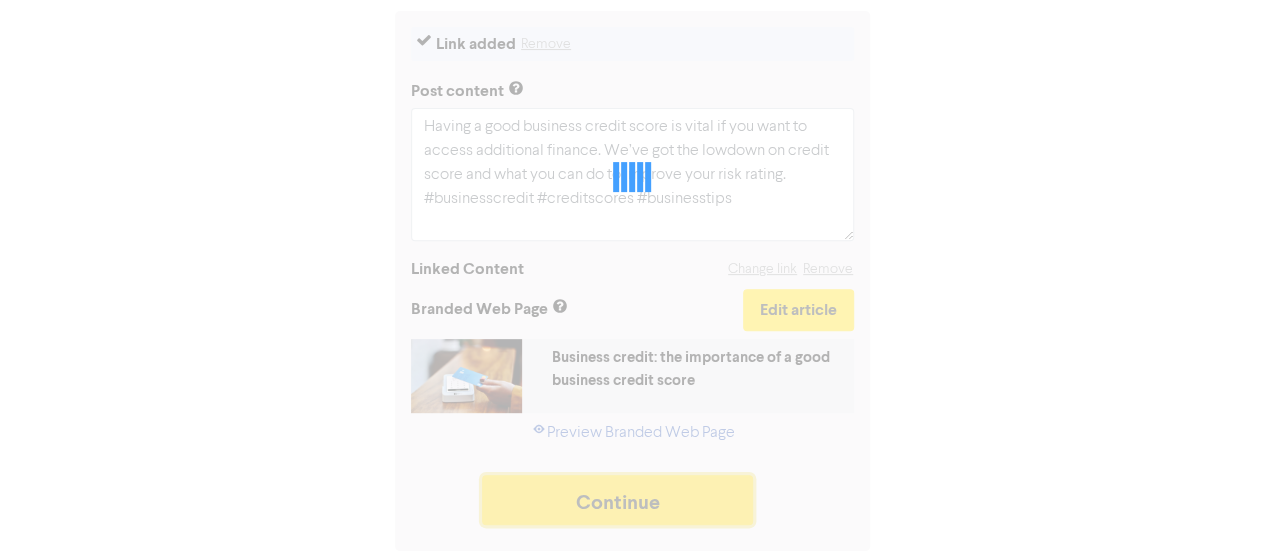 scroll, scrollTop: 239, scrollLeft: 0, axis: vertical 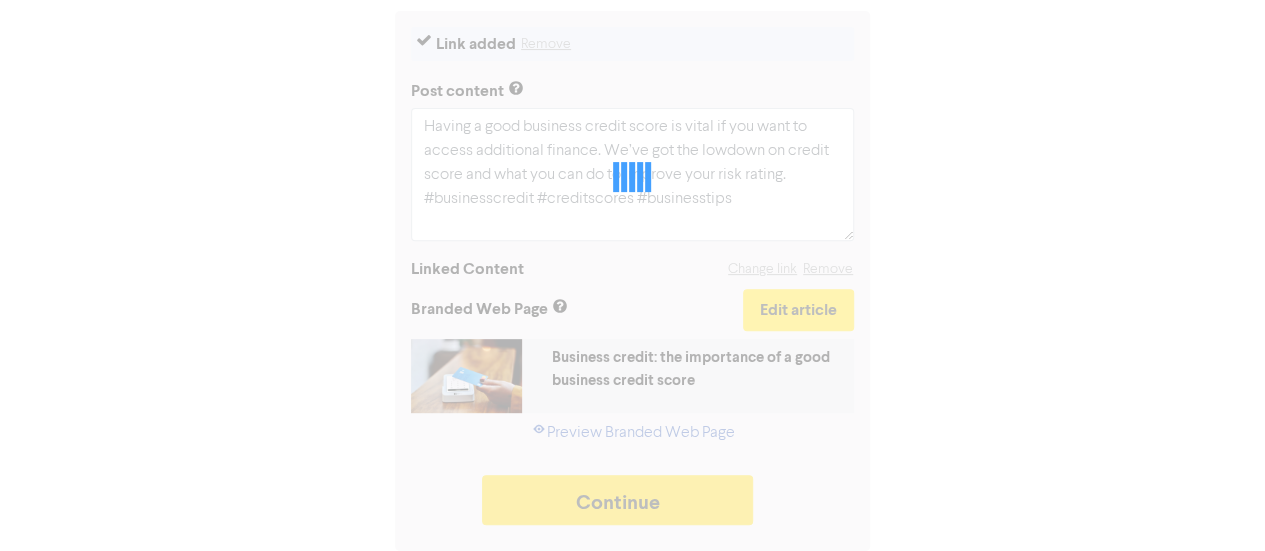 type on "x" 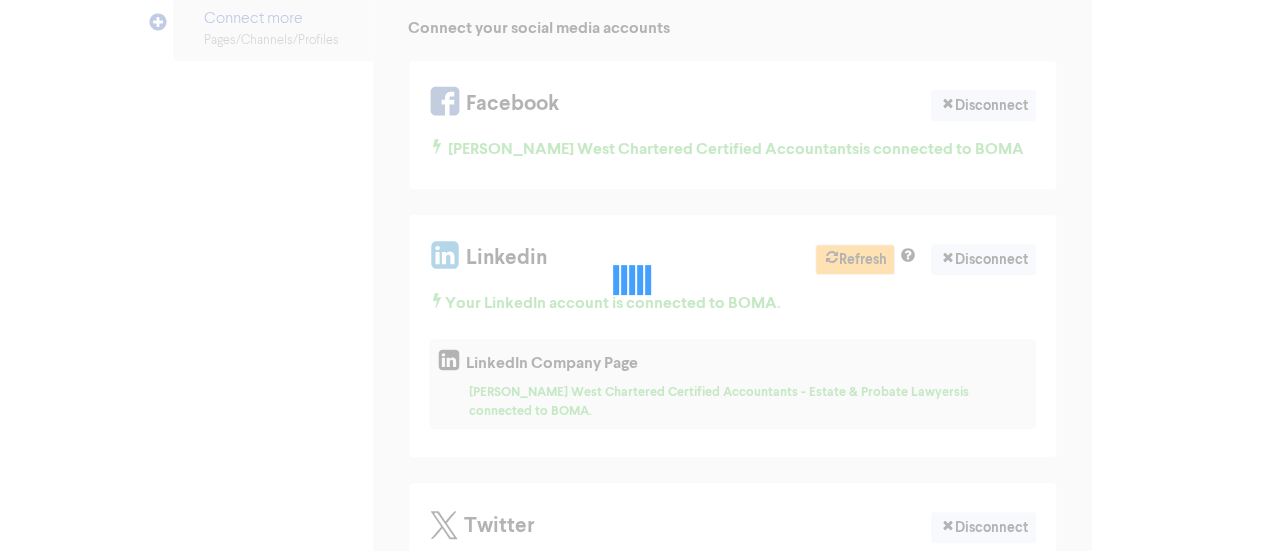 scroll, scrollTop: 0, scrollLeft: 0, axis: both 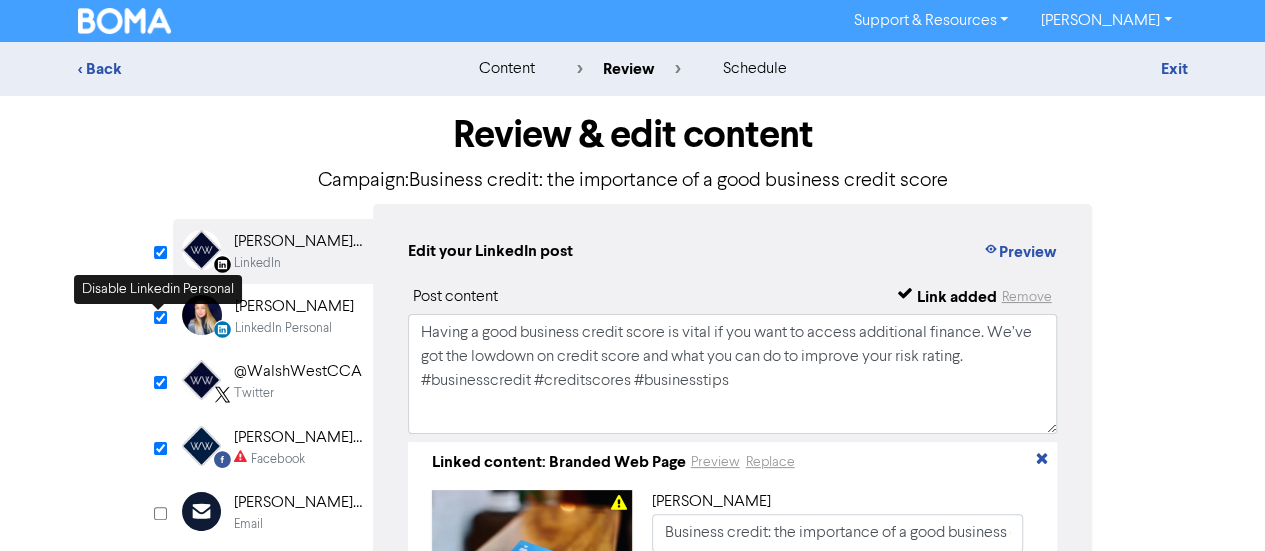 click at bounding box center (160, 317) 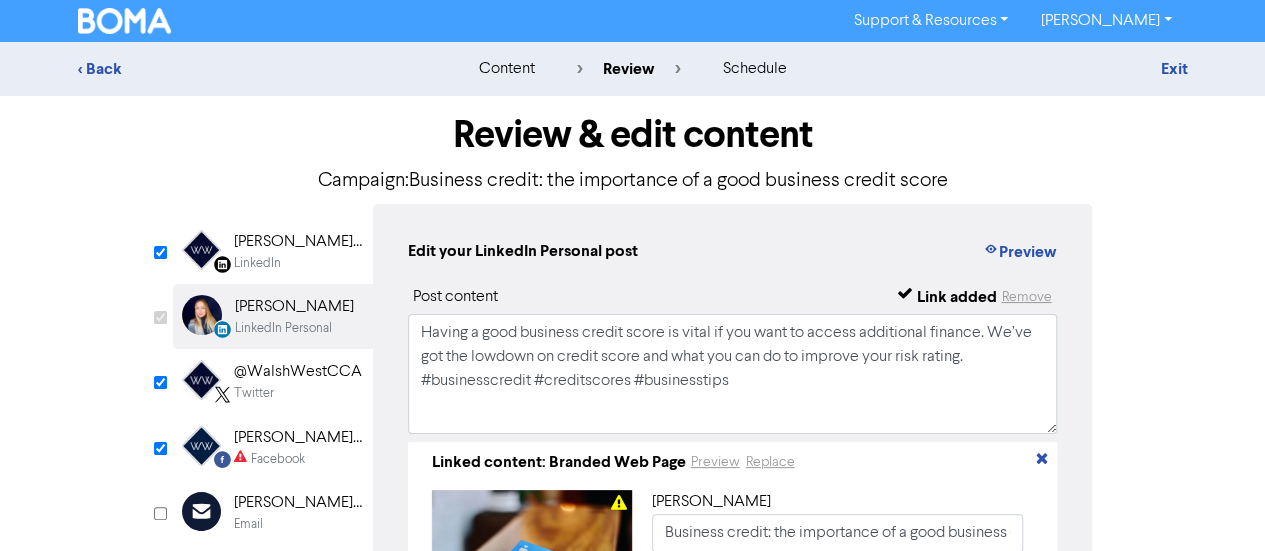 checkbox on "false" 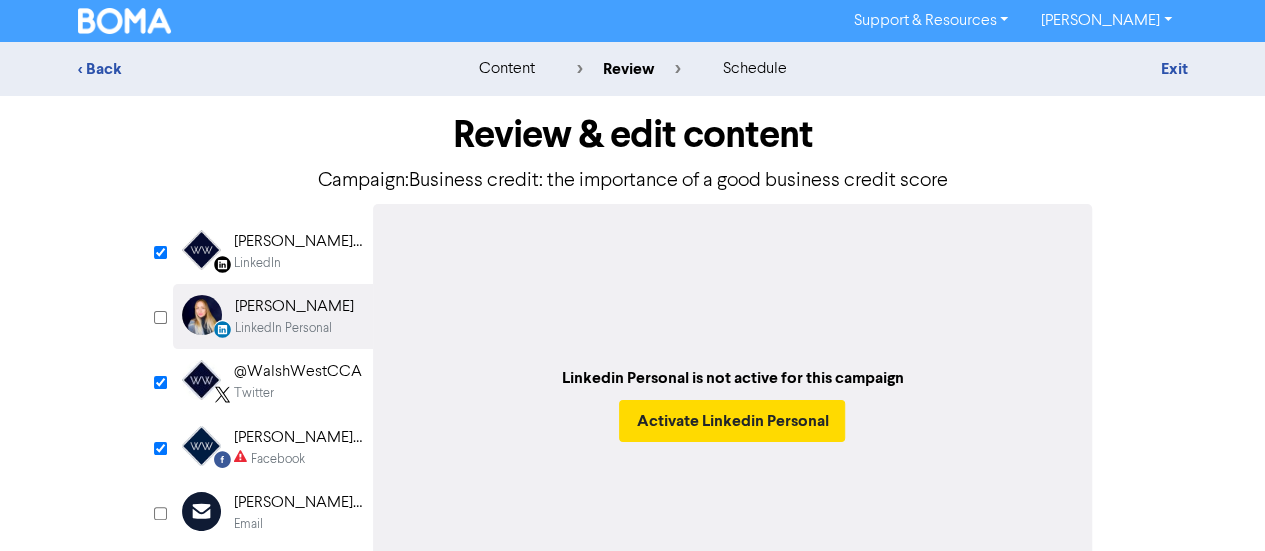 click 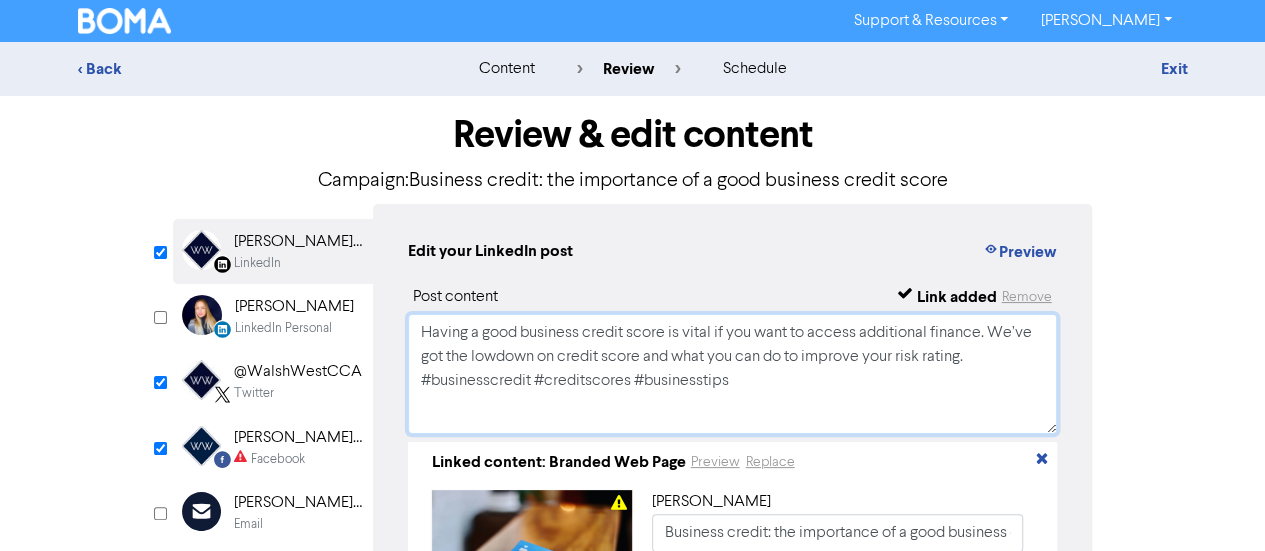 click on "Having a good business credit score is vital if you want to access additional finance. We’ve got the lowdown on credit score and what you can do to improve your risk rating.
#businesscredit #creditscores #businesstips" at bounding box center (733, 374) 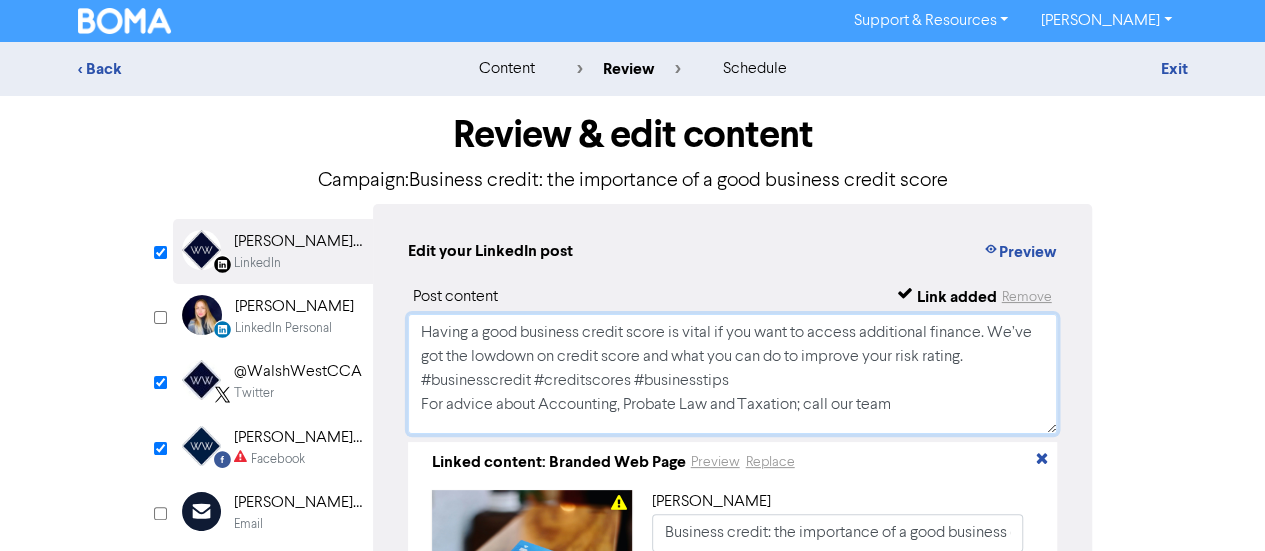 scroll, scrollTop: 54, scrollLeft: 0, axis: vertical 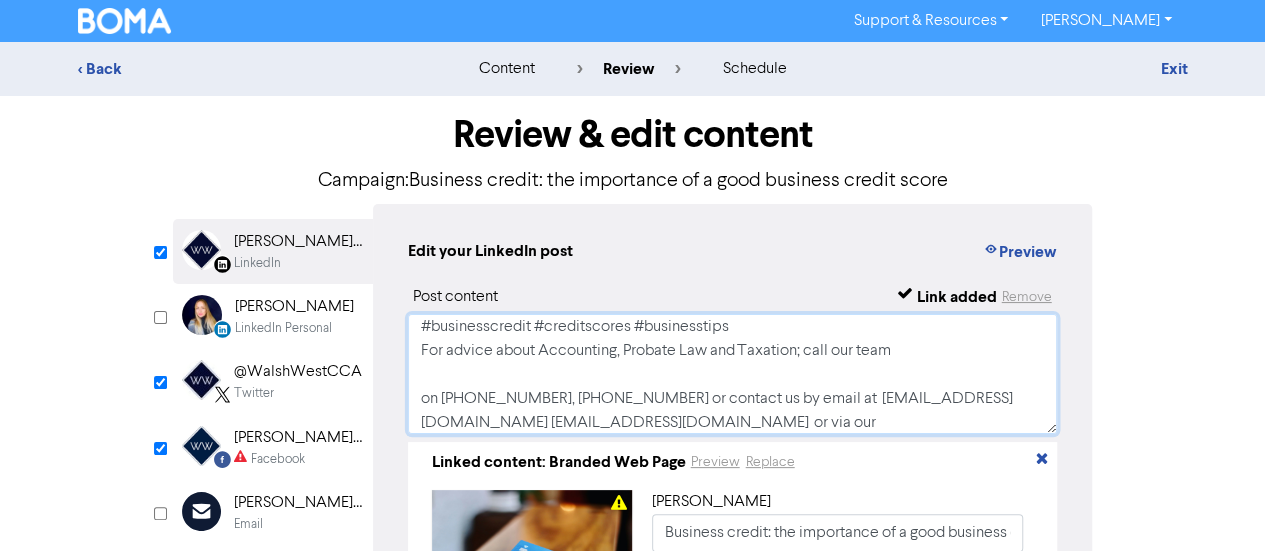 click on "Having a good business credit score is vital if you want to access additional finance. We’ve got the lowdown on credit score and what you can do to improve your risk rating.
#businesscredit #creditscores #businesstips
For advice about Accounting, Probate Law and Taxation; call our team
on [PHONE_NUMBER], [PHONE_NUMBER] or contact us by email at  [EMAIL_ADDRESS][DOMAIN_NAME] [EMAIL_ADDRESS][DOMAIN_NAME]  or via our website [DOMAIN_NAME]" at bounding box center [733, 374] 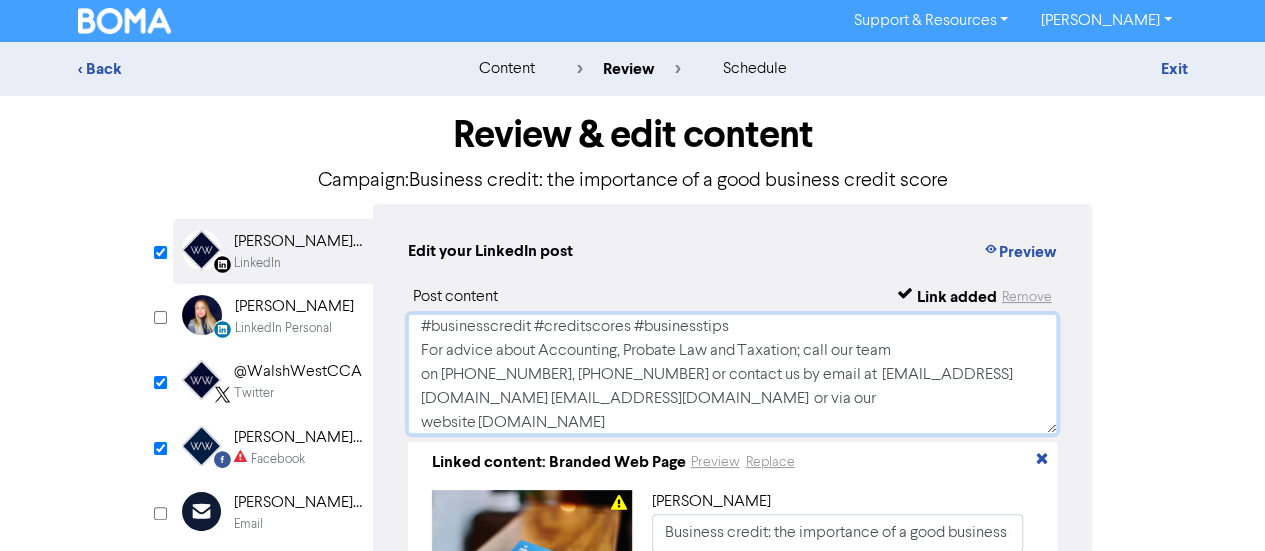 scroll, scrollTop: 37, scrollLeft: 0, axis: vertical 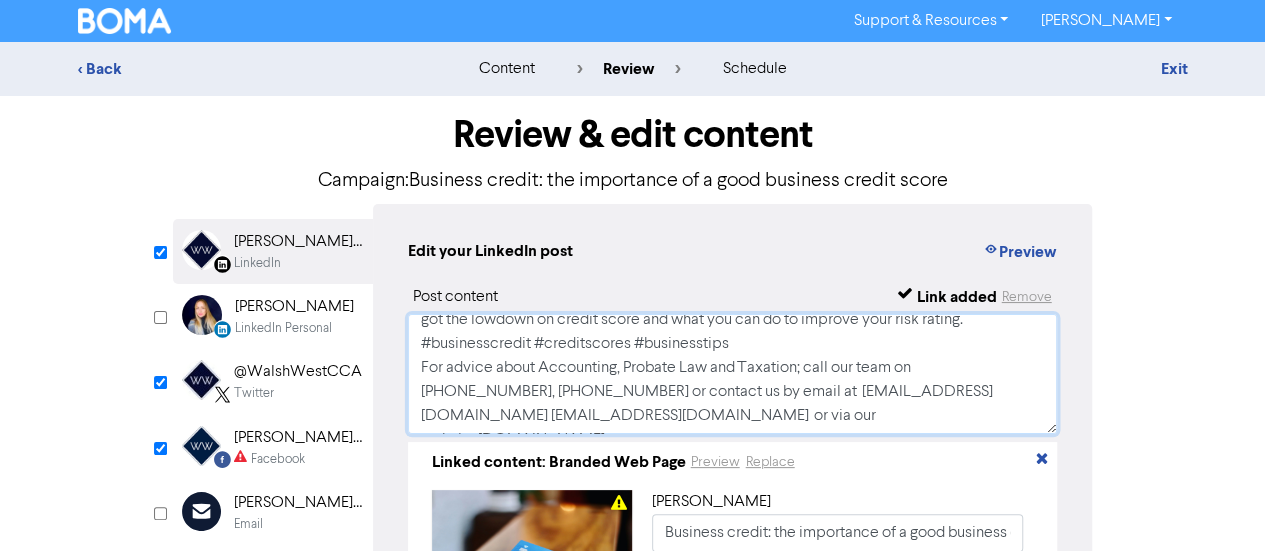type on "Having a good business credit score is vital if you want to access additional finance. We’ve got the lowdown on credit score and what you can do to improve your risk rating.
#businesscredit #creditscores #businesstips
For advice about Accounting, Probate Law and Taxation; call our team on [PHONE_NUMBER], [PHONE_NUMBER] or contact us by email at  [EMAIL_ADDRESS][DOMAIN_NAME] [EMAIL_ADDRESS][DOMAIN_NAME]  or via our website [DOMAIN_NAME]" 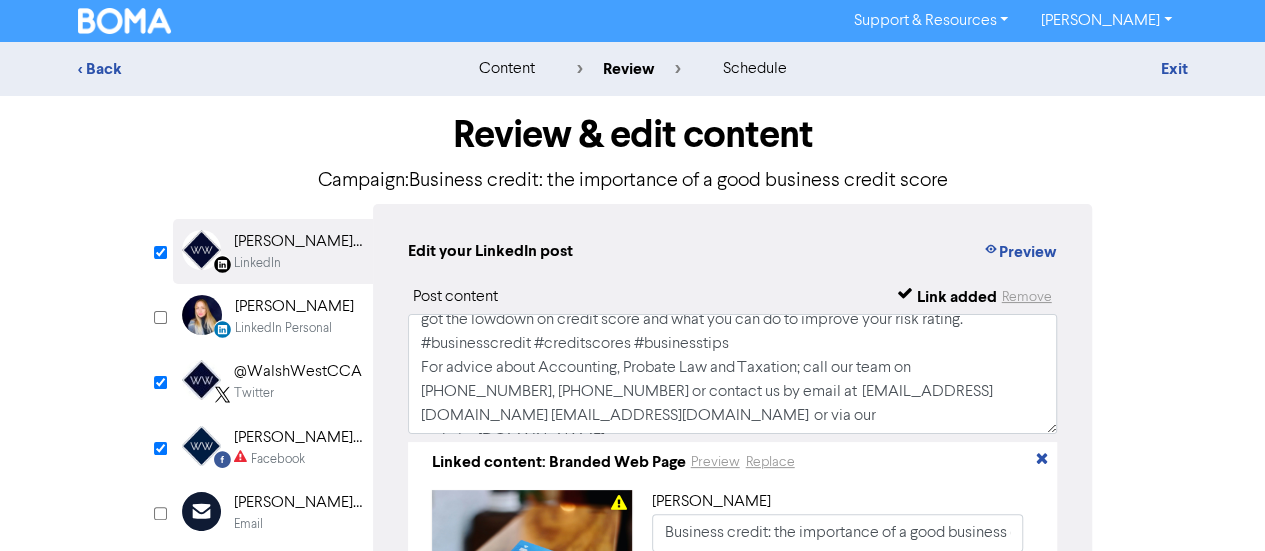 click on "@WalshWestCCA" at bounding box center (298, 372) 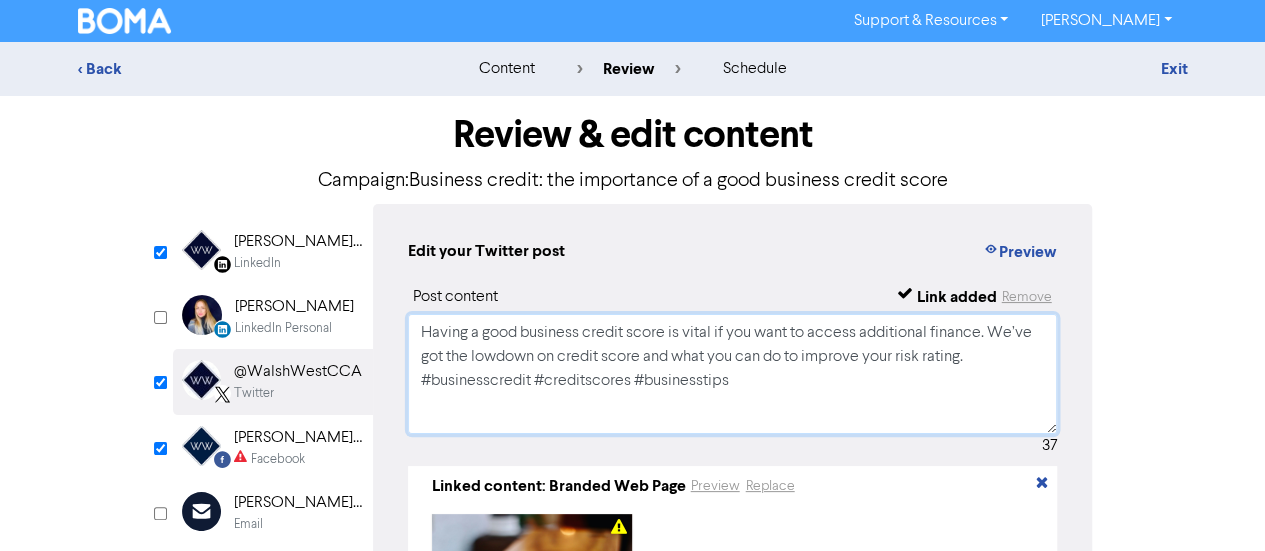 click on "Having a good business credit score is vital if you want to access additional finance. We’ve got the lowdown on credit score and what you can do to improve your risk rating.
#businesscredit #creditscores #businesstips
[URL][DOMAIN_NAME]" at bounding box center (733, 374) 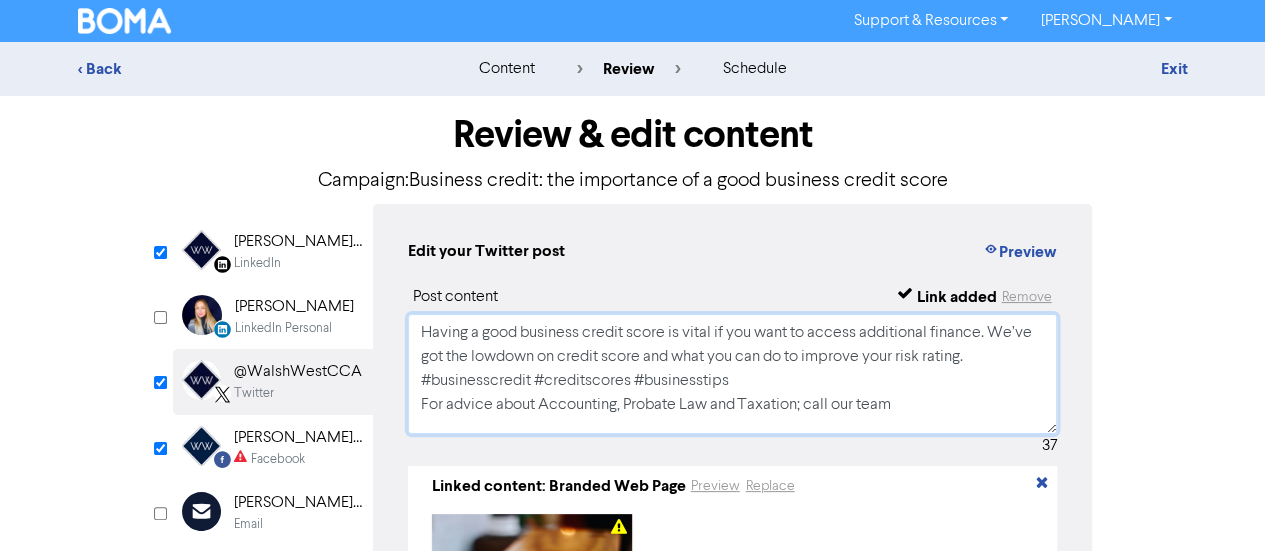 scroll, scrollTop: 54, scrollLeft: 0, axis: vertical 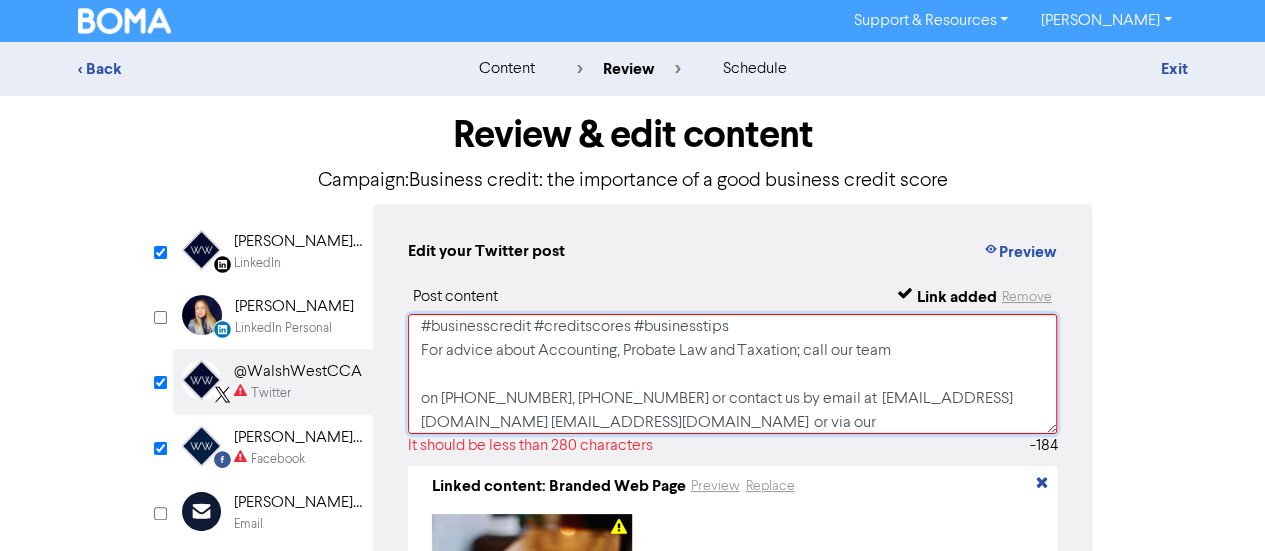 type on "Having a good business credit score is vital if you want to access additional finance. We’ve got the lowdown on credit score and what you can do to improve your risk rating.
#businesscredit #creditscores #businesstips
For advice about Accounting, Probate Law and Taxation; call our team
on [PHONE_NUMBER], [PHONE_NUMBER] or contact us by email at  [EMAIL_ADDRESS][DOMAIN_NAME] [EMAIL_ADDRESS][DOMAIN_NAME]  or via our website [DOMAIN_NAME]
[URL][DOMAIN_NAME]" 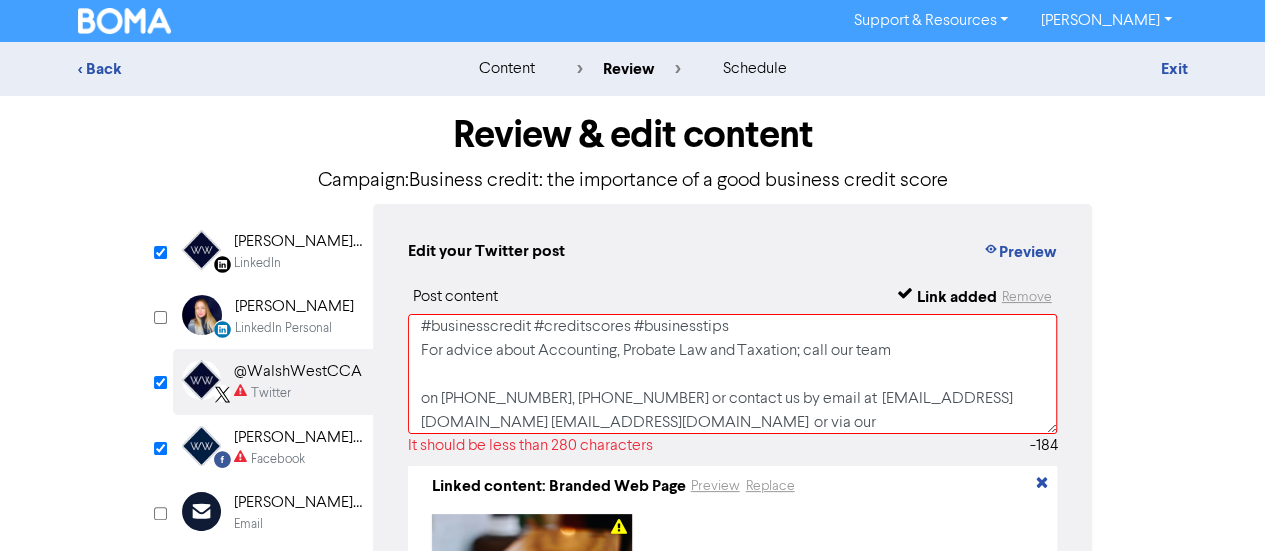 click on "LinkedIn" at bounding box center [257, 263] 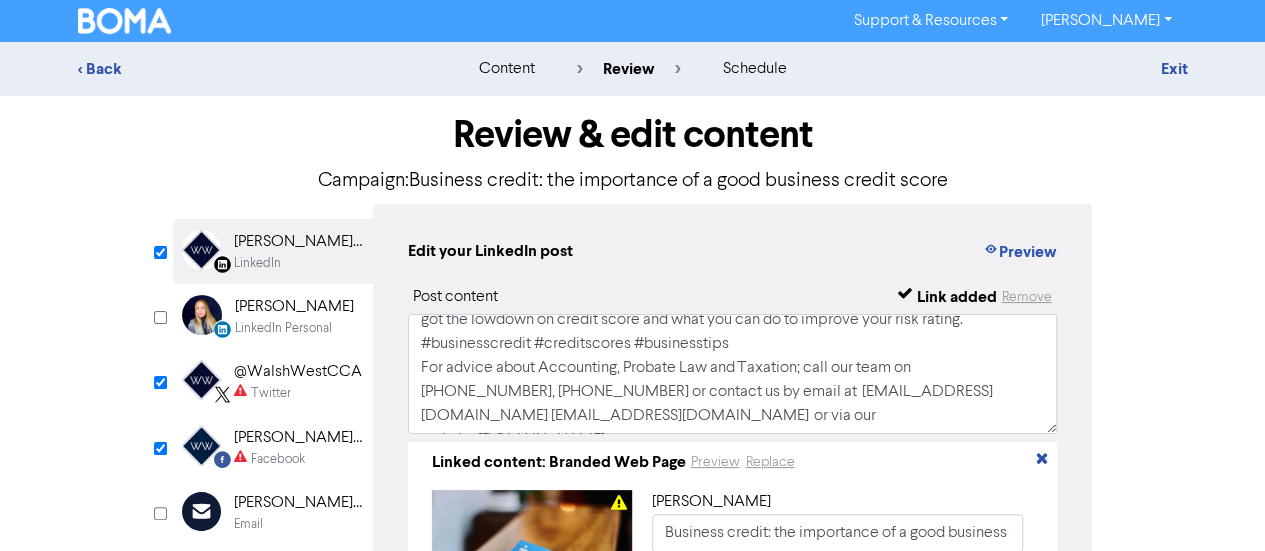 scroll, scrollTop: 0, scrollLeft: 0, axis: both 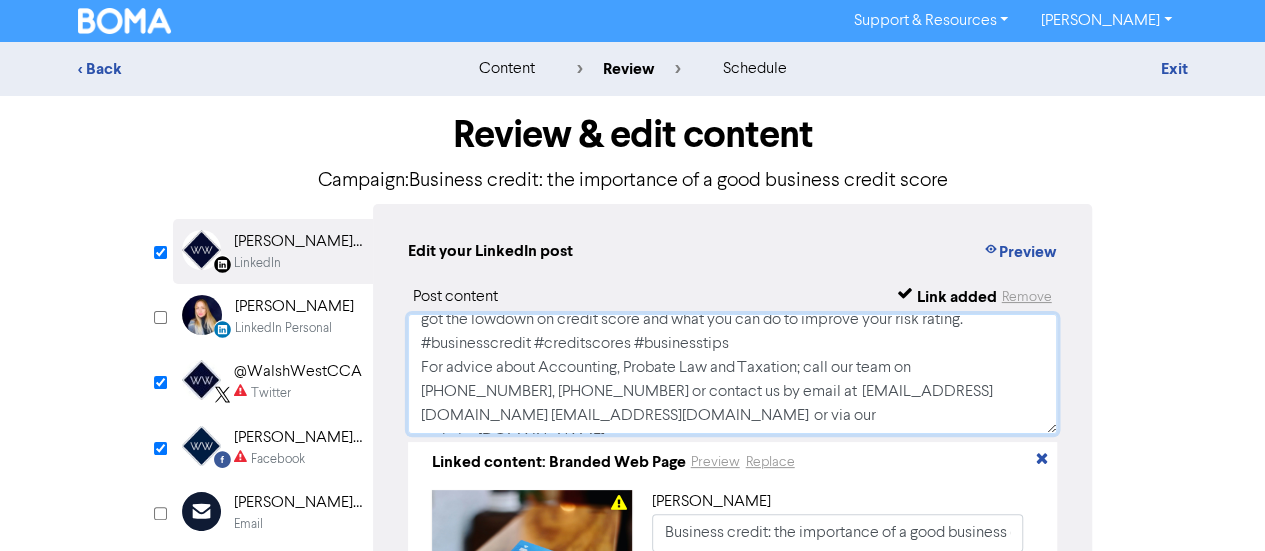 drag, startPoint x: 418, startPoint y: 338, endPoint x: 920, endPoint y: 442, distance: 512.6597 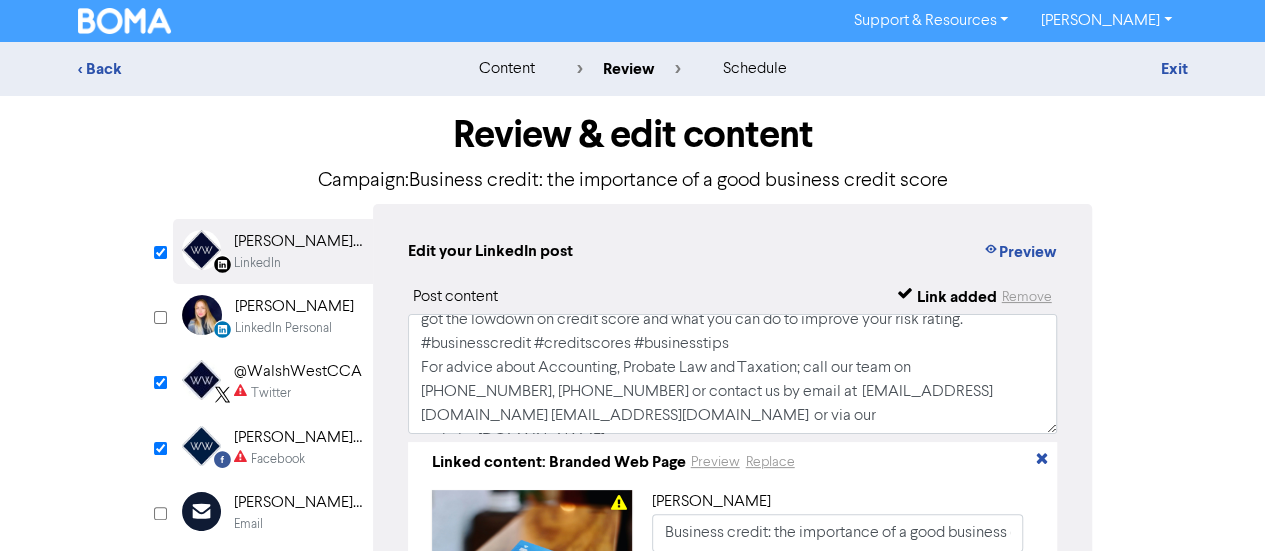 click on "Facebook" at bounding box center (278, 459) 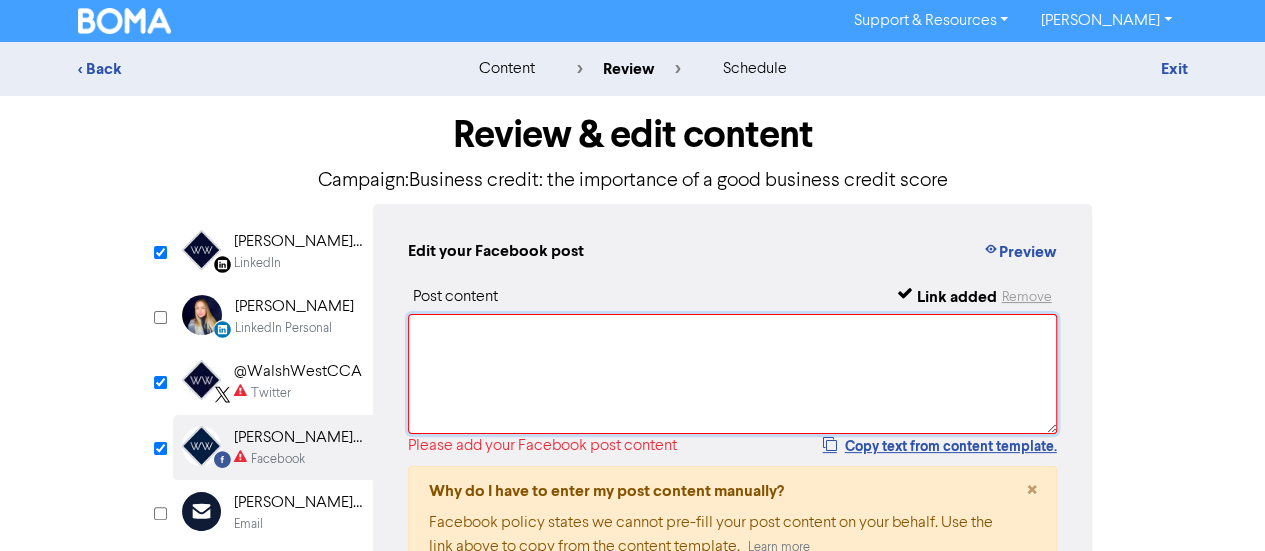 click at bounding box center [733, 374] 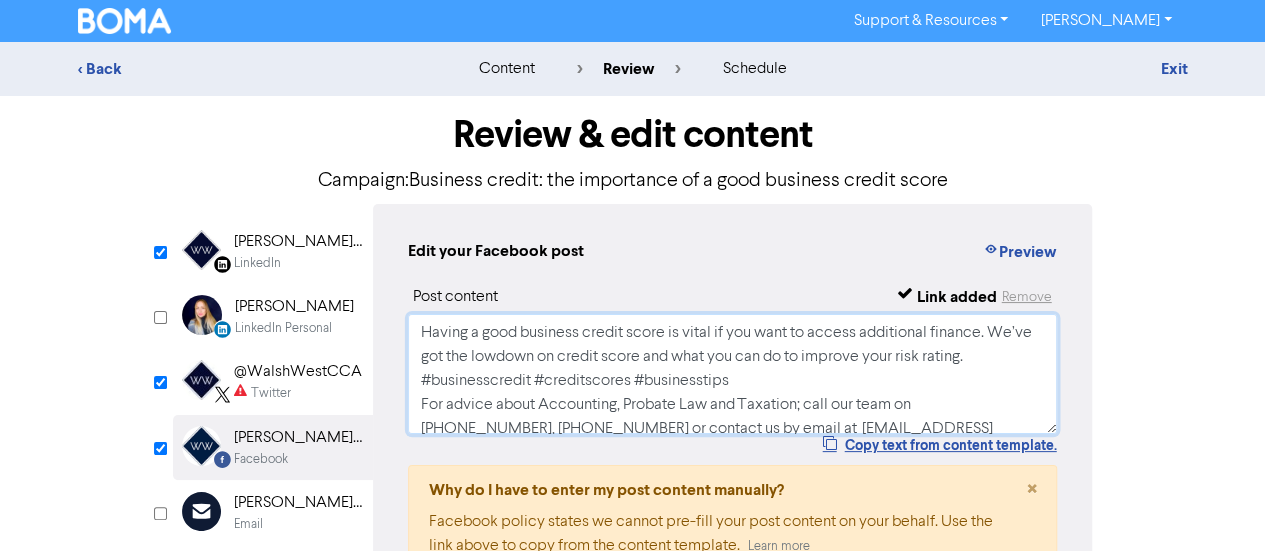 scroll, scrollTop: 30, scrollLeft: 0, axis: vertical 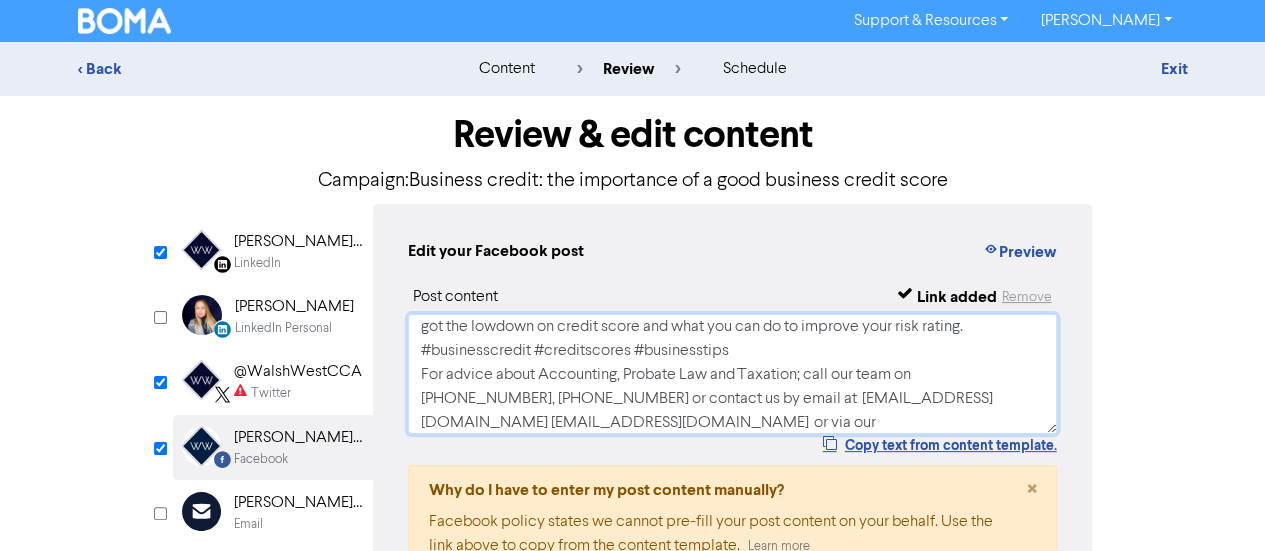 type on "Having a good business credit score is vital if you want to access additional finance. We’ve got the lowdown on credit score and what you can do to improve your risk rating.
#businesscredit #creditscores #businesstips
For advice about Accounting, Probate Law and Taxation; call our team on [PHONE_NUMBER], [PHONE_NUMBER] or contact us by email at  [EMAIL_ADDRESS][DOMAIN_NAME] [EMAIL_ADDRESS][DOMAIN_NAME]  or via our website [DOMAIN_NAME]" 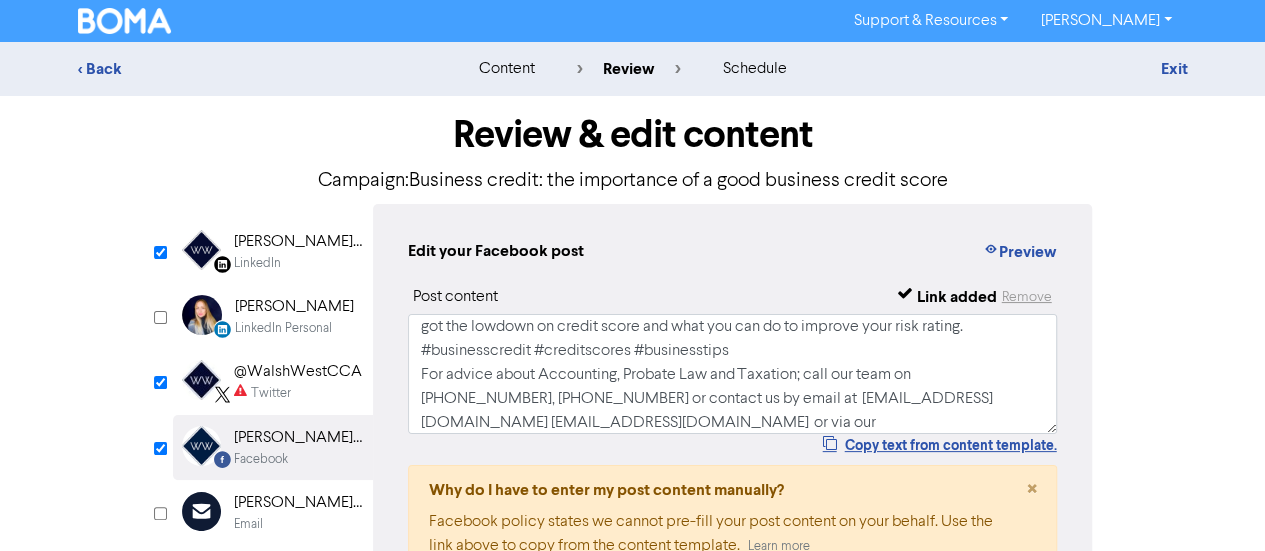 click on "@WalshWestCCA" at bounding box center [298, 372] 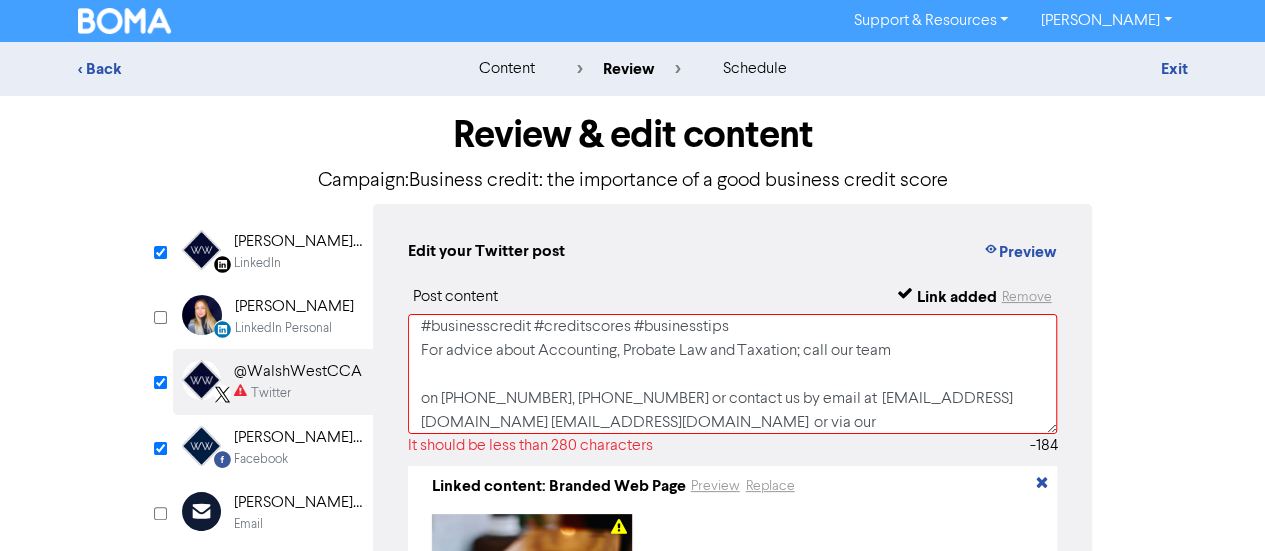 scroll, scrollTop: 133, scrollLeft: 0, axis: vertical 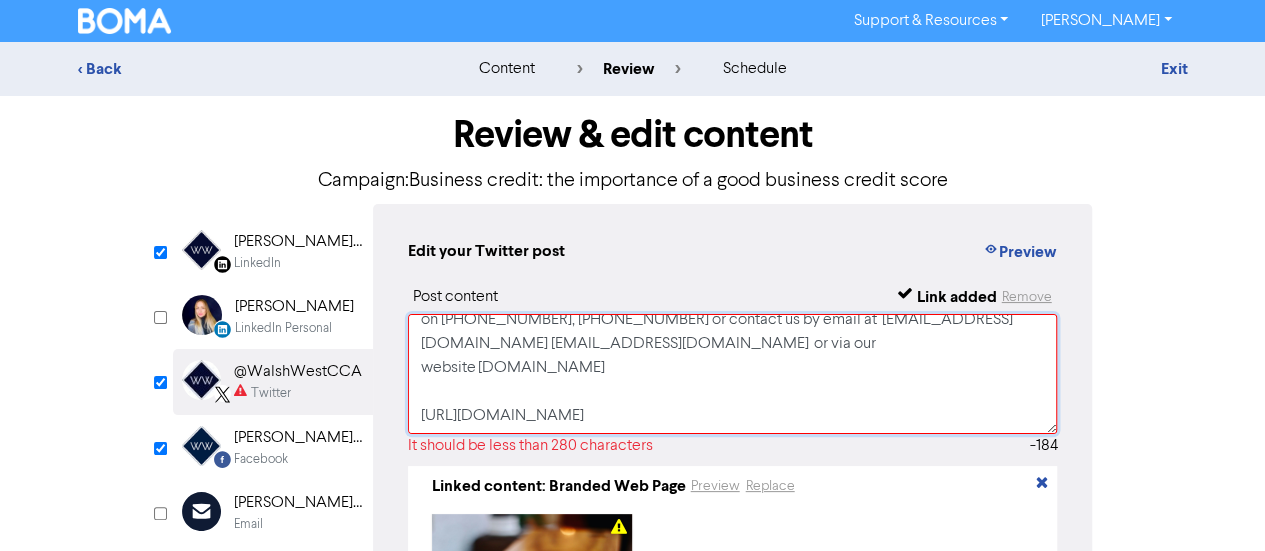 click on "Having a good business credit score is vital if you want to access additional finance. We’ve got the lowdown on credit score and what you can do to improve your risk rating.
#businesscredit #creditscores #businesstips
For advice about Accounting, Probate Law and Taxation; call our team
on [PHONE_NUMBER], [PHONE_NUMBER] or contact us by email at  [EMAIL_ADDRESS][DOMAIN_NAME] [EMAIL_ADDRESS][DOMAIN_NAME]  or via our website [DOMAIN_NAME]
[URL][DOMAIN_NAME]" at bounding box center (733, 374) 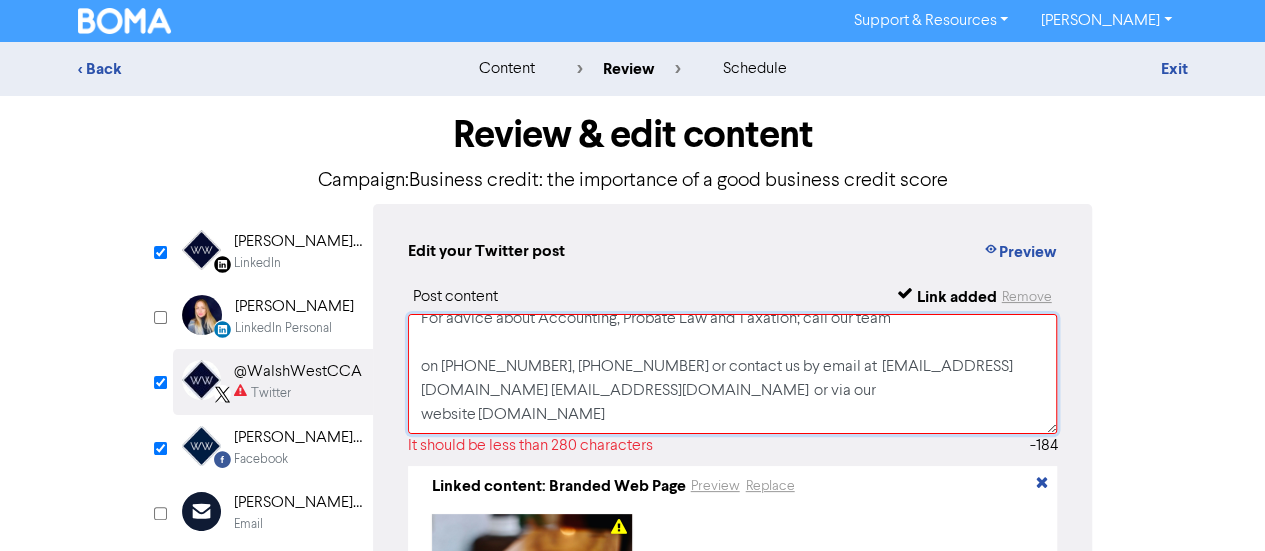 scroll, scrollTop: 109, scrollLeft: 0, axis: vertical 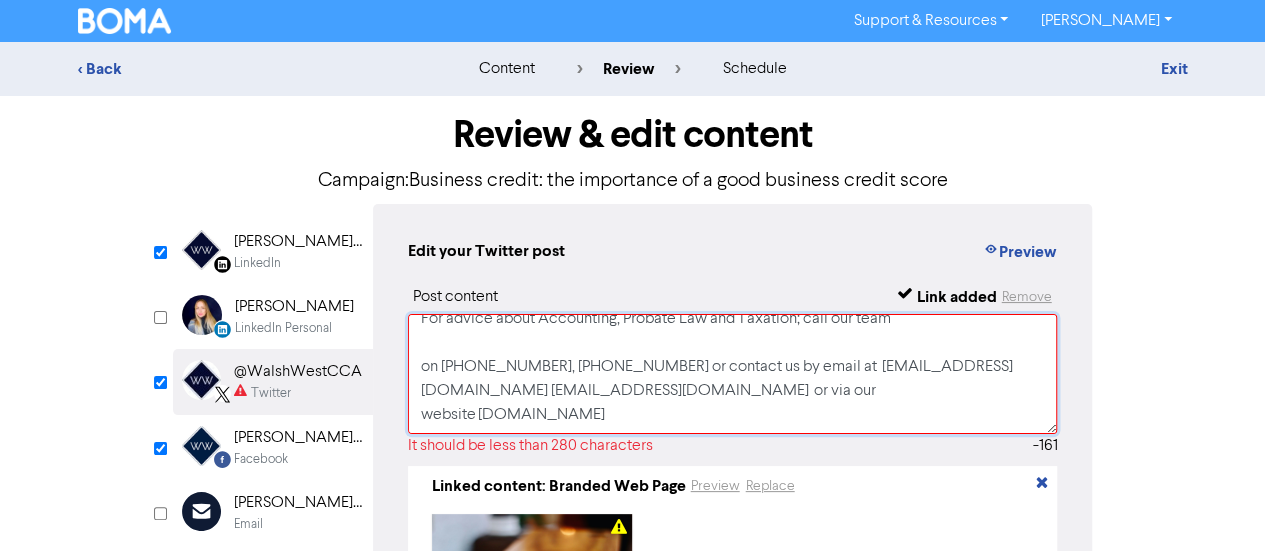 click on "Having a good business credit score is vital if you want to access additional finance. We’ve got the lowdown on credit score and what you can do to improve your risk rating.
#businesscredit #creditscores #businesstips
For advice about Accounting, Probate Law and Taxation; call our team
on [PHONE_NUMBER], [PHONE_NUMBER] or contact us by email at  [EMAIL_ADDRESS][DOMAIN_NAME] [EMAIL_ADDRESS][DOMAIN_NAME]  or via our website [DOMAIN_NAME]" at bounding box center (733, 374) 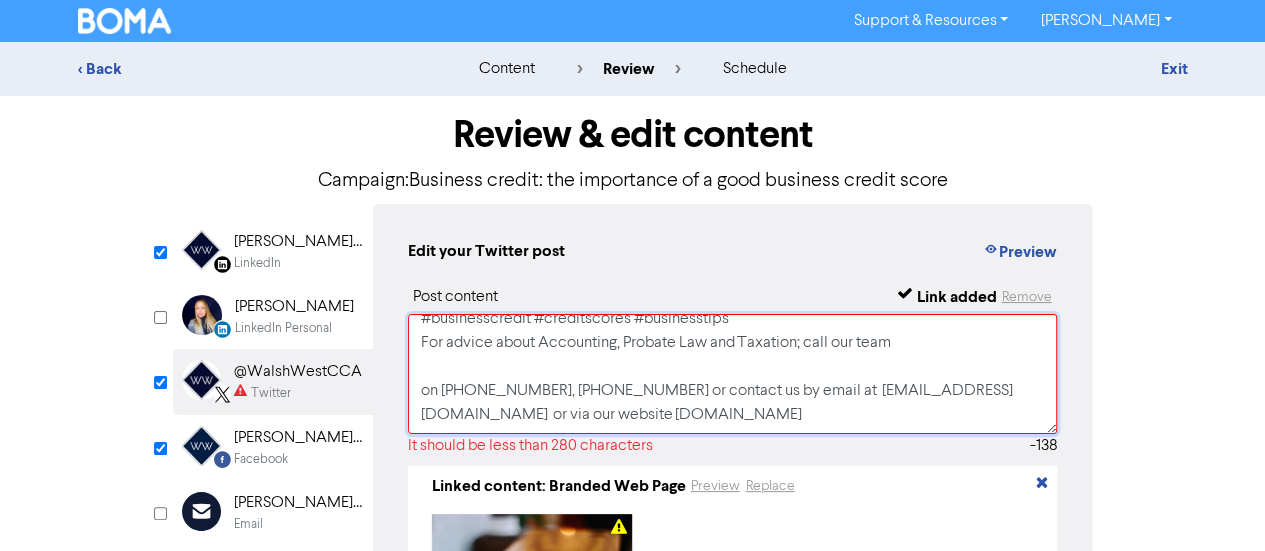 click on "Having a good business credit score is vital if you want to access additional finance. We’ve got the lowdown on credit score and what you can do to improve your risk rating.
#businesscredit #creditscores #businesstips
For advice about Accounting, Probate Law and Taxation; call our team
on [PHONE_NUMBER], [PHONE_NUMBER] or contact us by email at  [EMAIL_ADDRESS][DOMAIN_NAME]  or via our website [DOMAIN_NAME]" at bounding box center (733, 374) 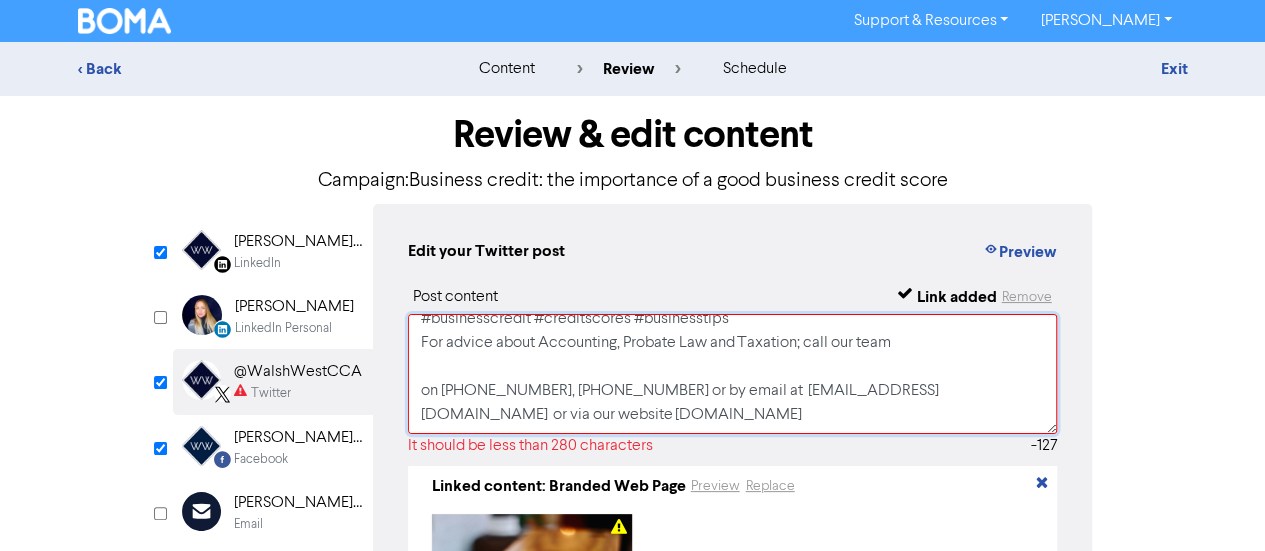 click on "Having a good business credit score is vital if you want to access additional finance. We’ve got the lowdown on credit score and what you can do to improve your risk rating.
#businesscredit #creditscores #businesstips
For advice about Accounting, Probate Law and Taxation; call our team
on [PHONE_NUMBER], [PHONE_NUMBER] or by email at  [EMAIL_ADDRESS][DOMAIN_NAME]  or via our website [DOMAIN_NAME]" at bounding box center [733, 374] 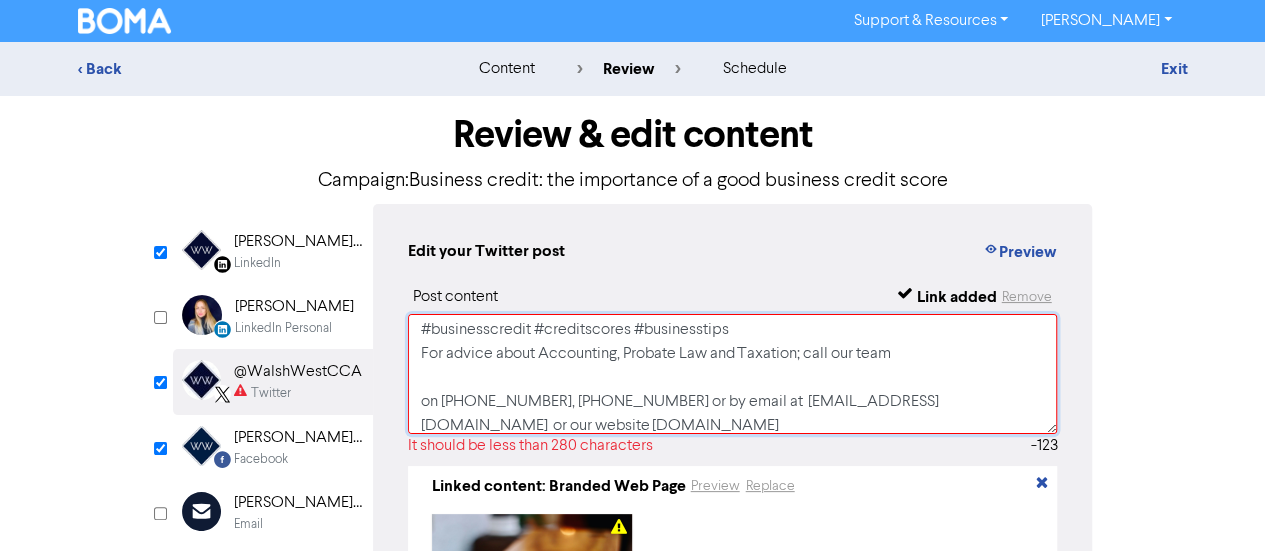 scroll, scrollTop: 52, scrollLeft: 0, axis: vertical 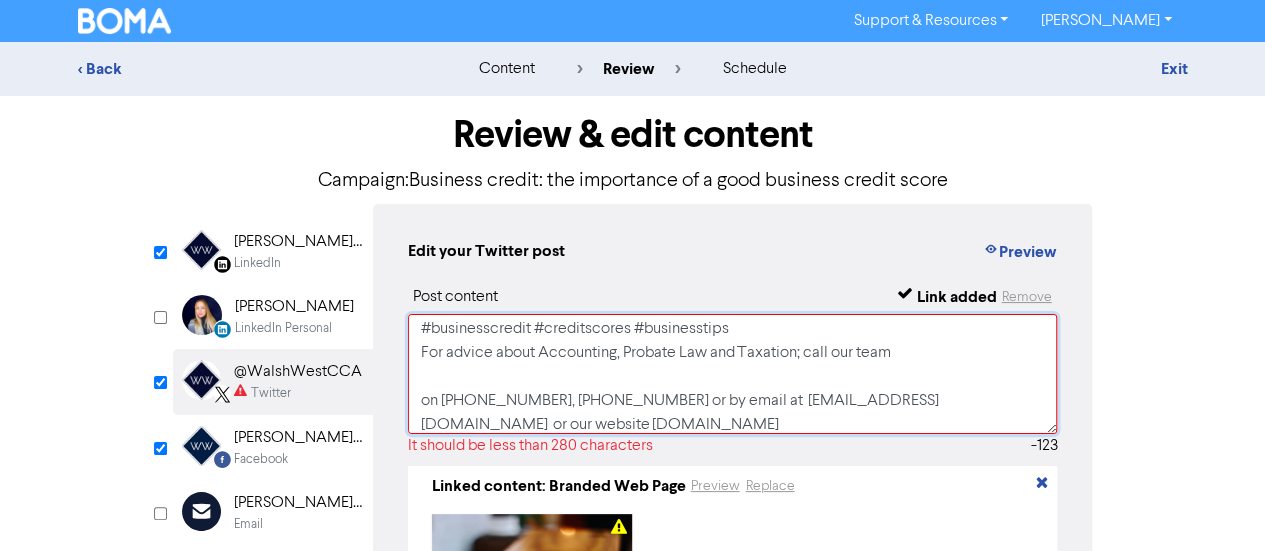 click on "Having a good business credit score is vital if you want to access additional finance. We’ve got the lowdown on credit score and what you can do to improve your risk rating.
#businesscredit #creditscores #businesstips
For advice about Accounting, Probate Law and Taxation; call our team
on [PHONE_NUMBER], [PHONE_NUMBER] or by email at  [EMAIL_ADDRESS][DOMAIN_NAME]  or our website [DOMAIN_NAME]" at bounding box center (733, 374) 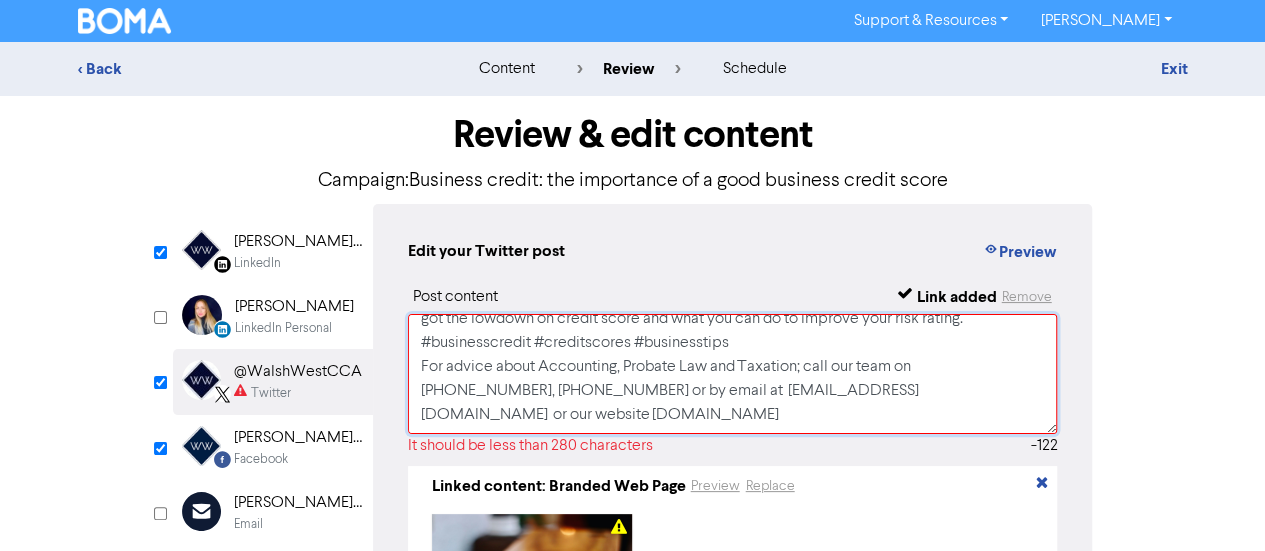 click on "Having a good business credit score is vital if you want to access additional finance. We’ve got the lowdown on credit score and what you can do to improve your risk rating.
#businesscredit #creditscores #businesstips
For advice about Accounting, Probate Law and Taxation; call our team on [PHONE_NUMBER], [PHONE_NUMBER] or by email at  [EMAIL_ADDRESS][DOMAIN_NAME]  or our website [DOMAIN_NAME]" at bounding box center [733, 374] 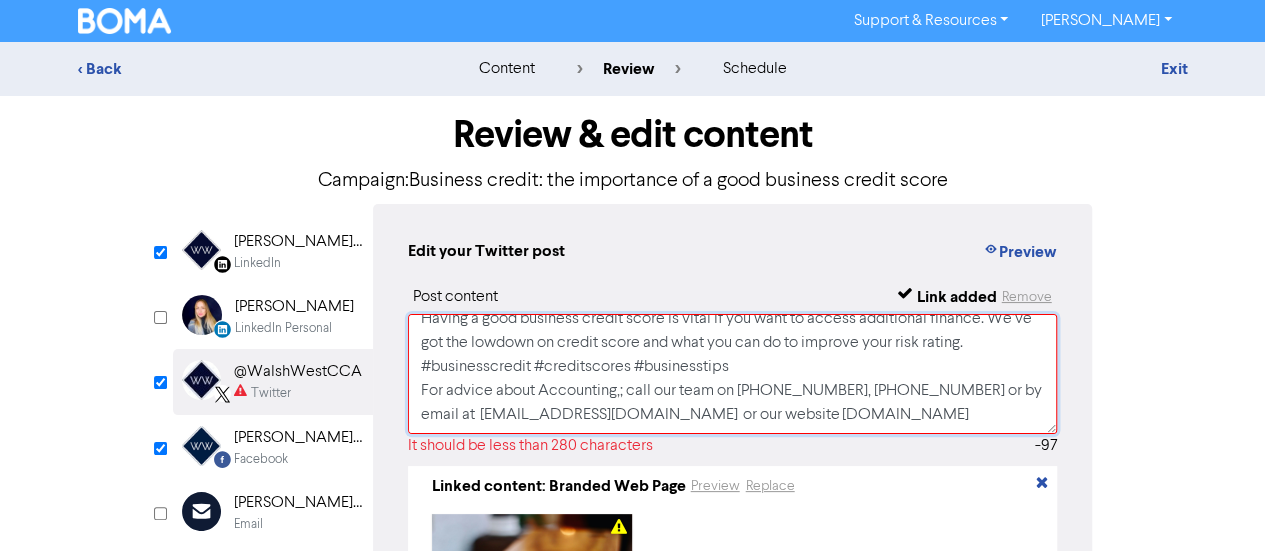 scroll, scrollTop: 0, scrollLeft: 0, axis: both 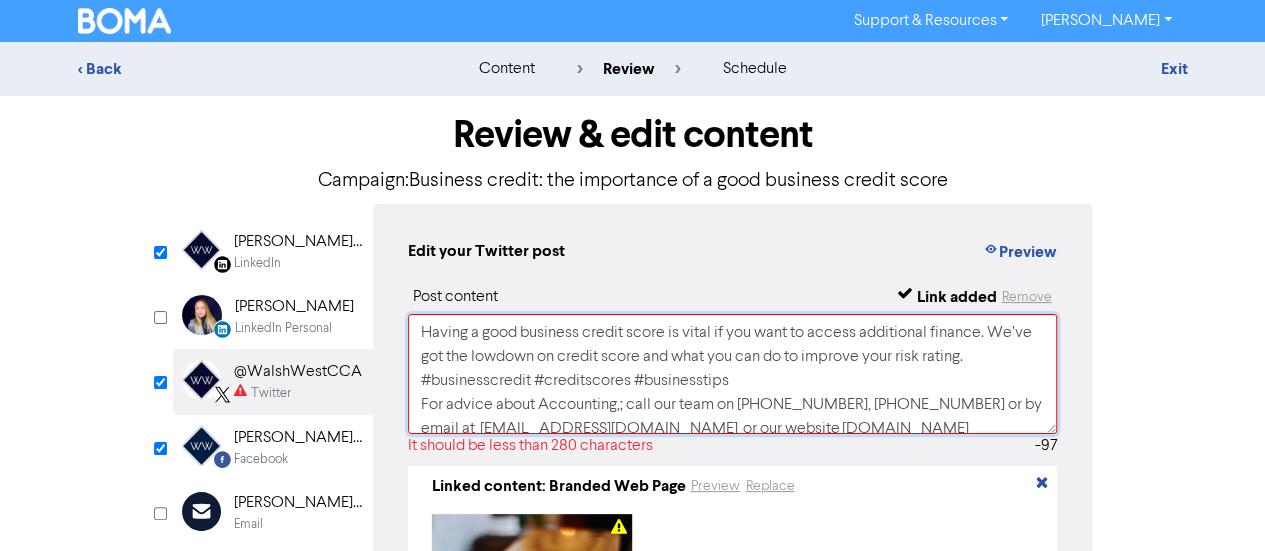 click on "Having a good business credit score is vital if you want to access additional finance. We’ve got the lowdown on credit score and what you can do to improve your risk rating.
#businesscredit #creditscores #businesstips
For advice about Accounting,; call our team on [PHONE_NUMBER], [PHONE_NUMBER] or by email at  [EMAIL_ADDRESS][DOMAIN_NAME]  or our website [DOMAIN_NAME]" at bounding box center [733, 374] 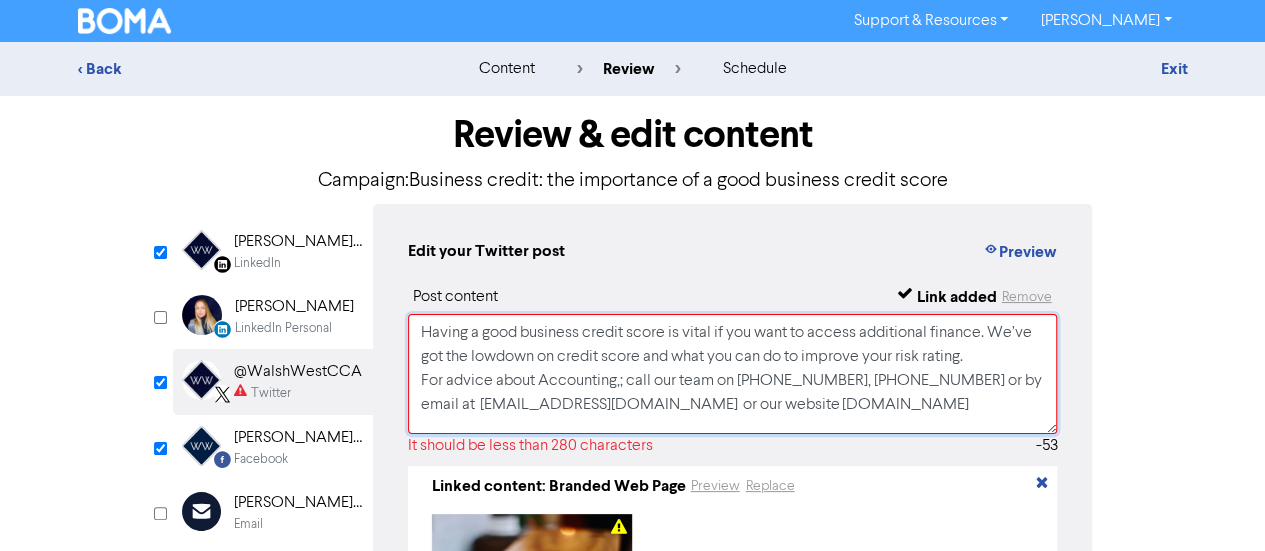scroll, scrollTop: 0, scrollLeft: 0, axis: both 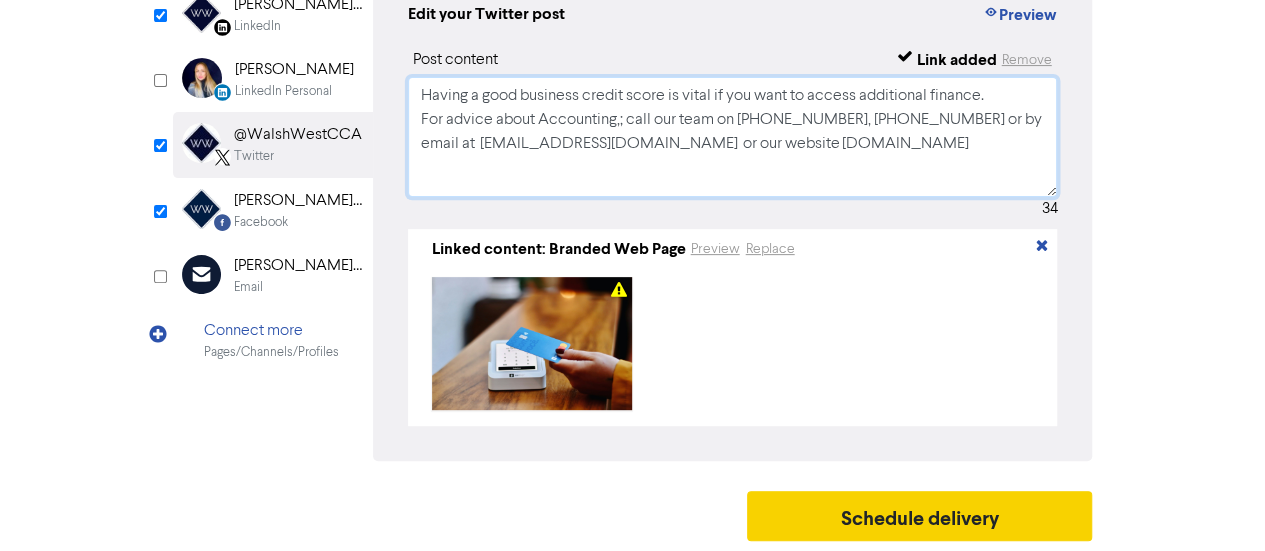 type on "Having a good business credit score is vital if you want to access additional finance.
For advice about Accounting,; call our team on [PHONE_NUMBER], [PHONE_NUMBER] or by email at  [EMAIL_ADDRESS][DOMAIN_NAME]  or our website [DOMAIN_NAME]" 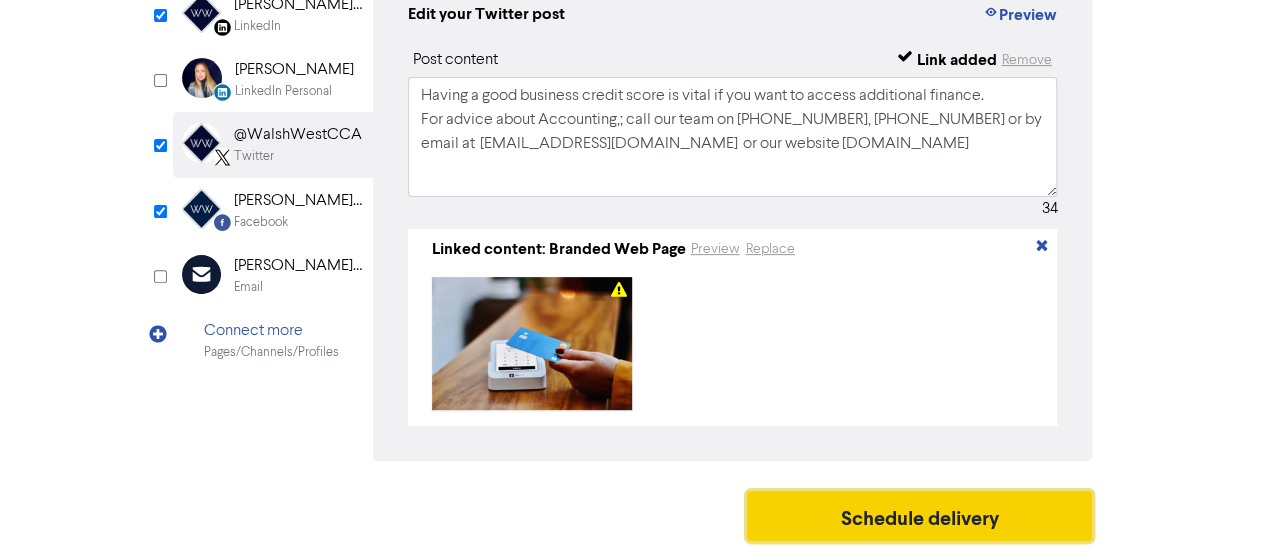 click on "Schedule delivery" at bounding box center (920, 516) 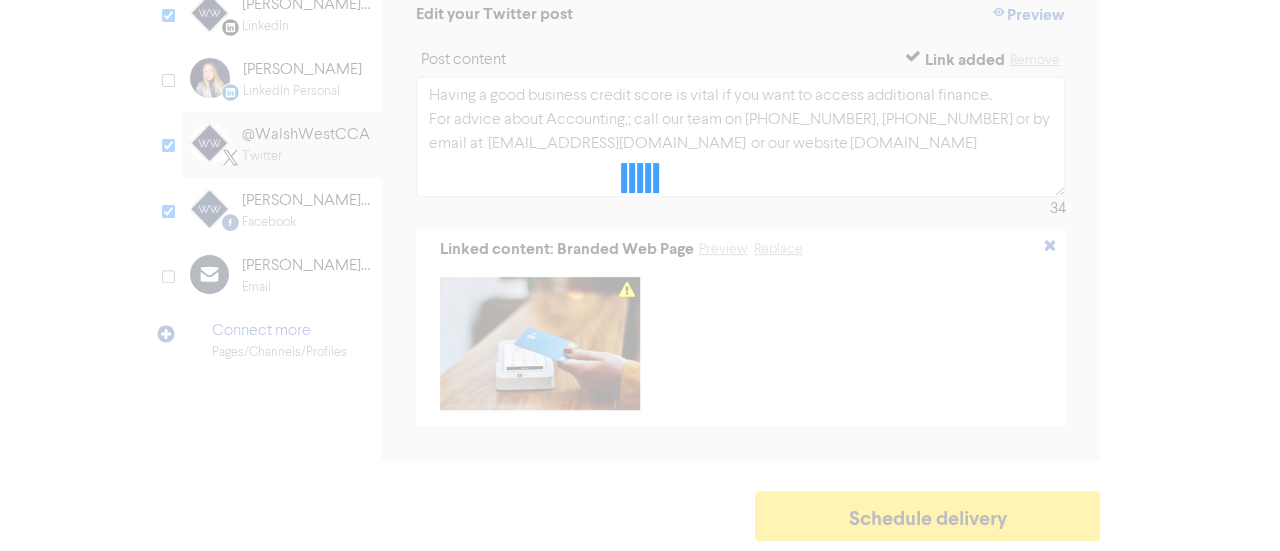 scroll, scrollTop: 0, scrollLeft: 0, axis: both 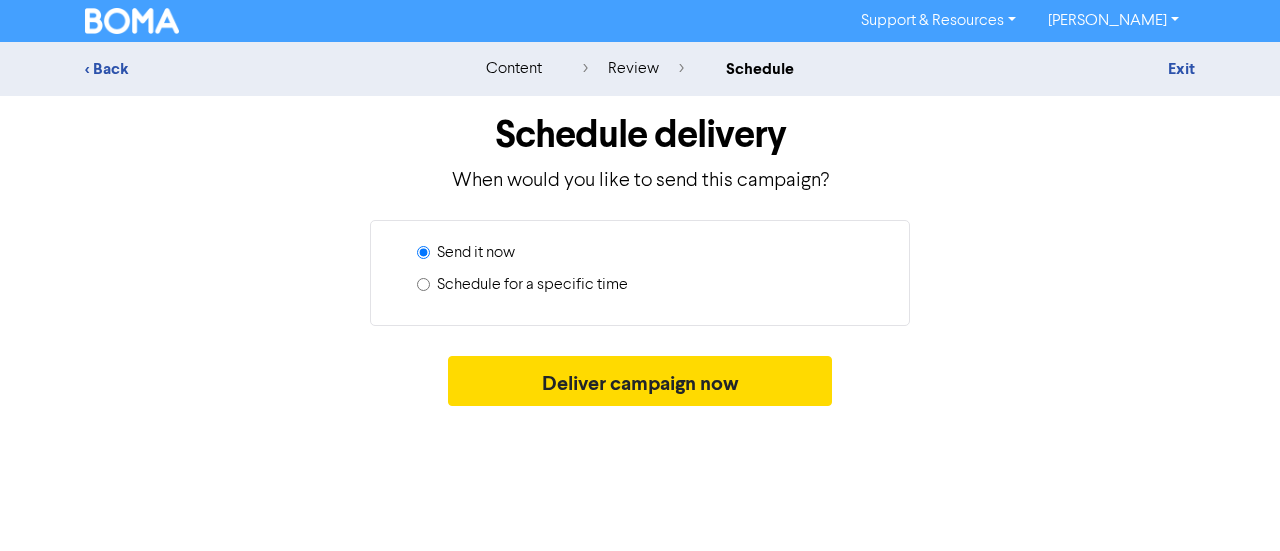 click on "Schedule for a specific time" at bounding box center (532, 285) 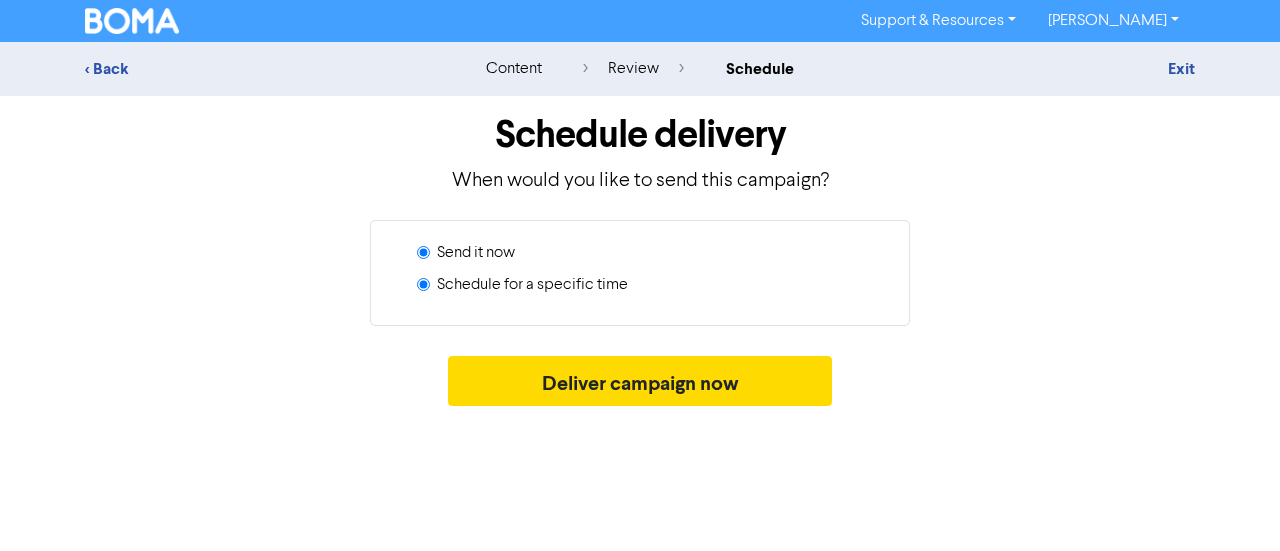 radio on "true" 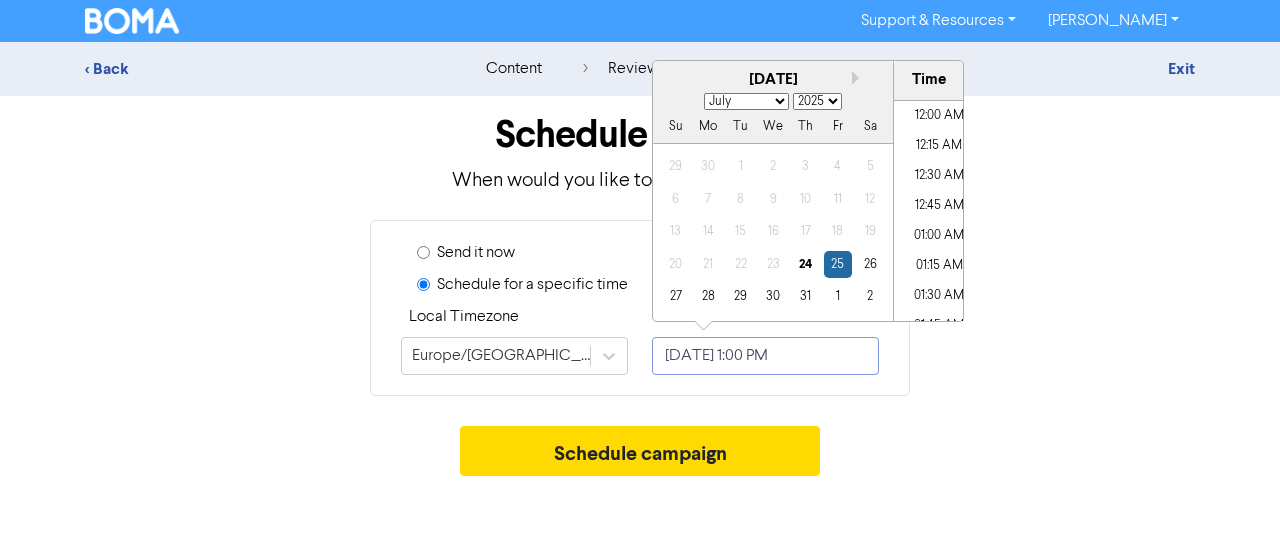 click on "[DATE] 1:00 PM" at bounding box center (765, 356) 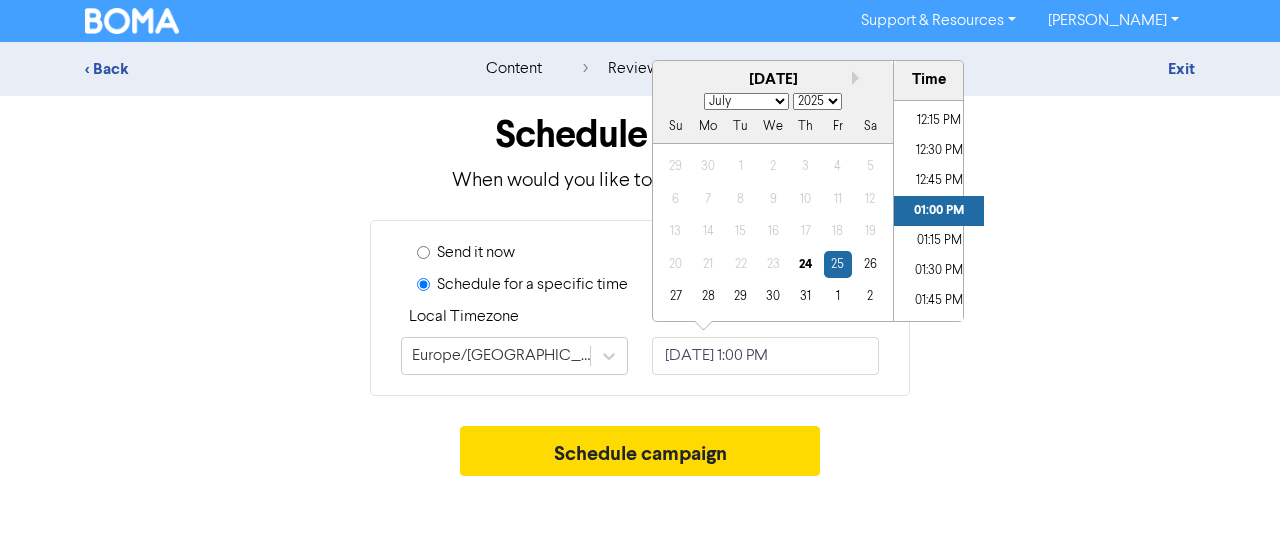 click on "January February March April May June July August September October November December" at bounding box center [746, 101] 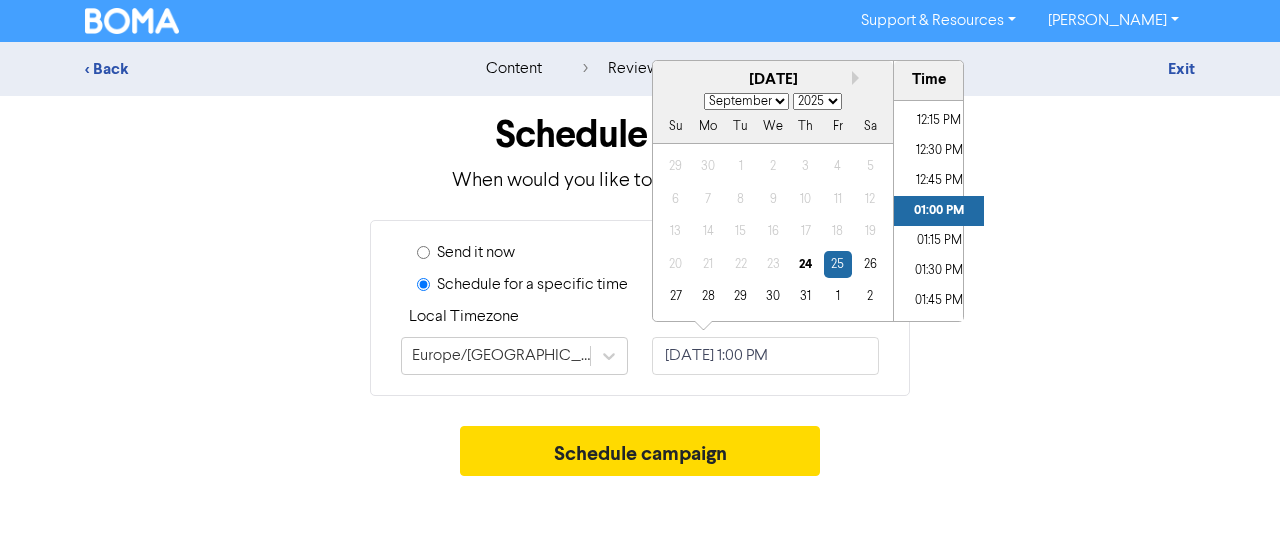 click on "January February March April May June July August September October November December" at bounding box center [746, 101] 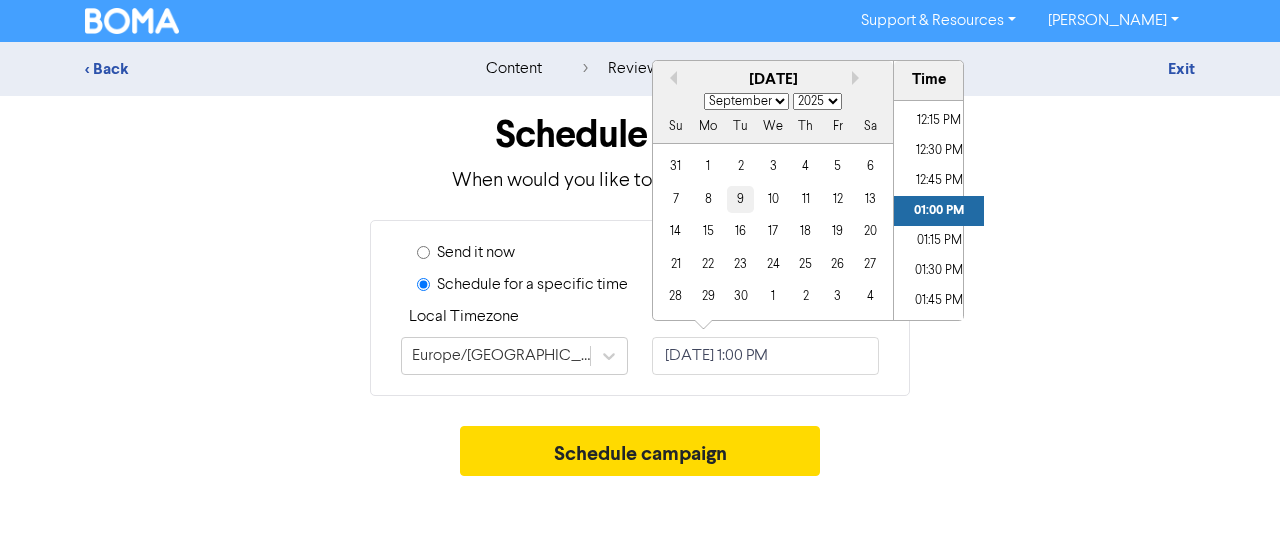 click on "9" at bounding box center [740, 199] 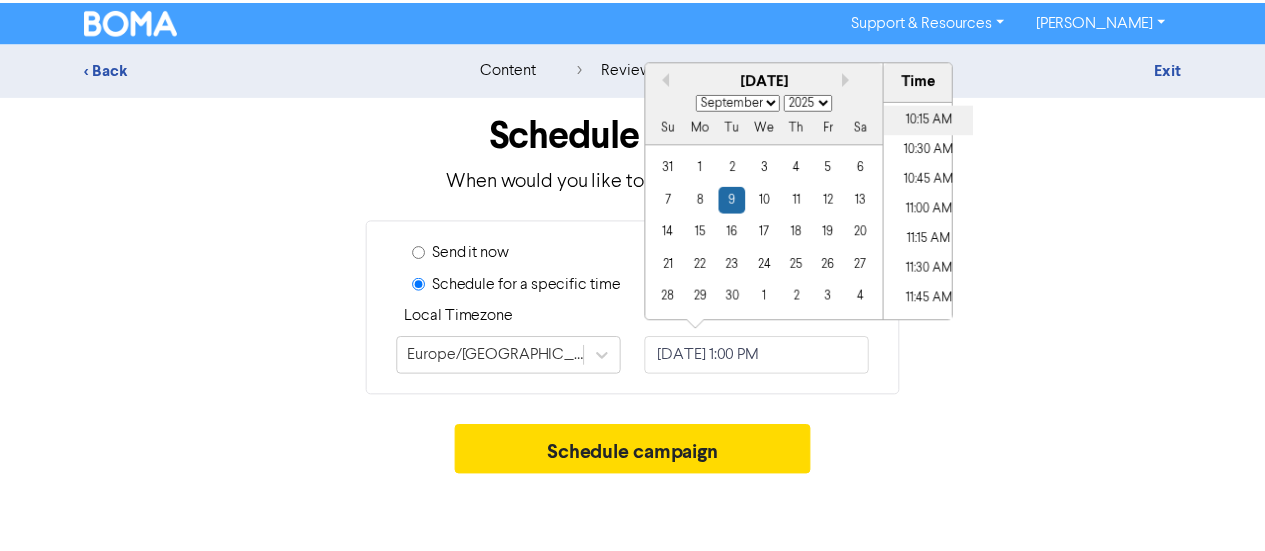 scroll, scrollTop: 1180, scrollLeft: 0, axis: vertical 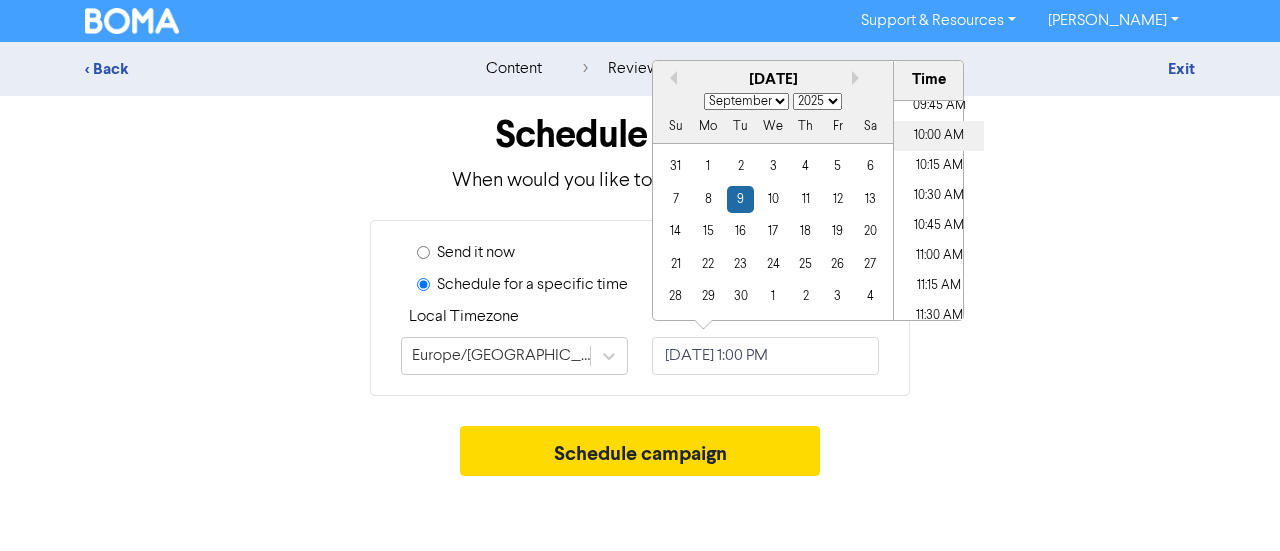 click on "10:00 AM" at bounding box center [939, 136] 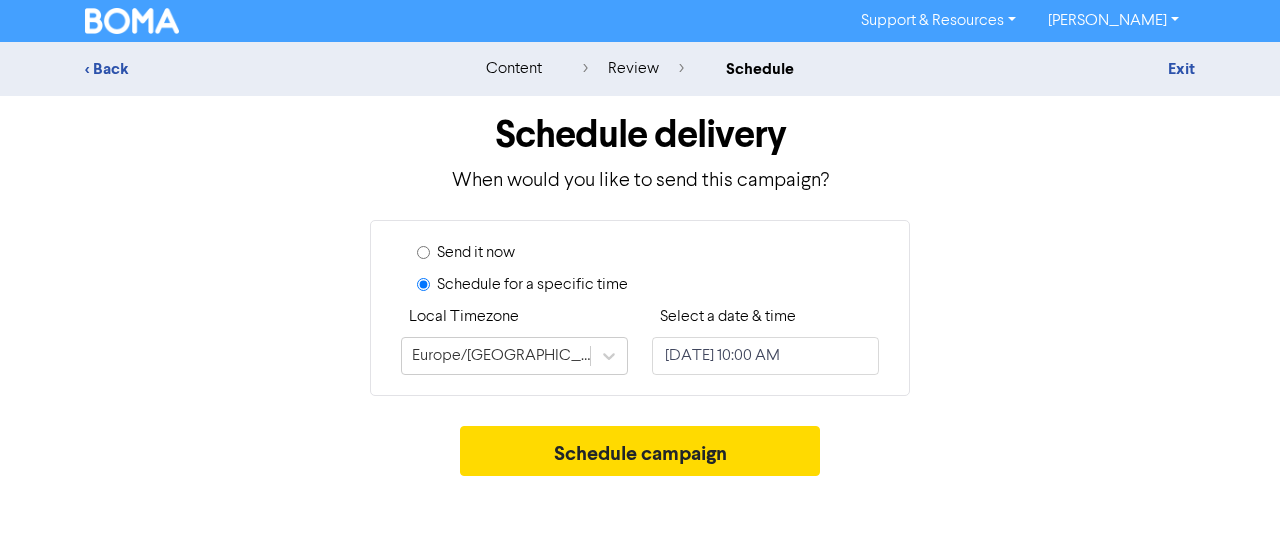 click on "Send it now   Schedule for a specific time Local Timezone [GEOGRAPHIC_DATA]/[GEOGRAPHIC_DATA] Select a date & time [DATE] 10:00 AM" at bounding box center (640, 308) 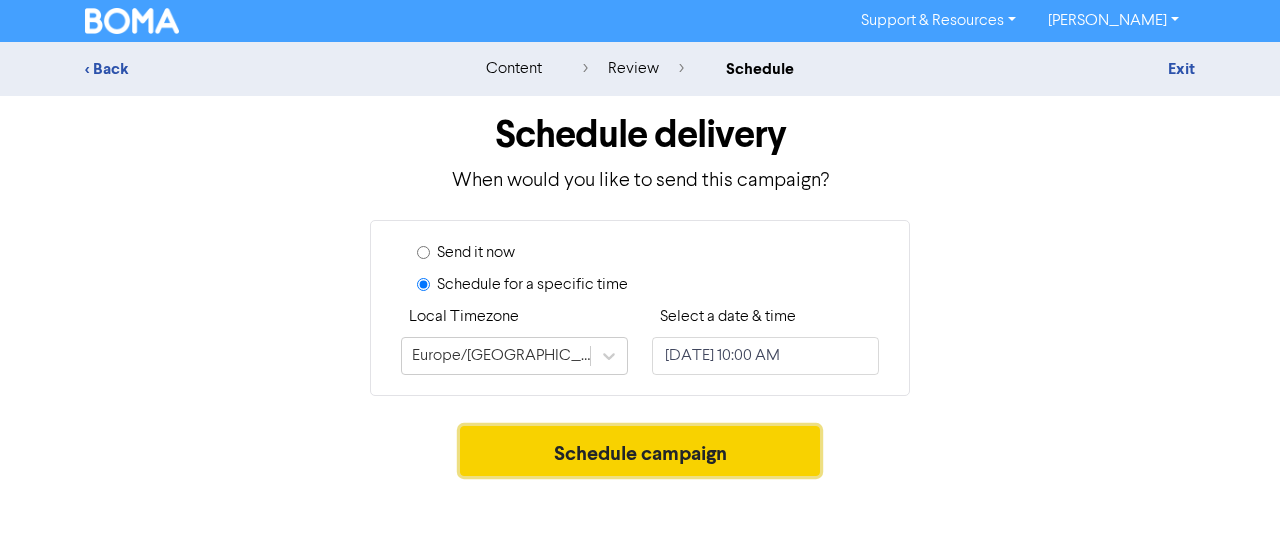 click on "Schedule campaign" at bounding box center [640, 451] 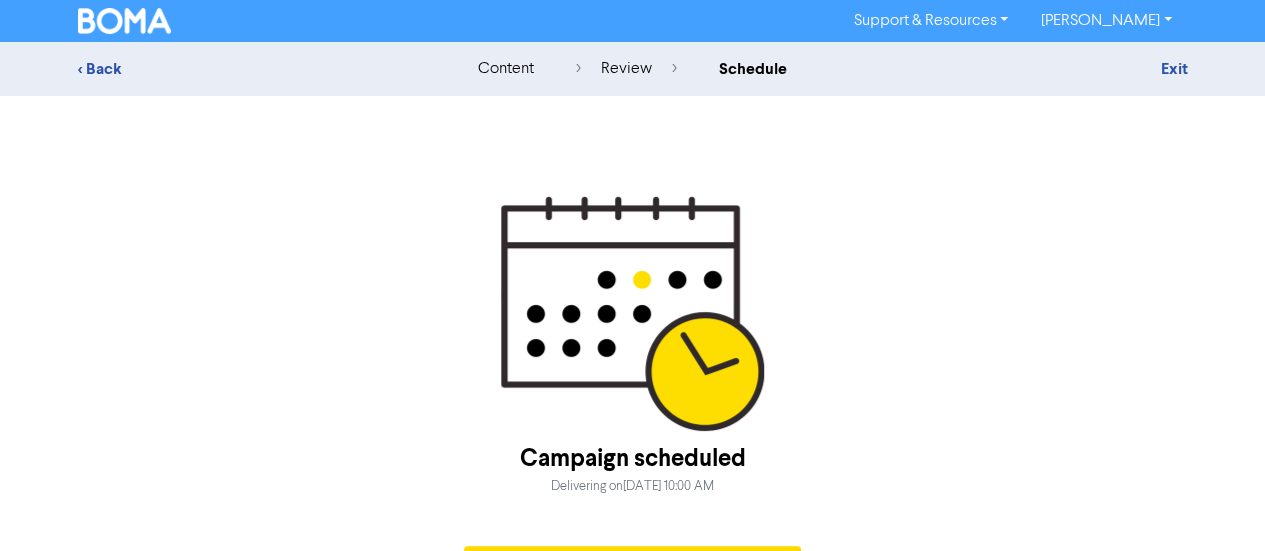scroll, scrollTop: 54, scrollLeft: 0, axis: vertical 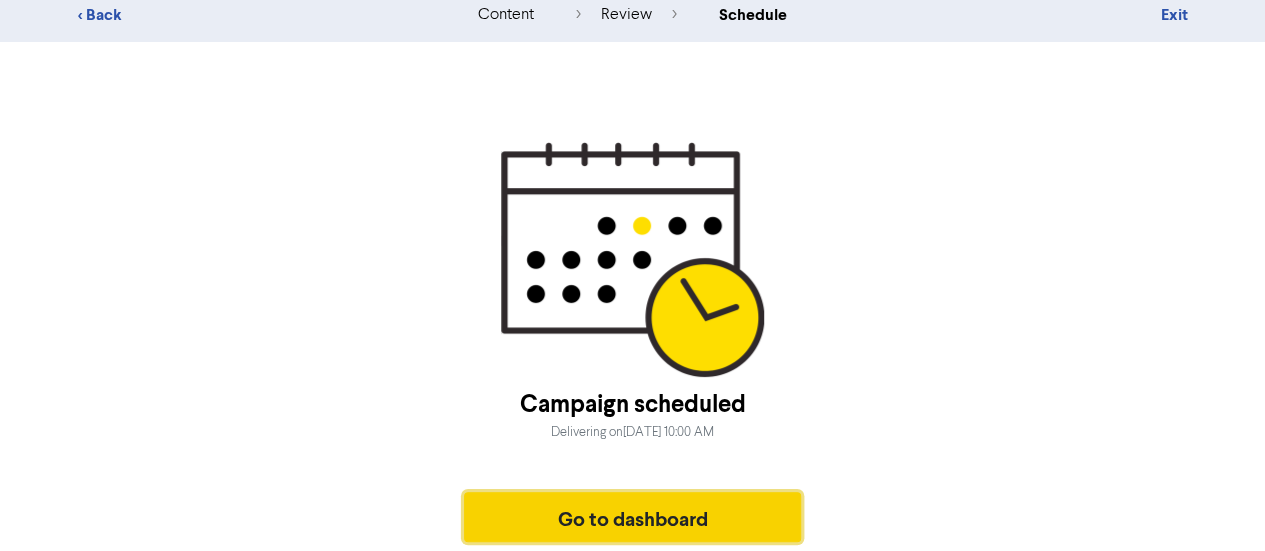 click on "Go to dashboard" at bounding box center (633, 517) 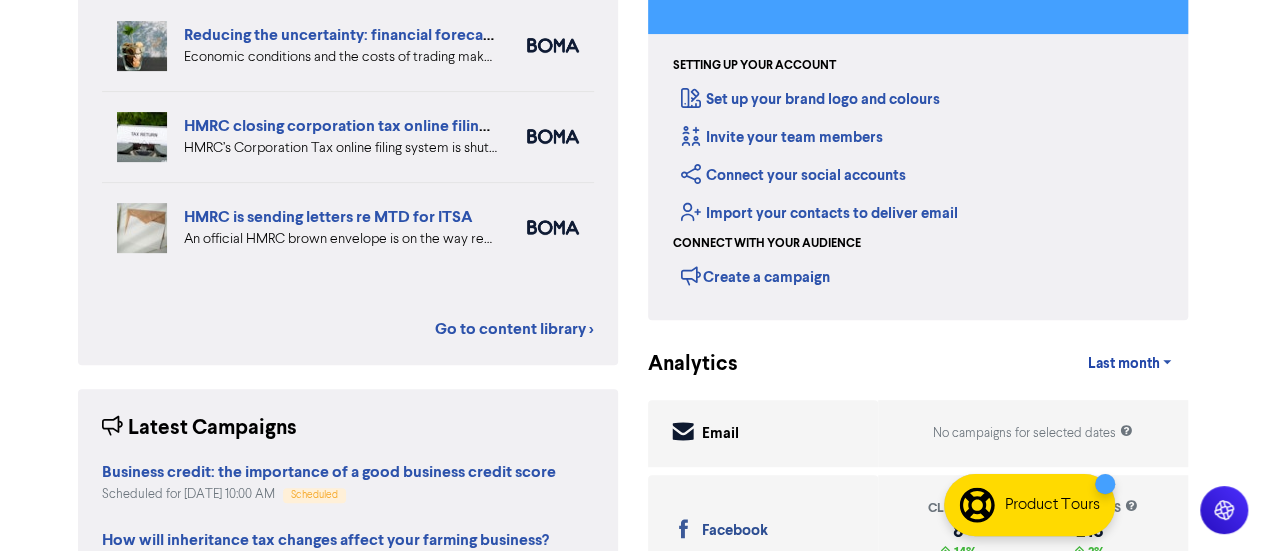 scroll, scrollTop: 0, scrollLeft: 0, axis: both 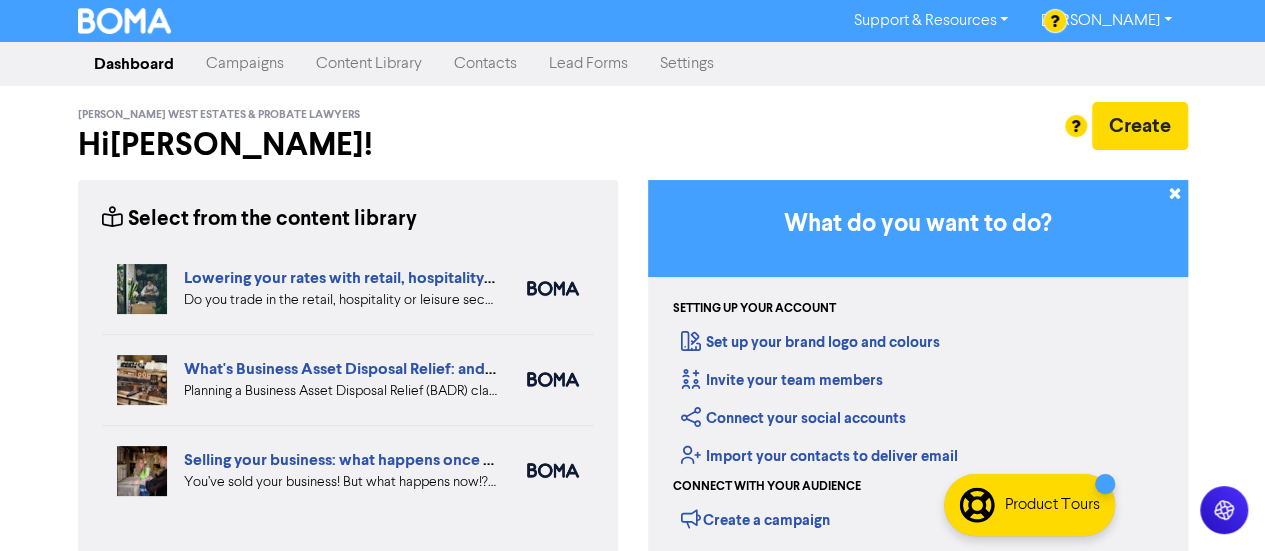 click on "Support & Resources Video Tutorials FAQ & Guides Marketing Education [PERSON_NAME] Log Out Dashboard Campaigns Content Library Contacts Lead Forms Settings [PERSON_NAME] West Estates & Probate Lawyers Hi  [PERSON_NAME] ! Create Select from the content library Lowering your rates with retail, hospitality and leisure relief Do you trade in the retail, hospitality or leisure sectors? You might be eligible for 75% off your business rates for the remainder of the tax year. We’ve got the lowdown on this relief.
#businessrates #businessreliefs #businesstips
What's Business Asset Disposal Relief: and how's it changing? Planning a Business Asset Disposal Relief (BADR) claim? The BADR tax rate will increase from [DATE], so now’s a good time to plan the most tax-efficient claim for this relief.
#tax #BADR #investor #business
Selling your business: what happens once you exit? Go to content library >   Latest Campaigns Business credit: the importance of a good business credit score Scheduled for [DATE] 10:00 AM" at bounding box center (632, 275) 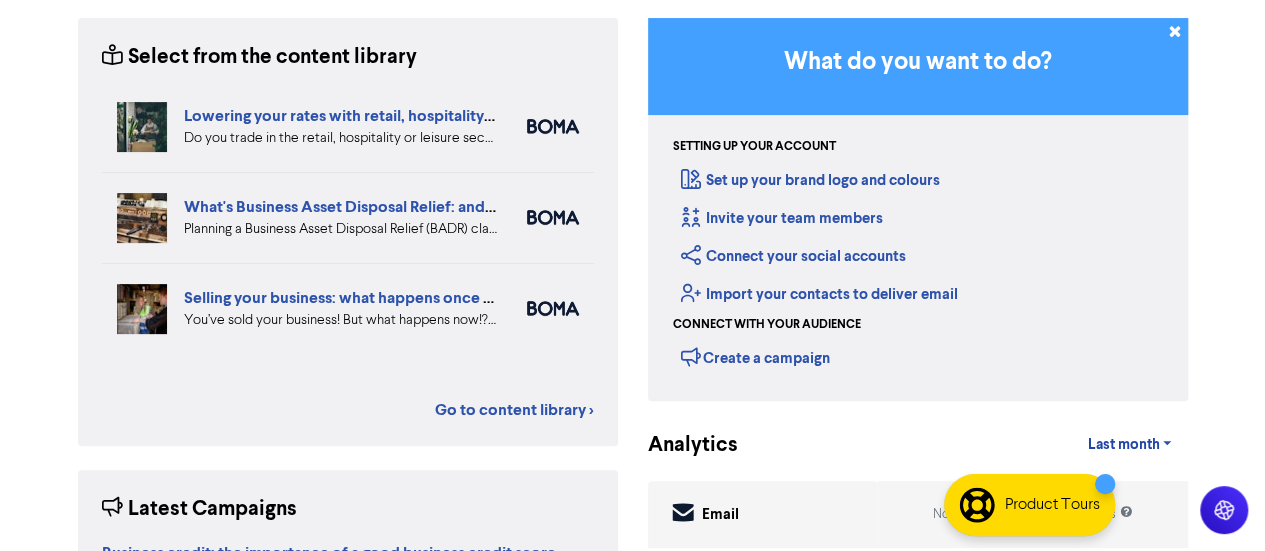 scroll, scrollTop: 0, scrollLeft: 0, axis: both 